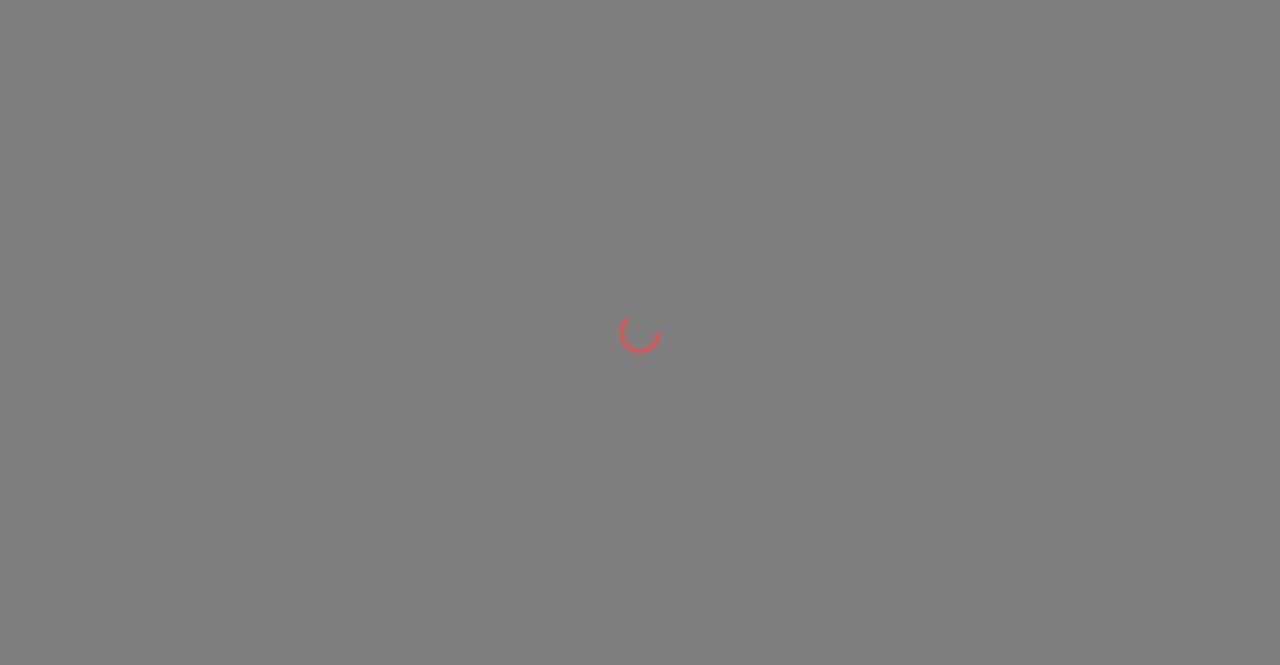 scroll, scrollTop: 0, scrollLeft: 0, axis: both 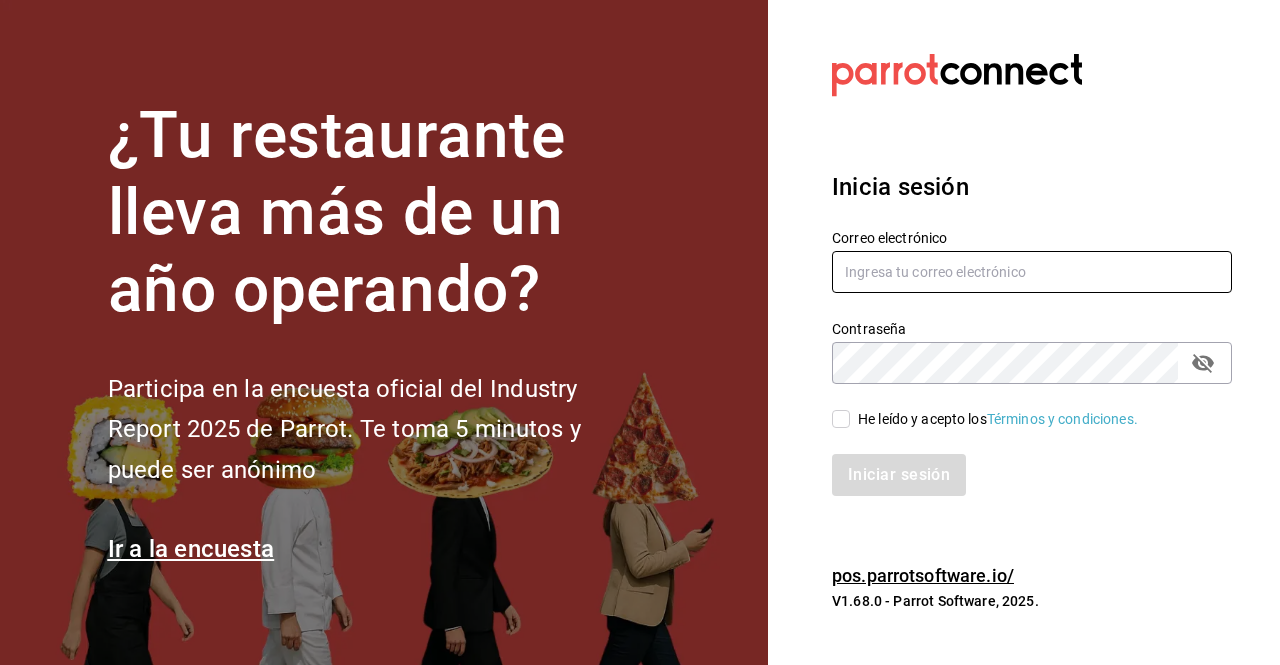 click at bounding box center (1032, 272) 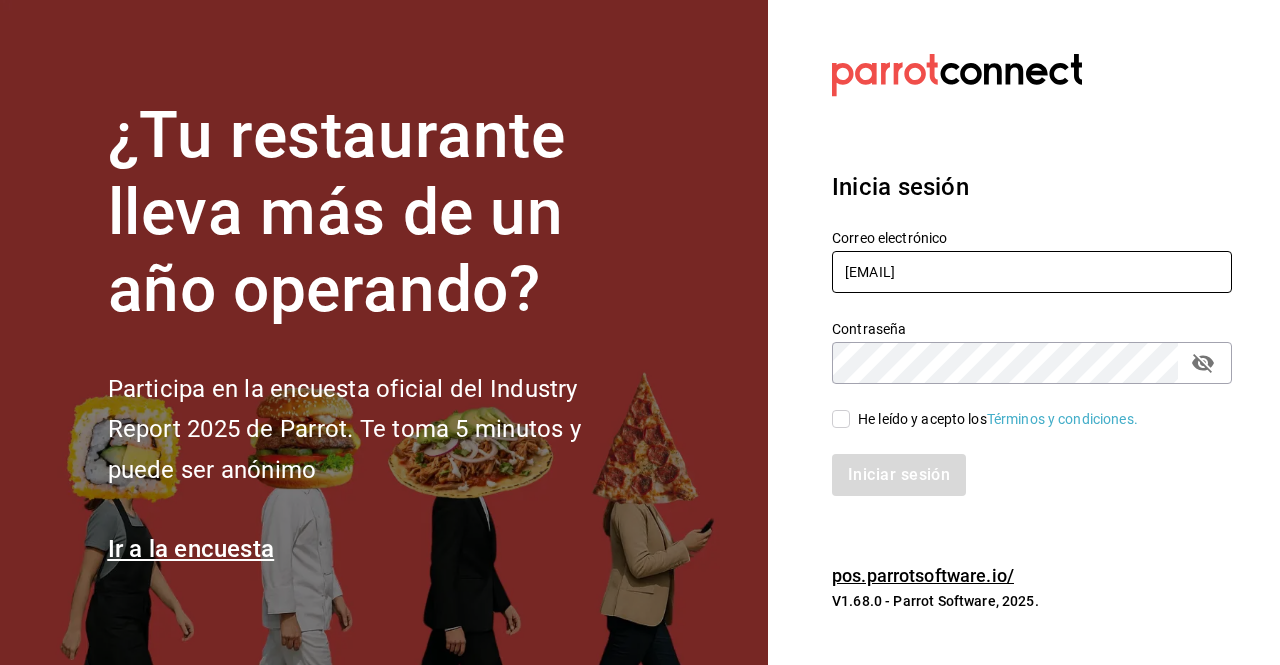 type on "[EMAIL]" 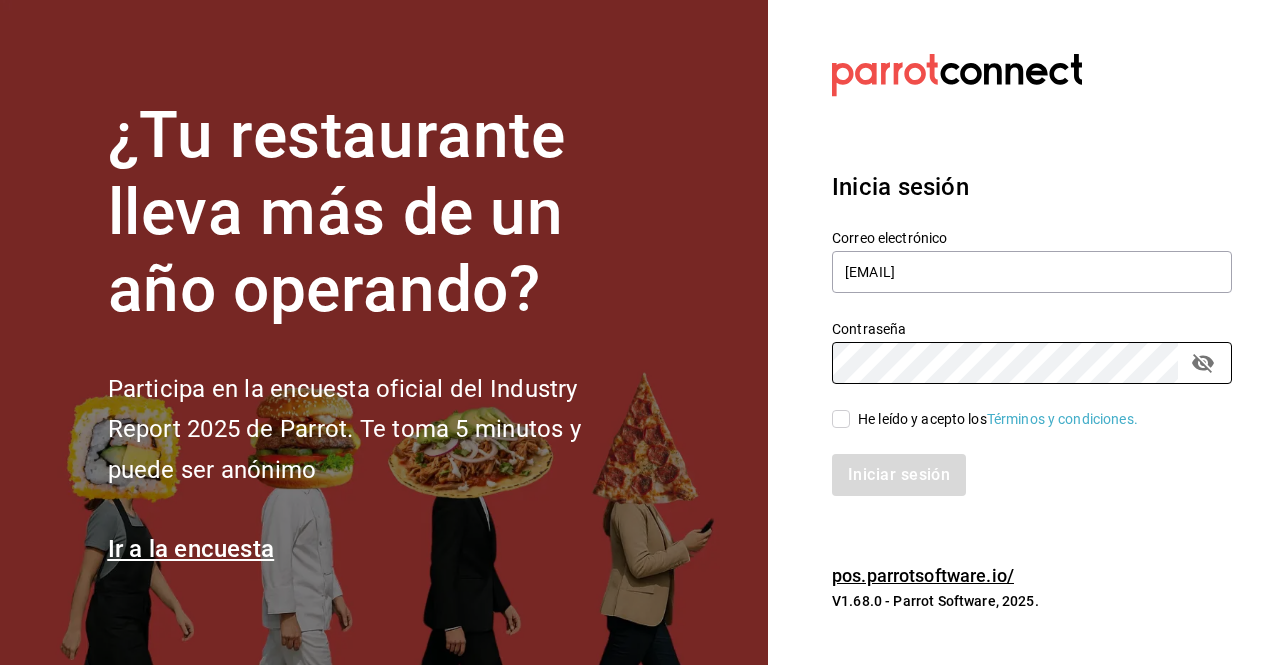 click on "He leído y acepto los  Términos y condiciones." at bounding box center [841, 419] 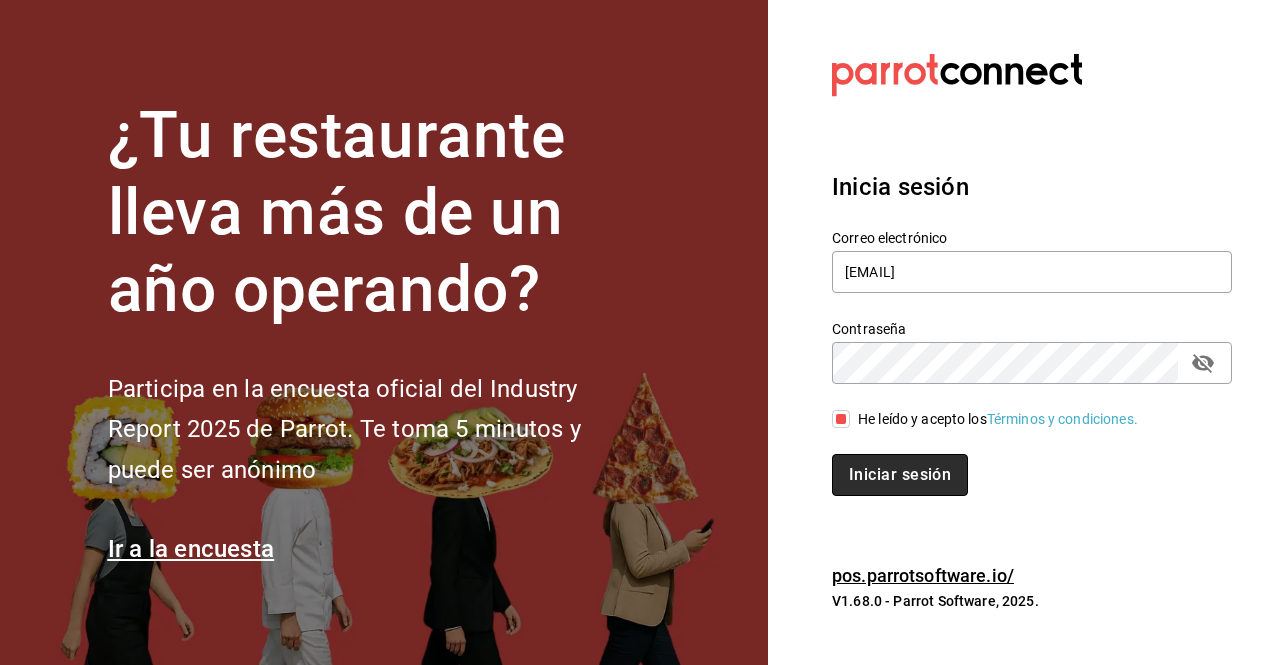 click on "Iniciar sesión" at bounding box center (900, 475) 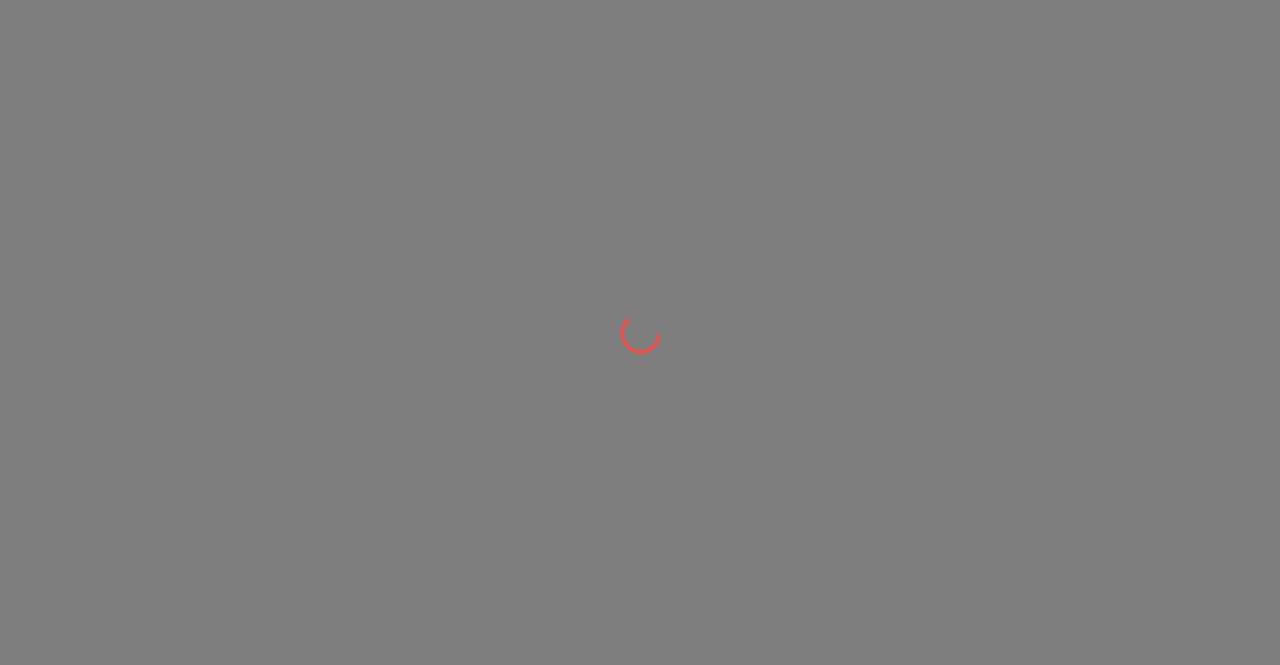 scroll, scrollTop: 0, scrollLeft: 0, axis: both 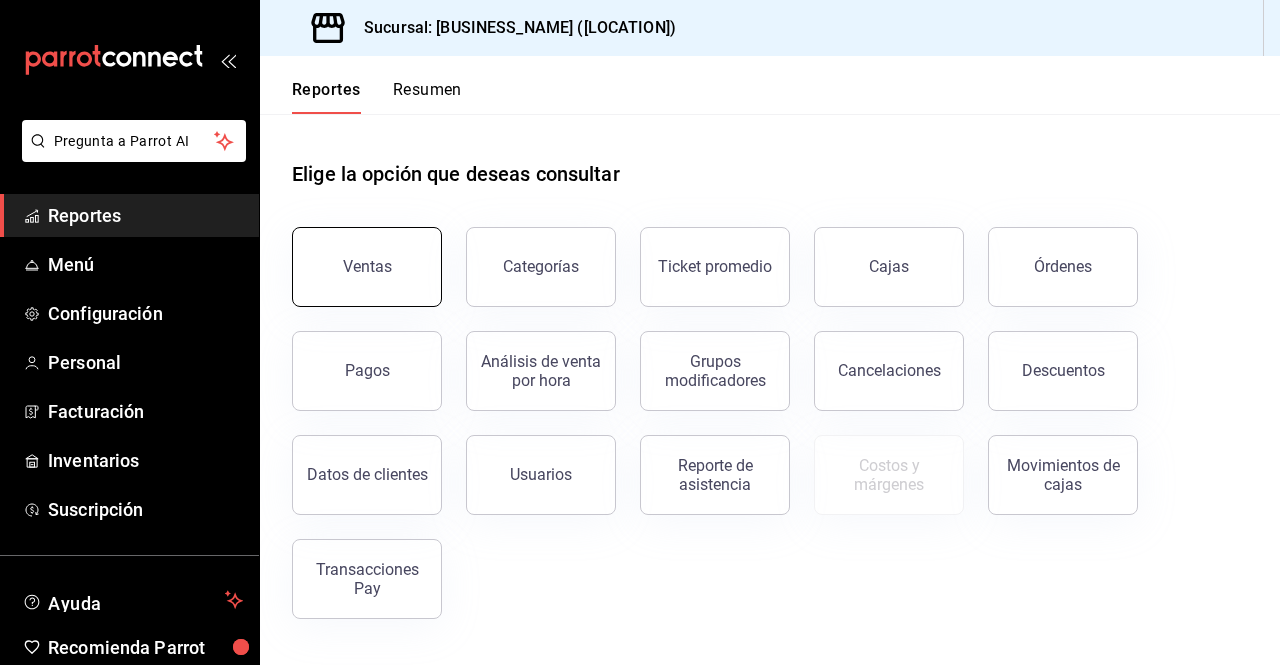 click on "Ventas" at bounding box center [367, 267] 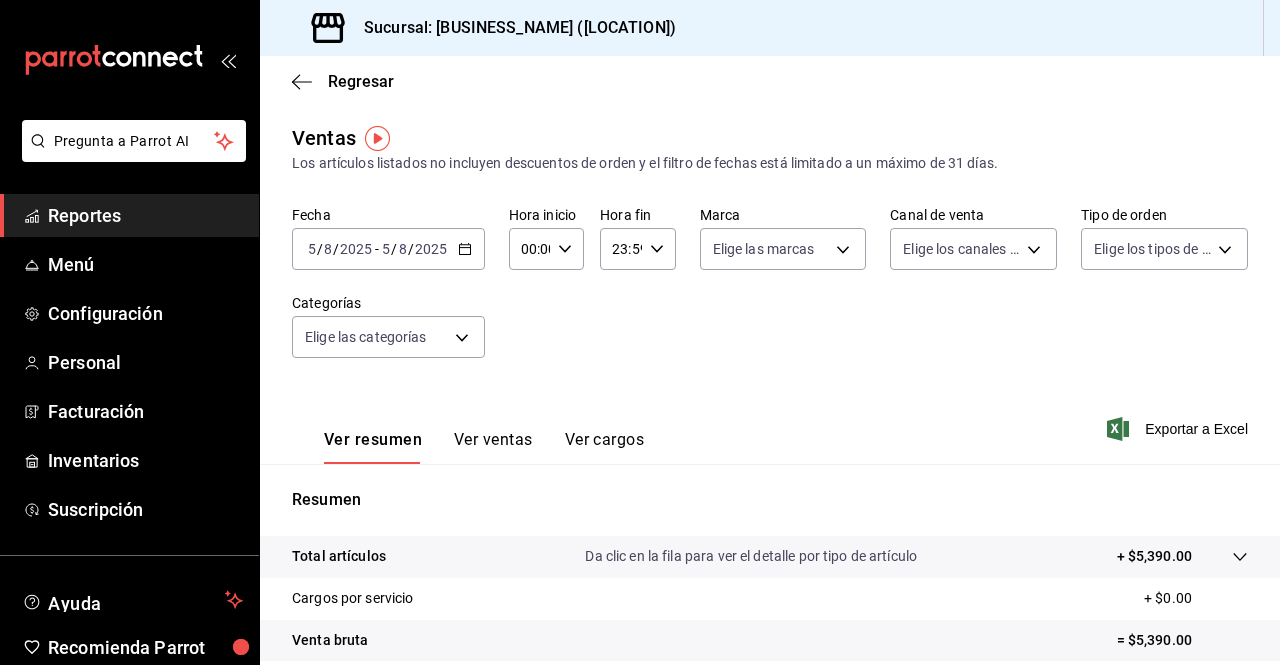 click on "2025" at bounding box center [356, 249] 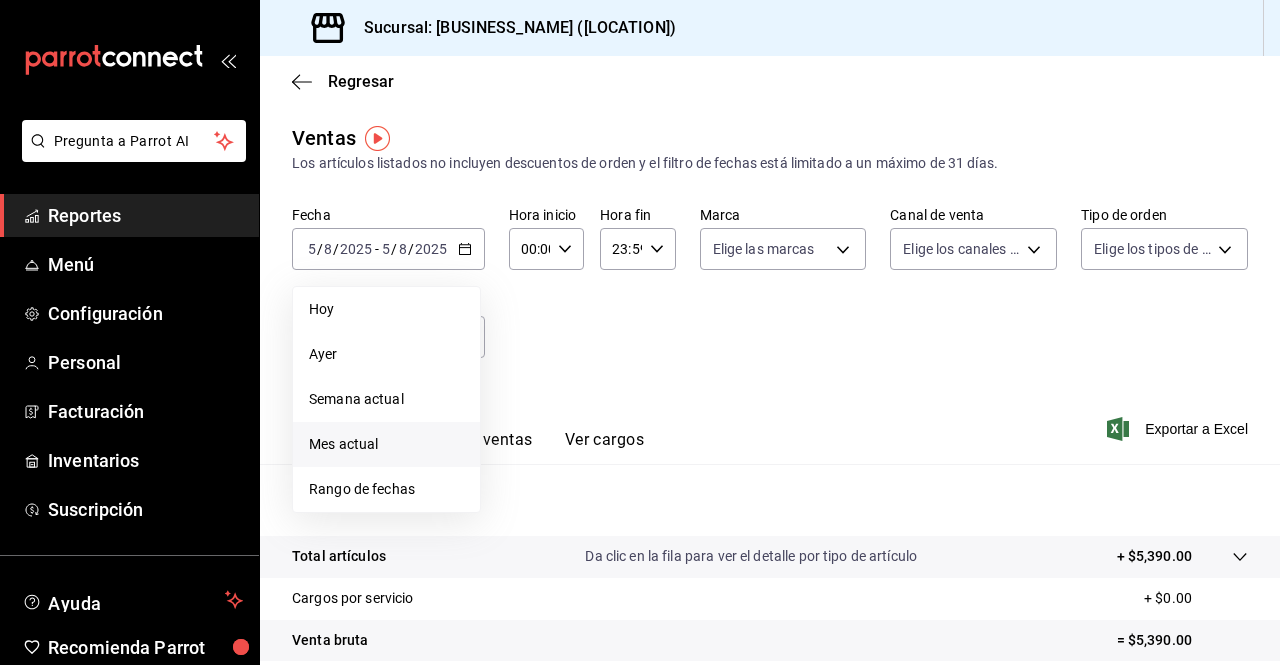 click on "Mes actual" at bounding box center (386, 444) 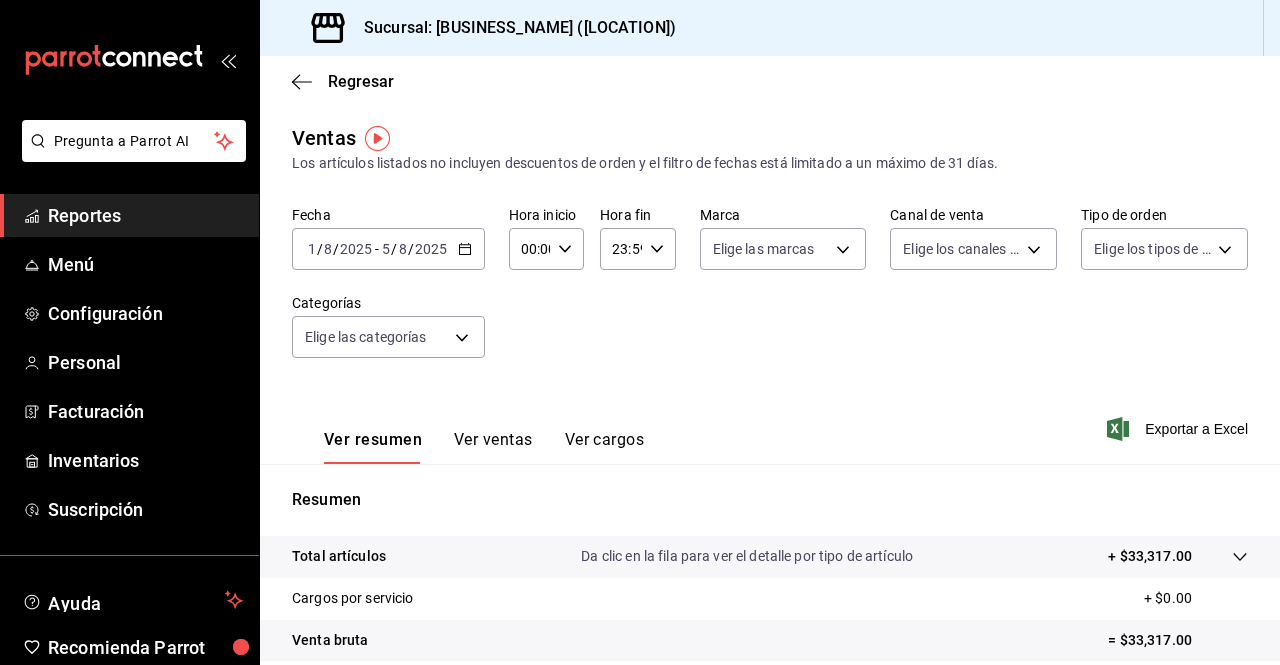 click on "Fecha [DATE] [DATE] - [DATE] [DATE] Hora inicio 00:00 Hora inicio Hora fin 23:59 Hora fin Marca Elige las marcas Canal de venta Elige los canales de venta Tipo de orden Elige los tipos de orden Categorías Elige las categorías" at bounding box center (770, 294) 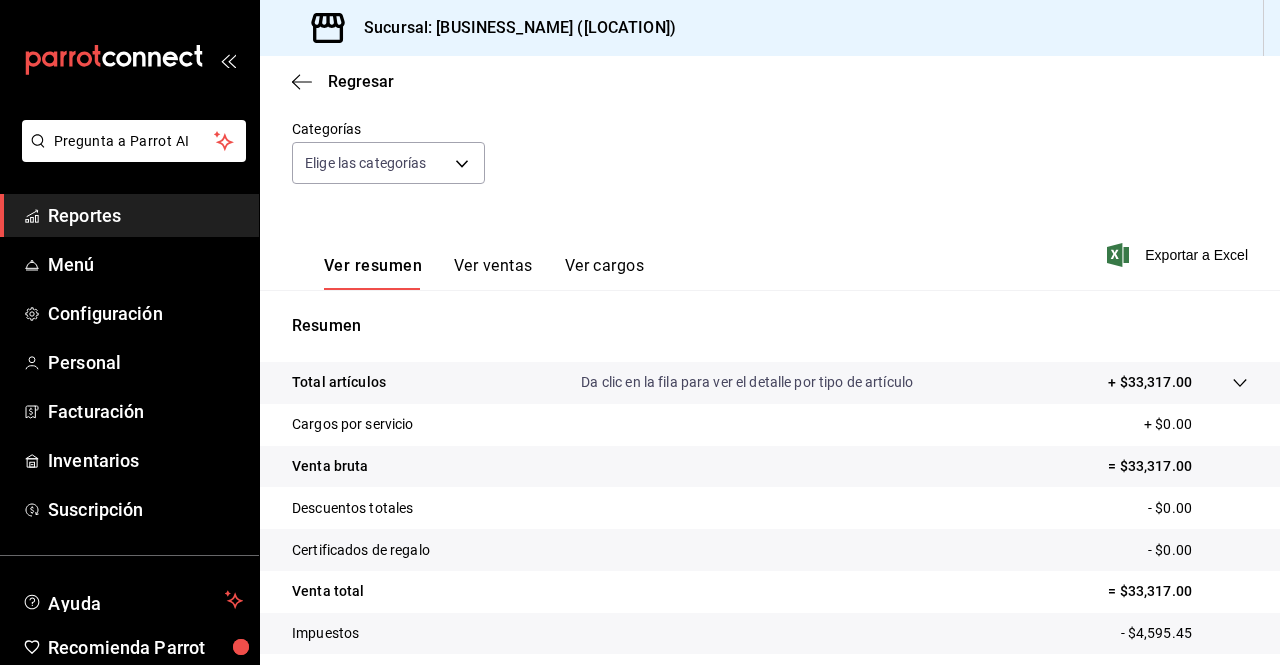scroll, scrollTop: 293, scrollLeft: 0, axis: vertical 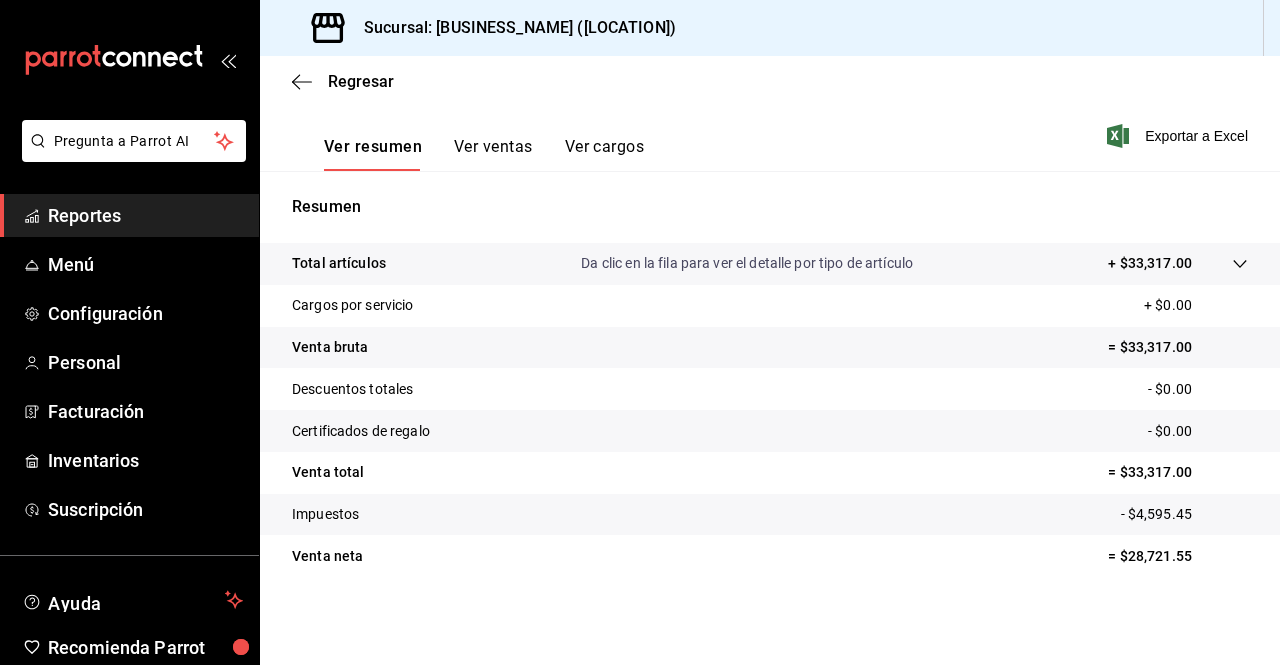 click 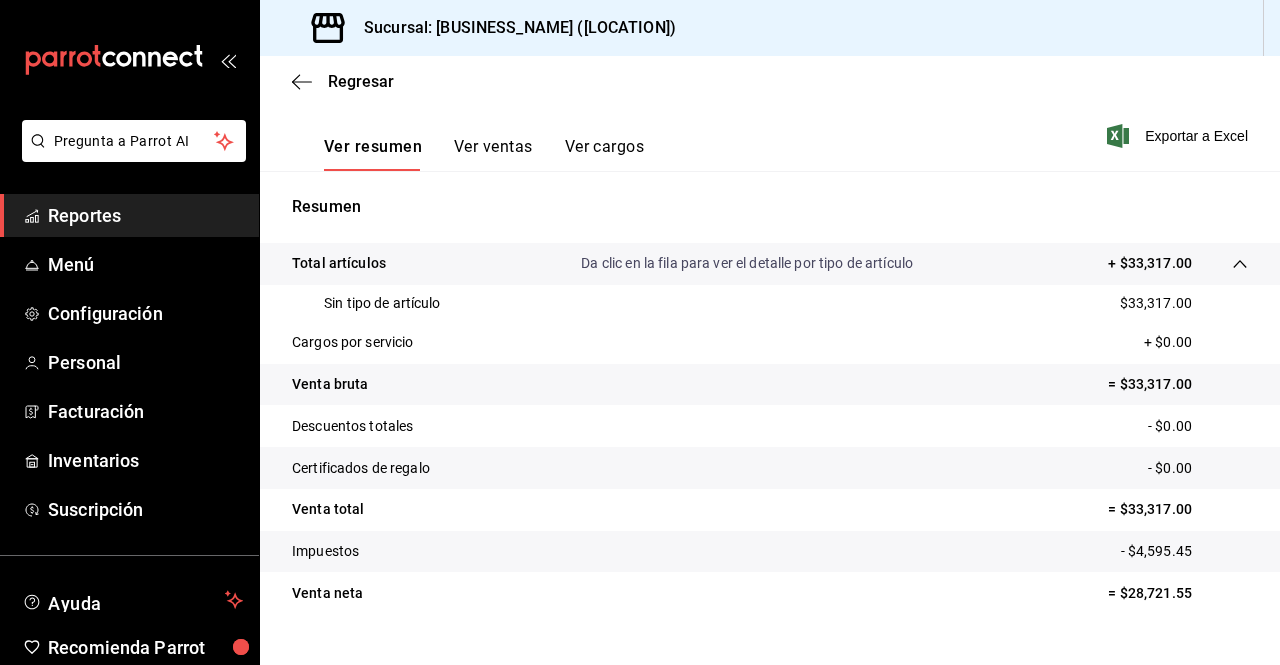 click 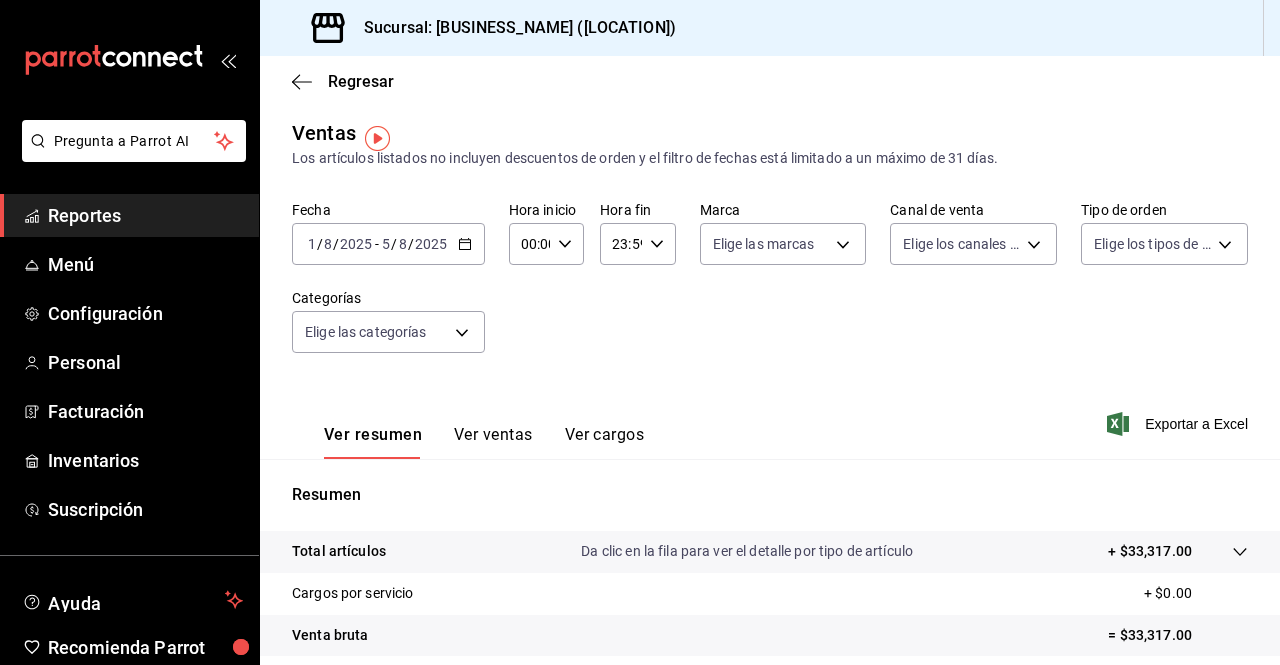 scroll, scrollTop: 0, scrollLeft: 0, axis: both 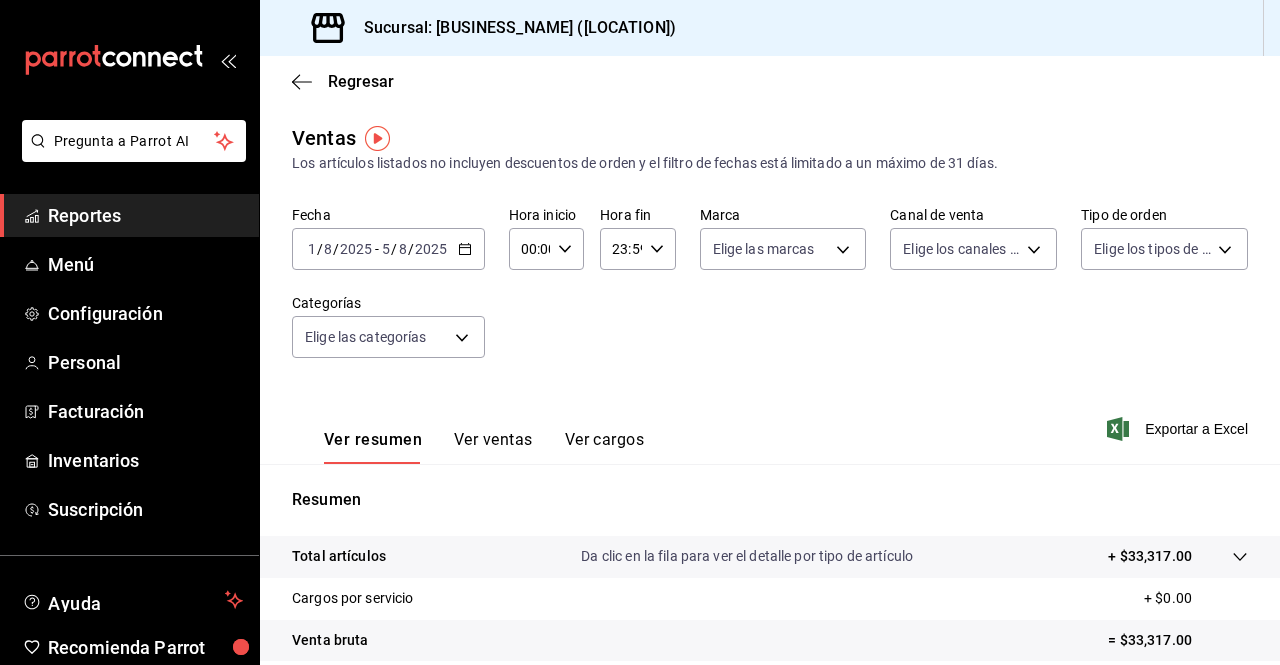 click 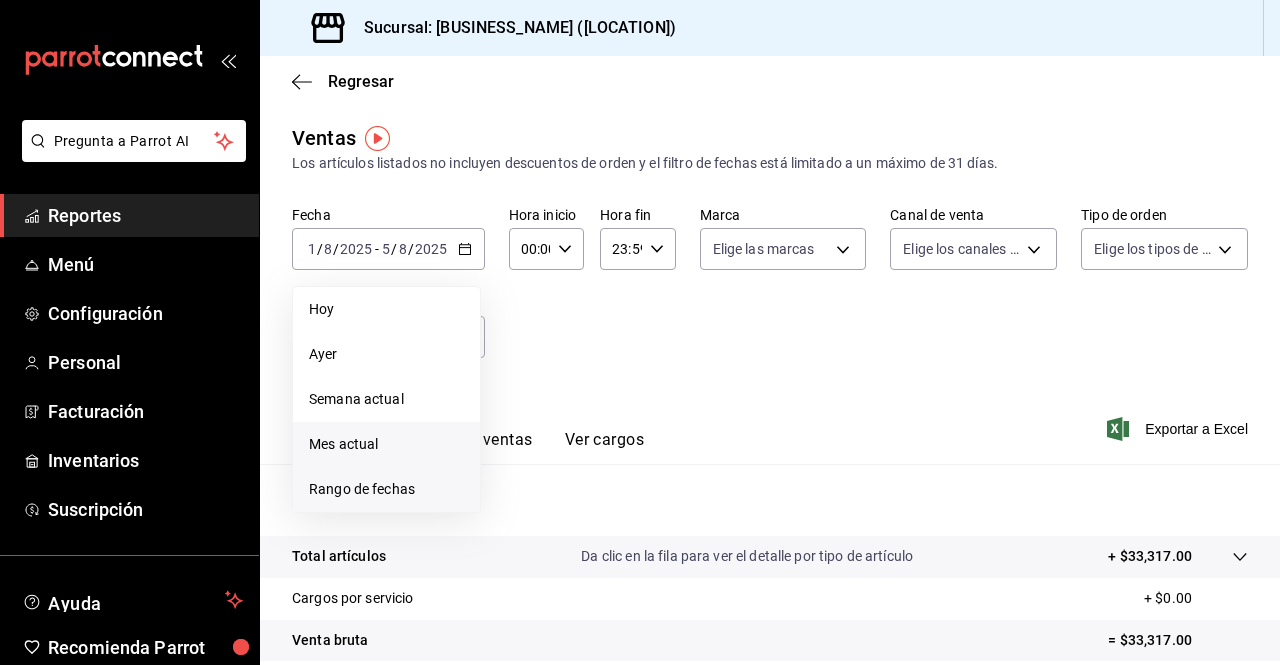 click on "Rango de fechas" at bounding box center (386, 489) 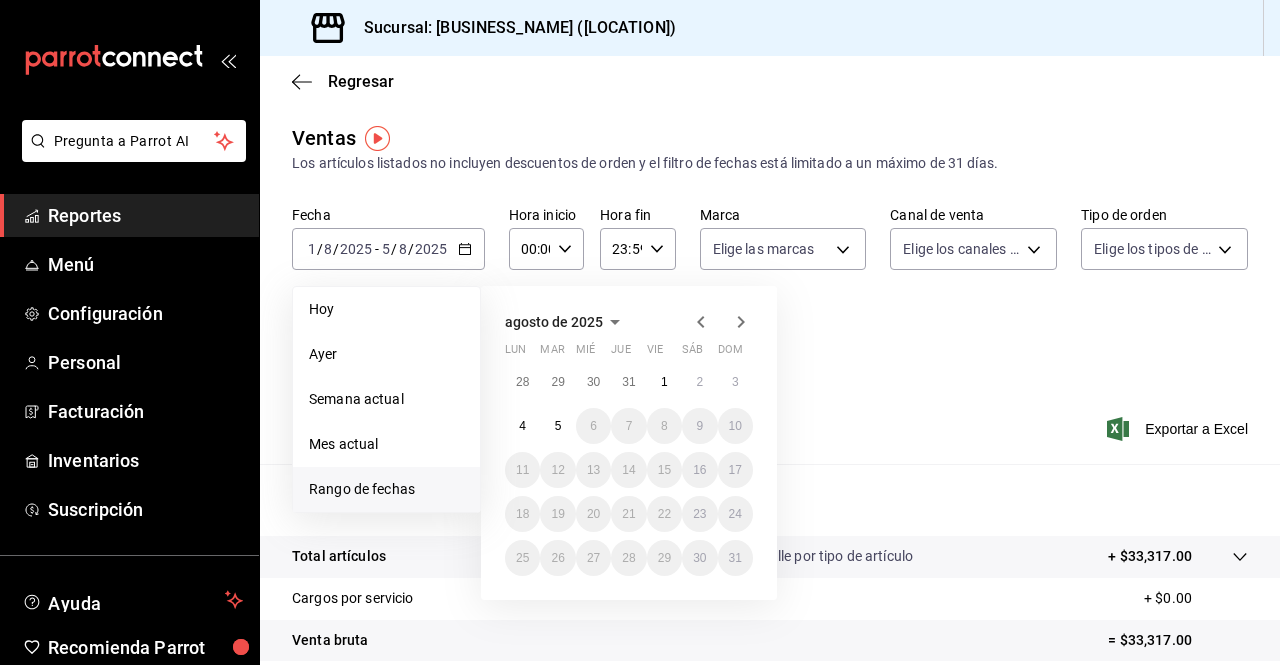 click at bounding box center (721, 322) 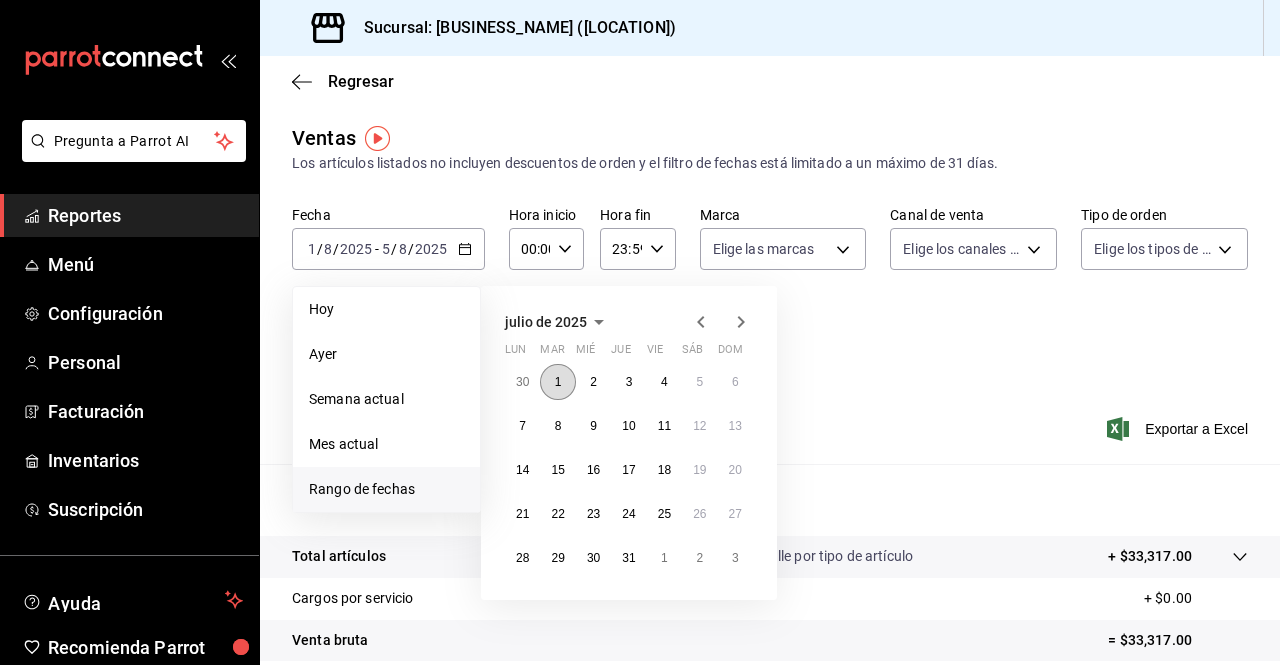 click on "1" at bounding box center (557, 382) 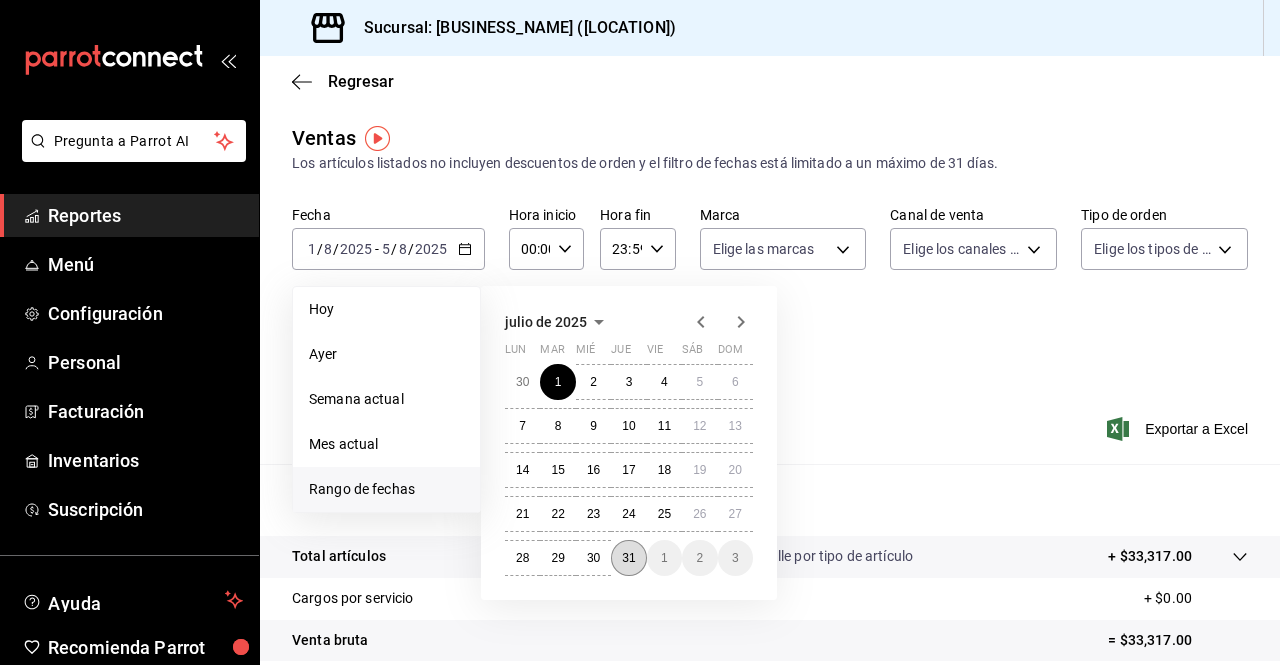 click on "31" at bounding box center (628, 558) 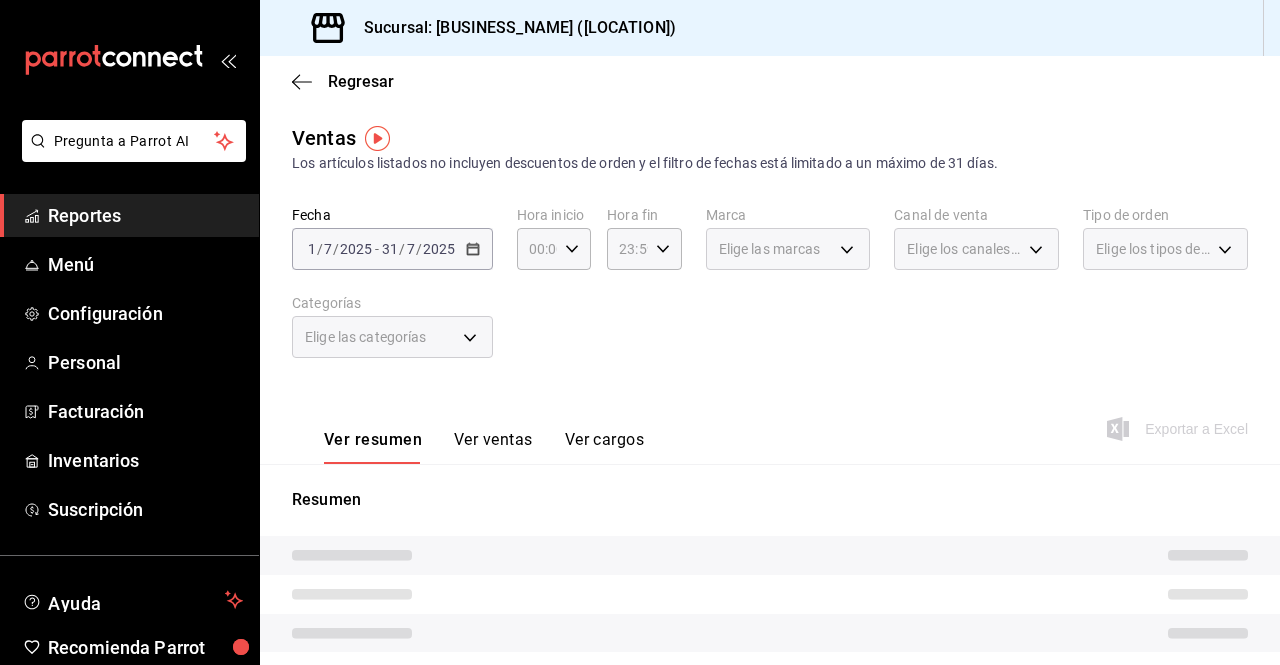 click on "Fecha 2025-07-01 1 / 7 / 2025 - 2025-07-31 31 / 7 / 2025 Hora inicio 00:00 Hora inicio Hora fin 23:59 Hora fin Marca Elige las marcas Canal de venta Elige los canales de venta Tipo de orden Elige los tipos de orden Categorías Elige las categorías" at bounding box center [770, 294] 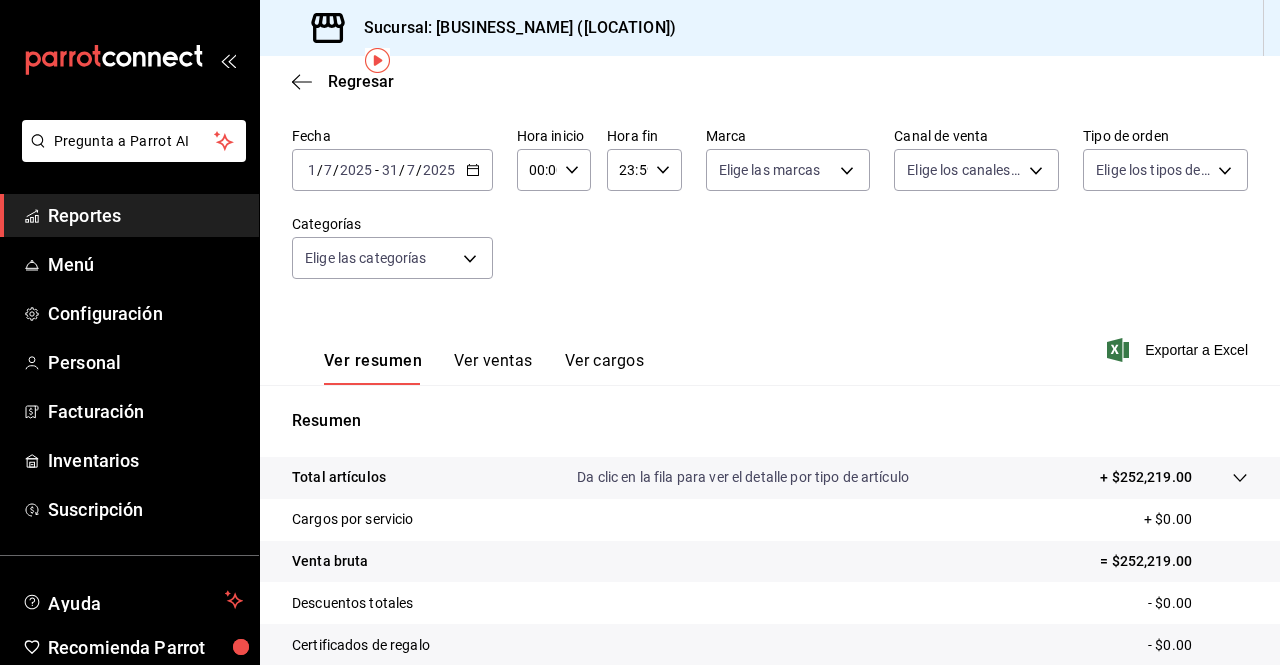 scroll, scrollTop: 78, scrollLeft: 0, axis: vertical 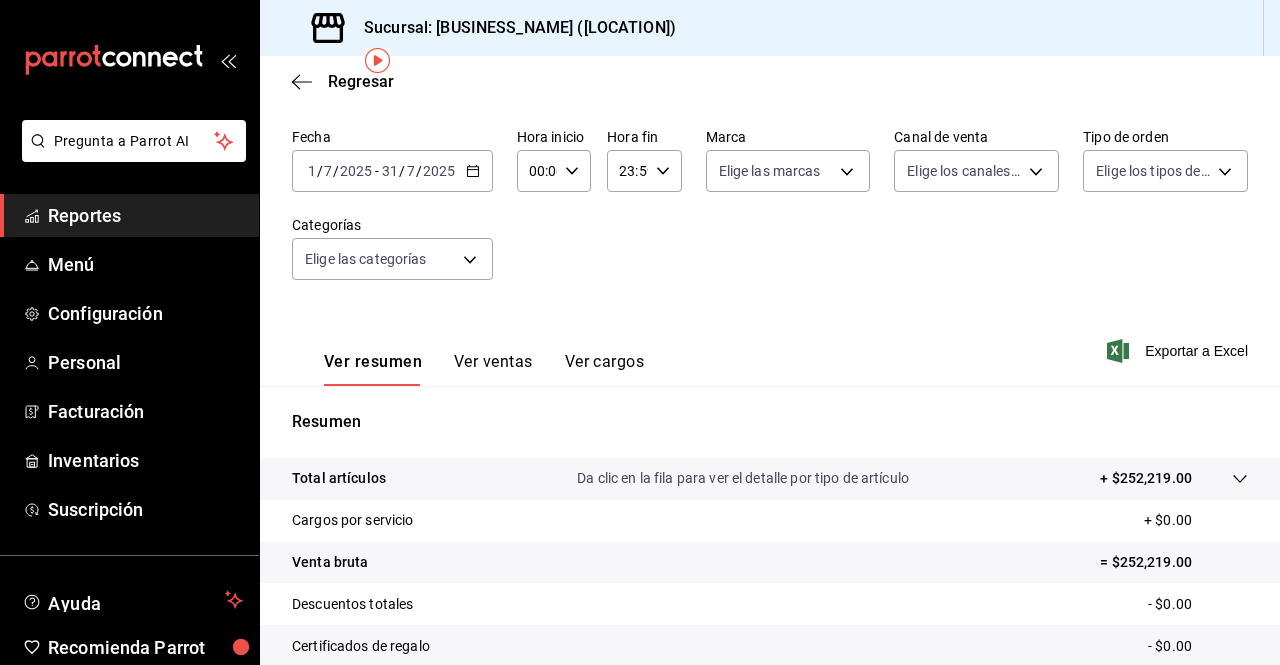 click 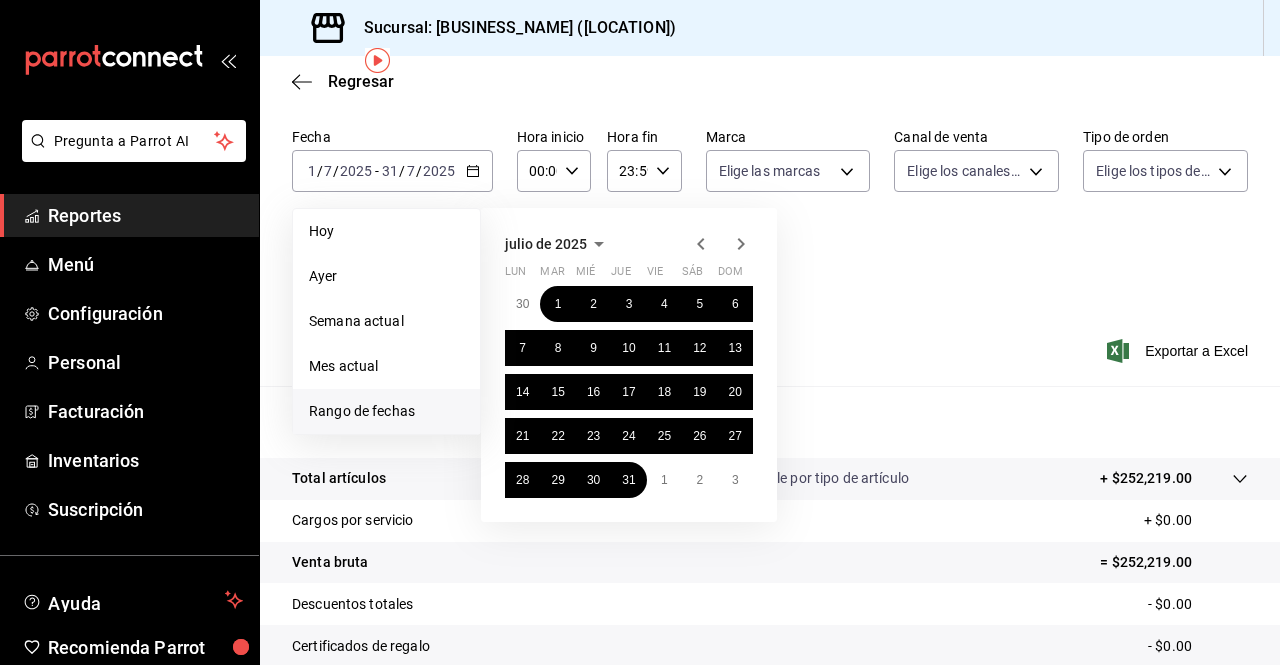 click on "julio de 2025" at bounding box center [546, 244] 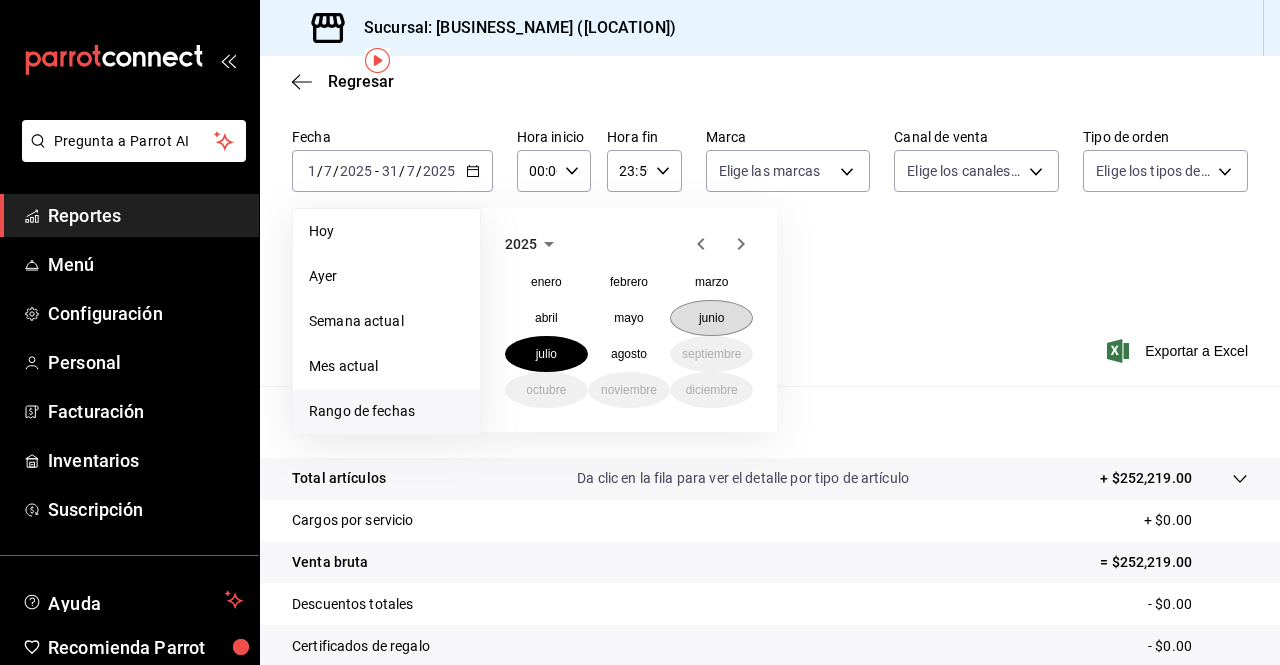click on "junio" at bounding box center (711, 318) 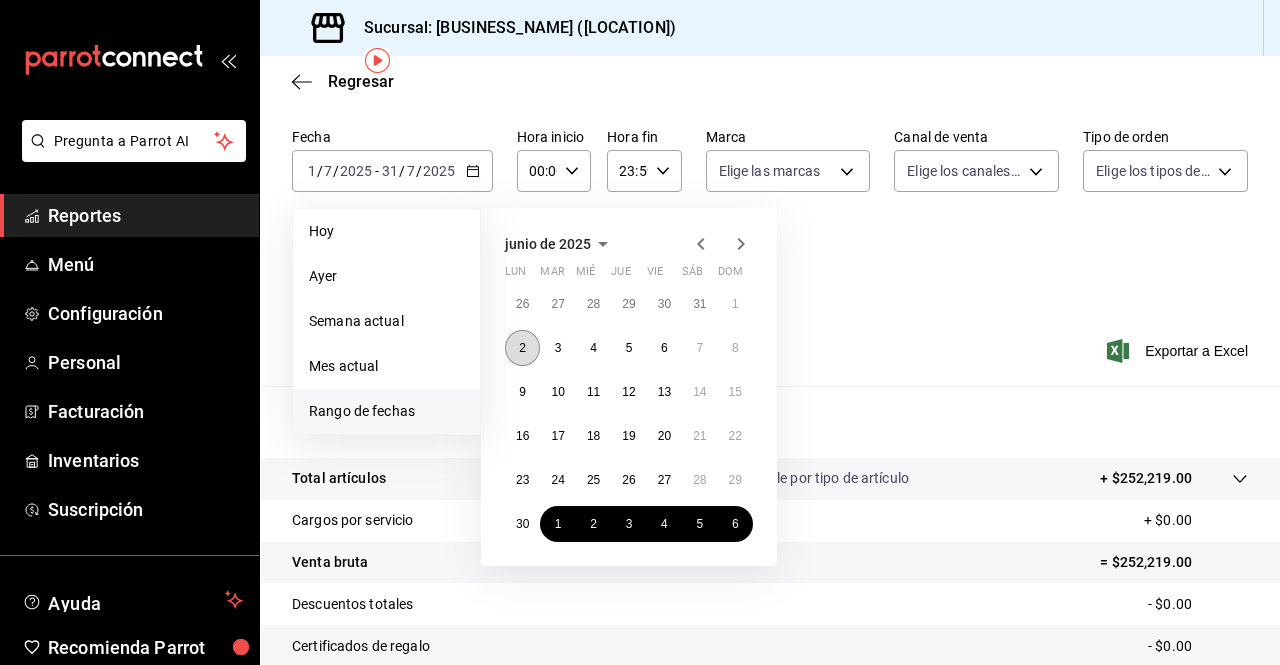 click on "2" at bounding box center [522, 348] 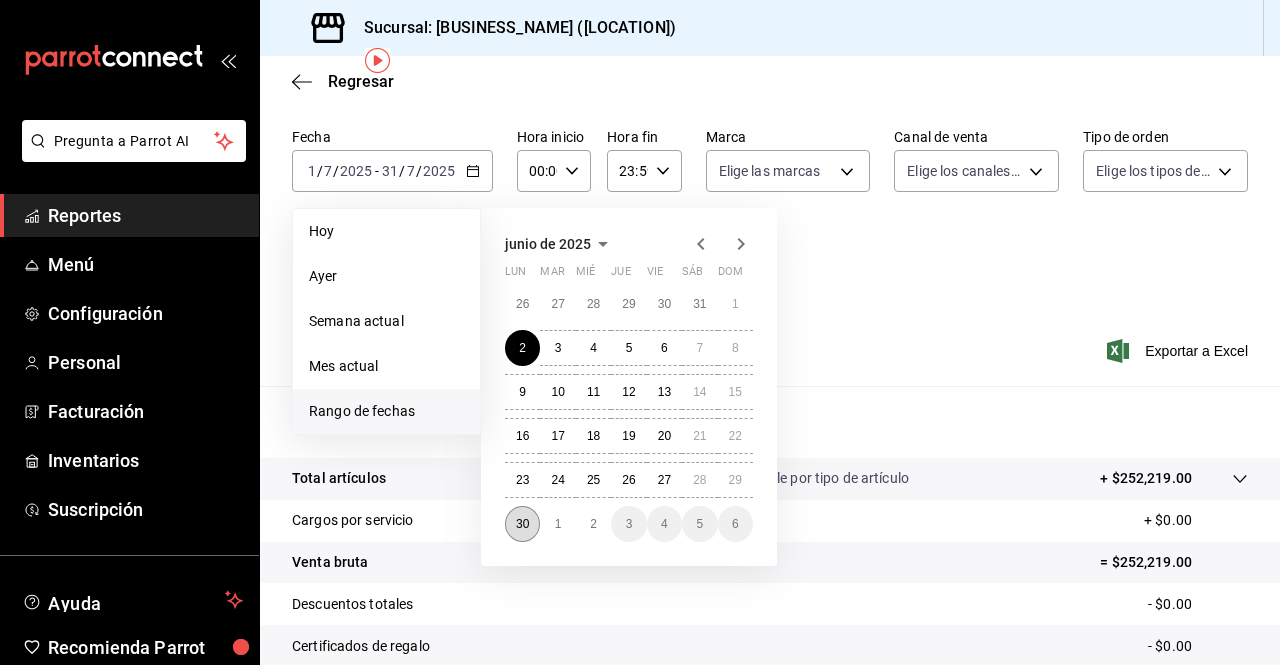 click on "30" at bounding box center [522, 524] 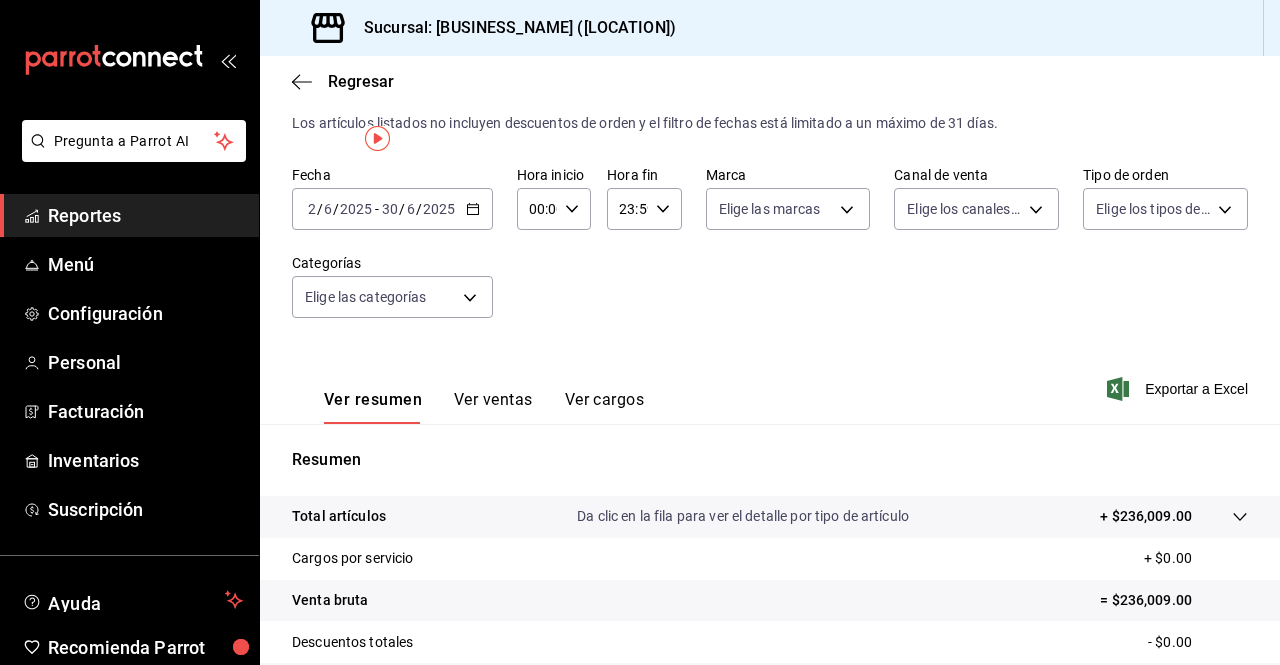 scroll, scrollTop: 0, scrollLeft: 0, axis: both 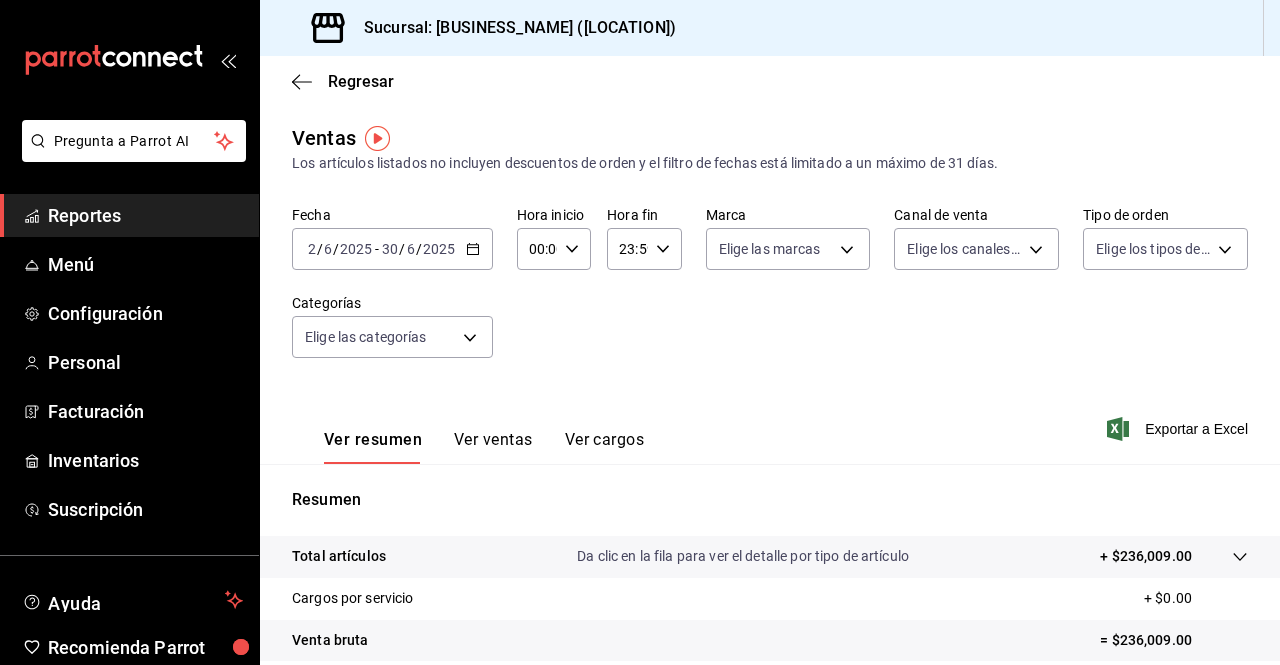 click on "[DATE] [DATE] - [DATE] [DATE]" at bounding box center [392, 249] 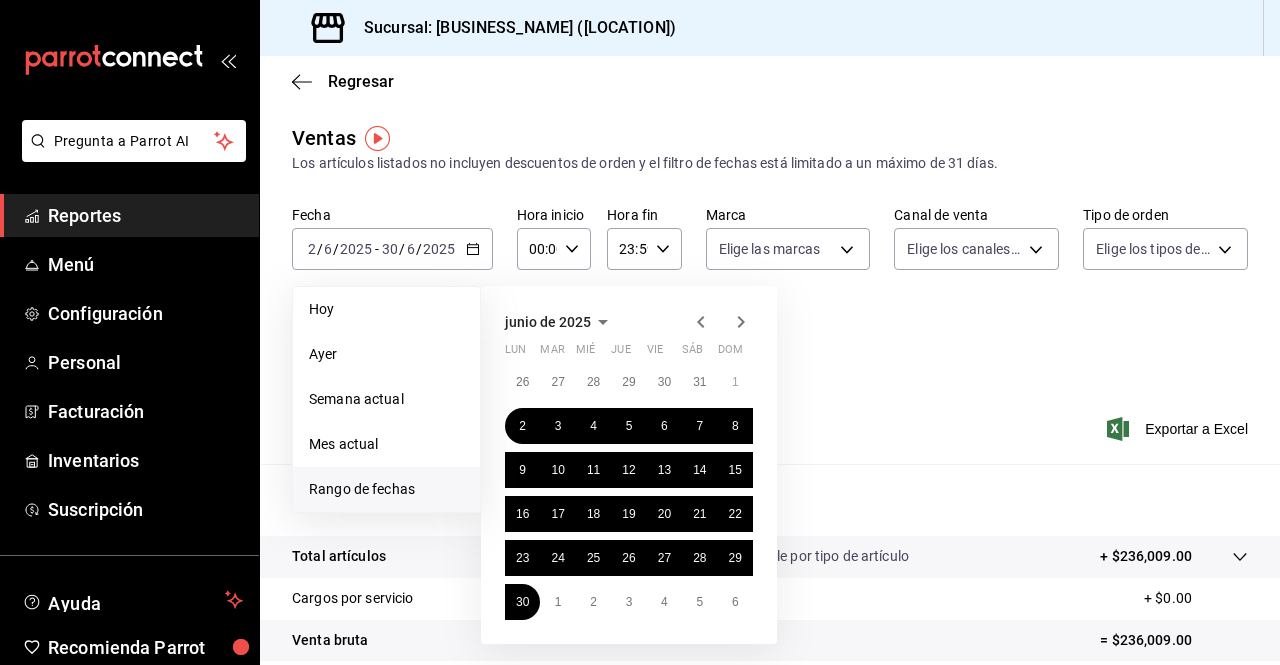 click 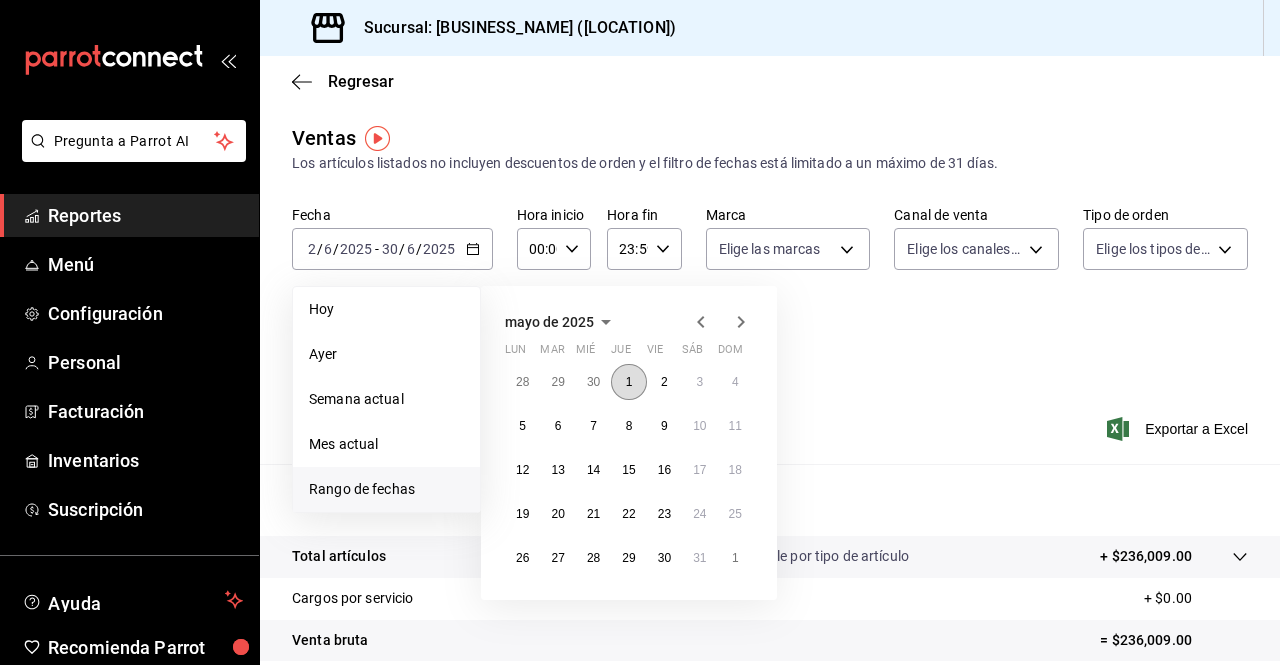 click on "1" at bounding box center (628, 382) 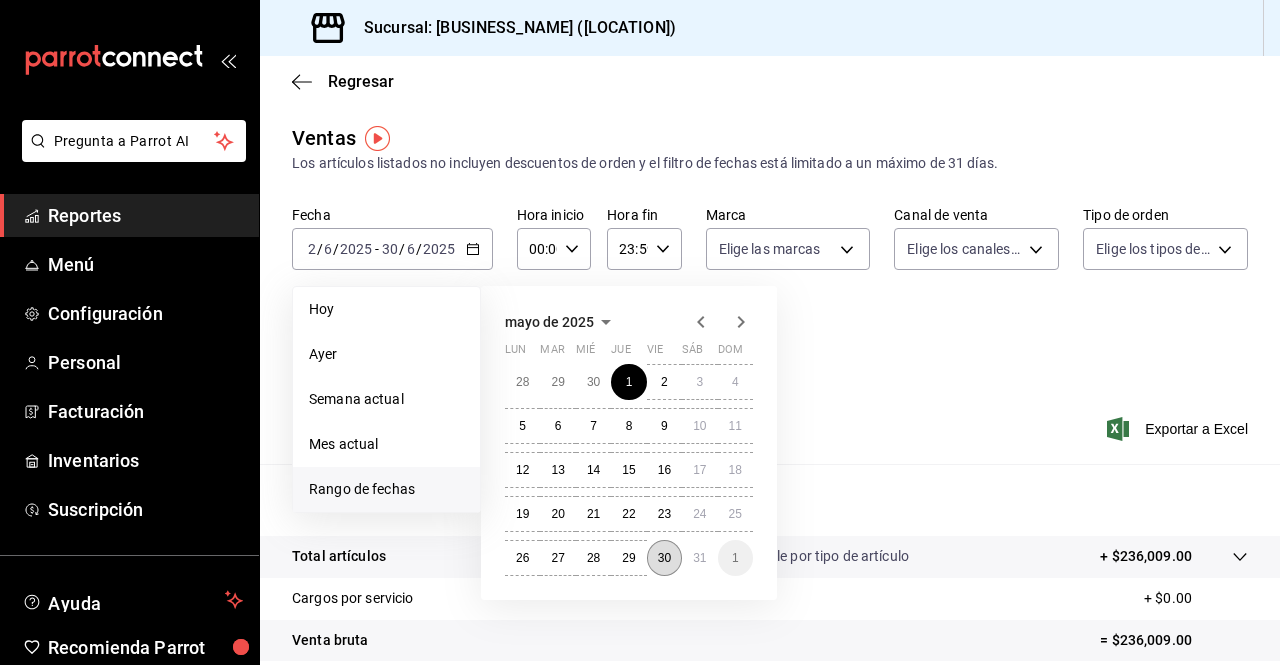 click on "30" at bounding box center (664, 558) 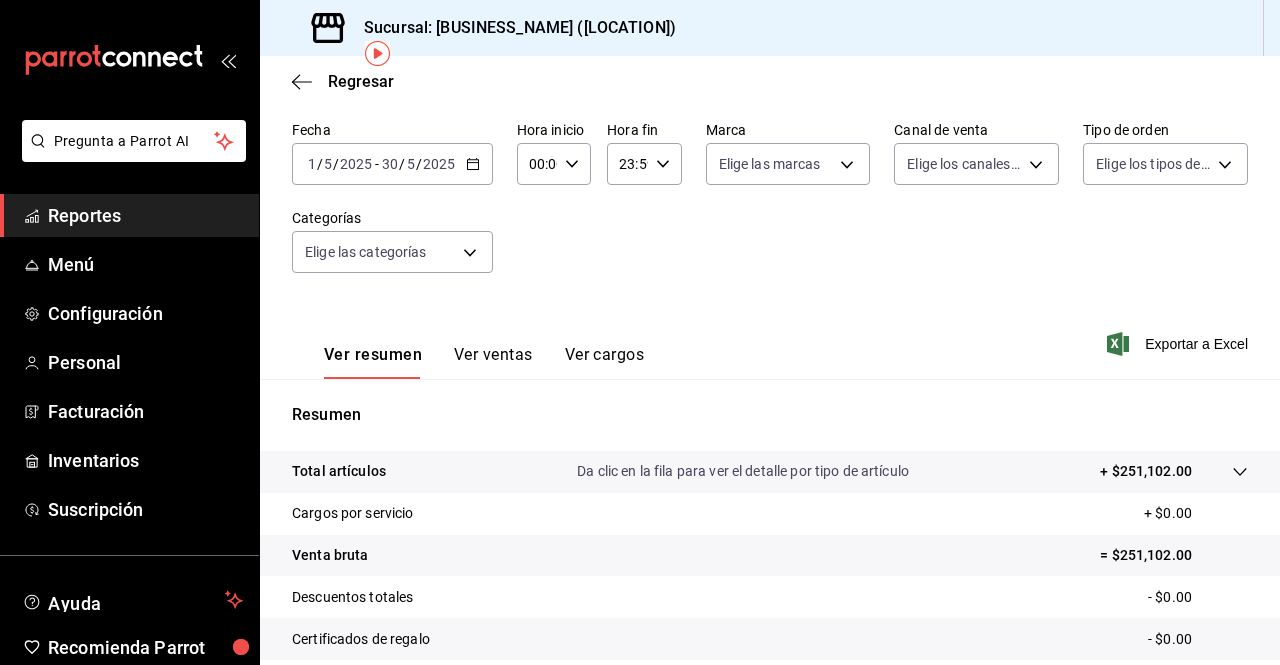 scroll, scrollTop: 84, scrollLeft: 0, axis: vertical 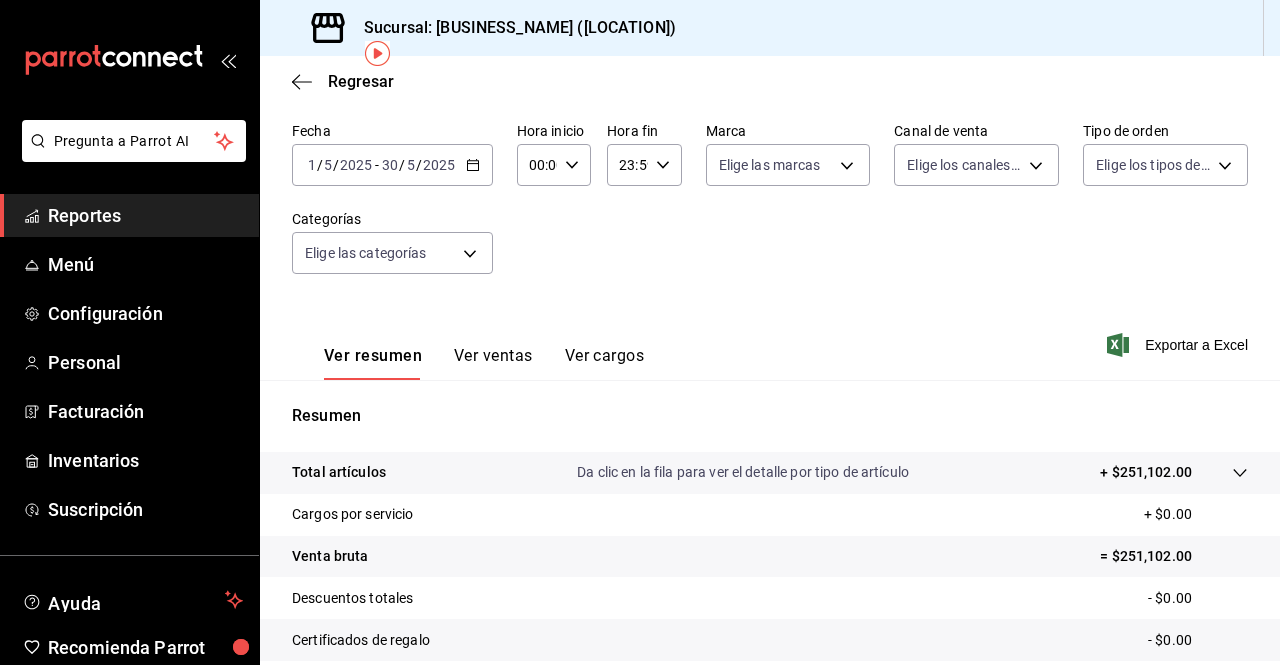 click 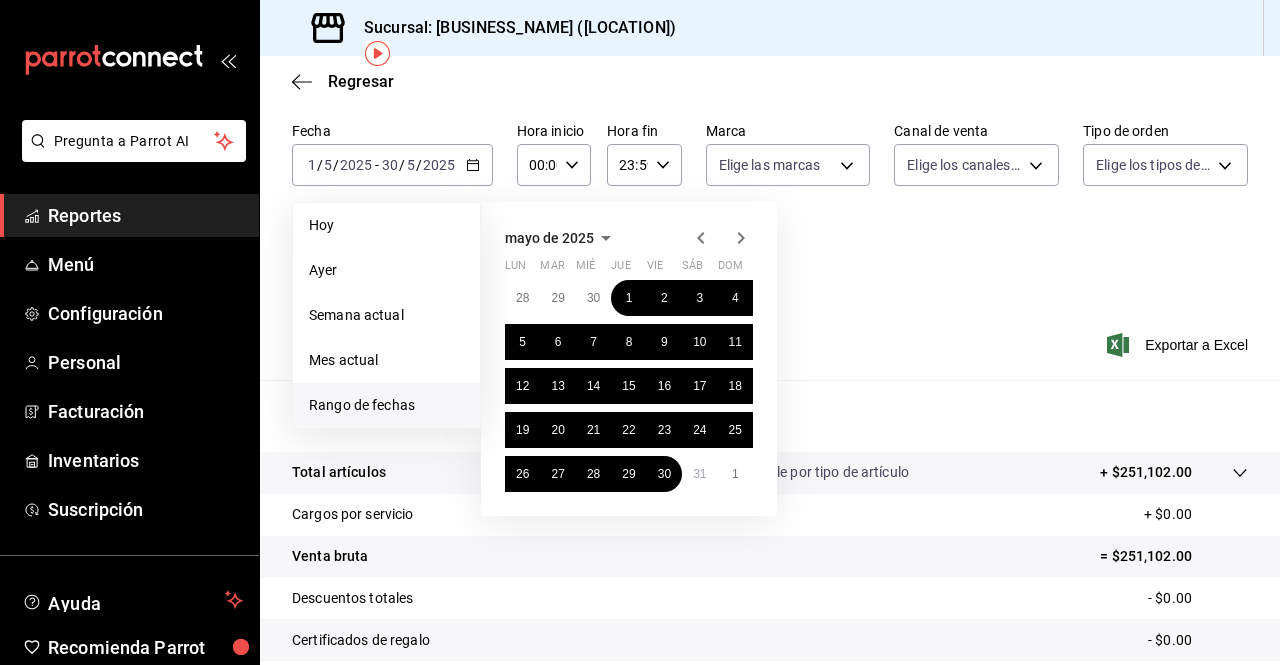 click 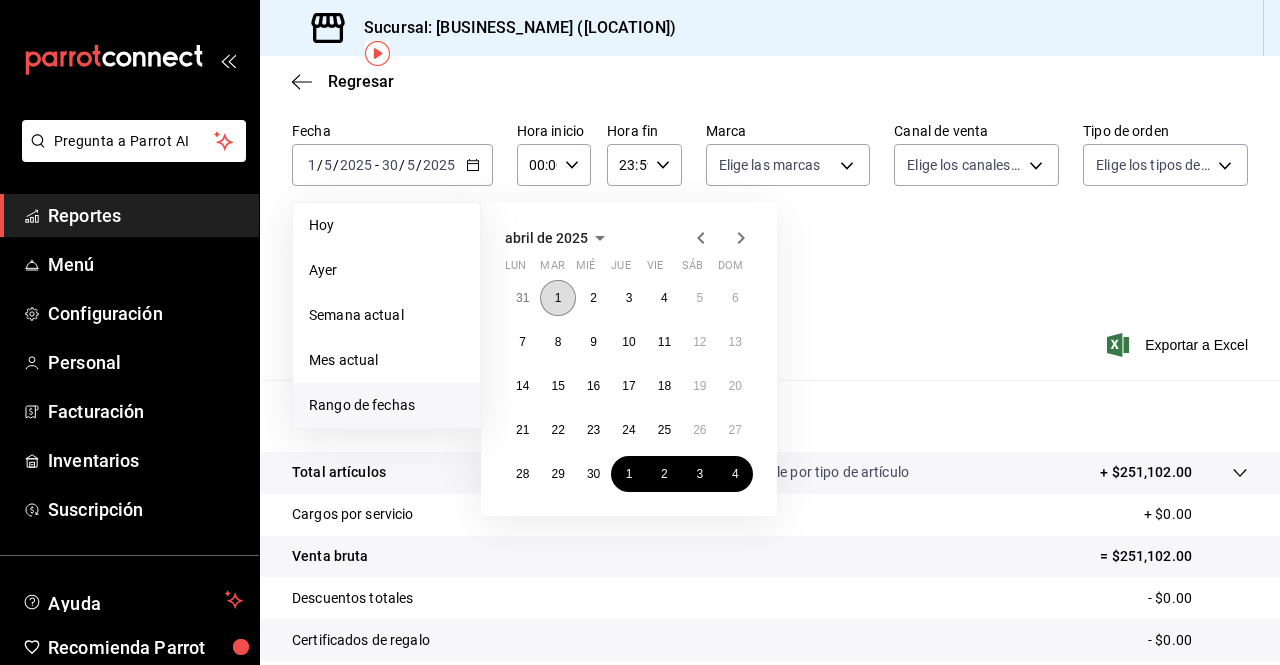 click on "1" at bounding box center [557, 298] 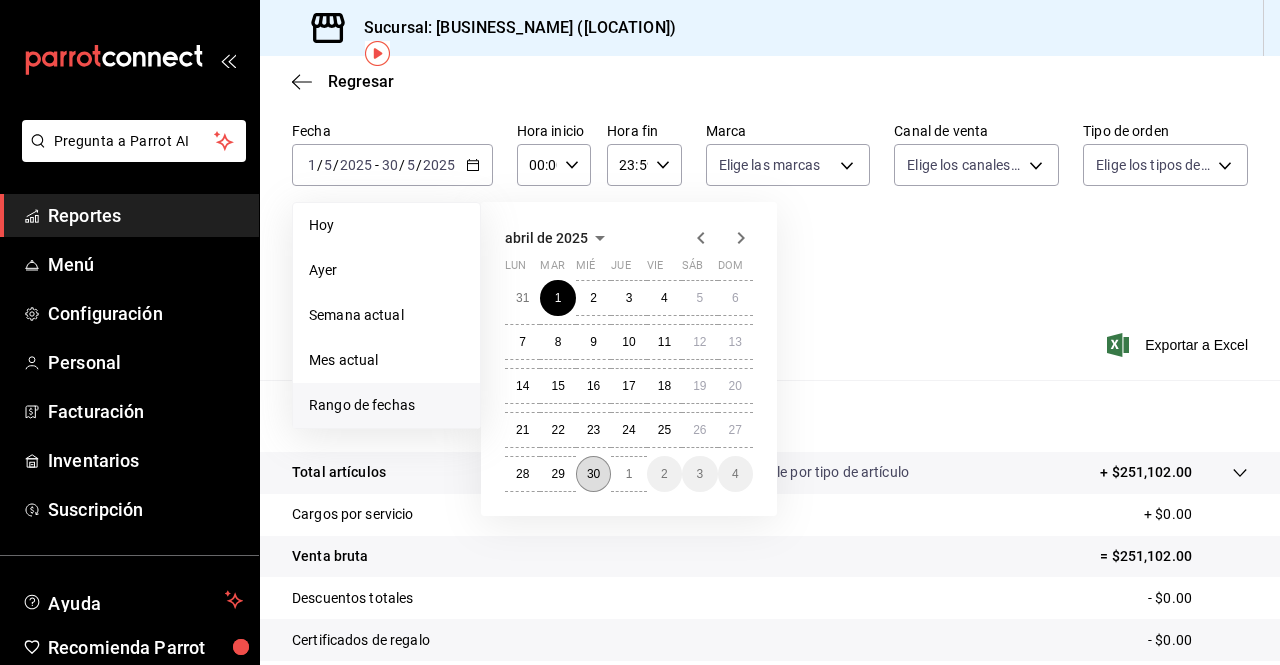 click on "30" at bounding box center (593, 474) 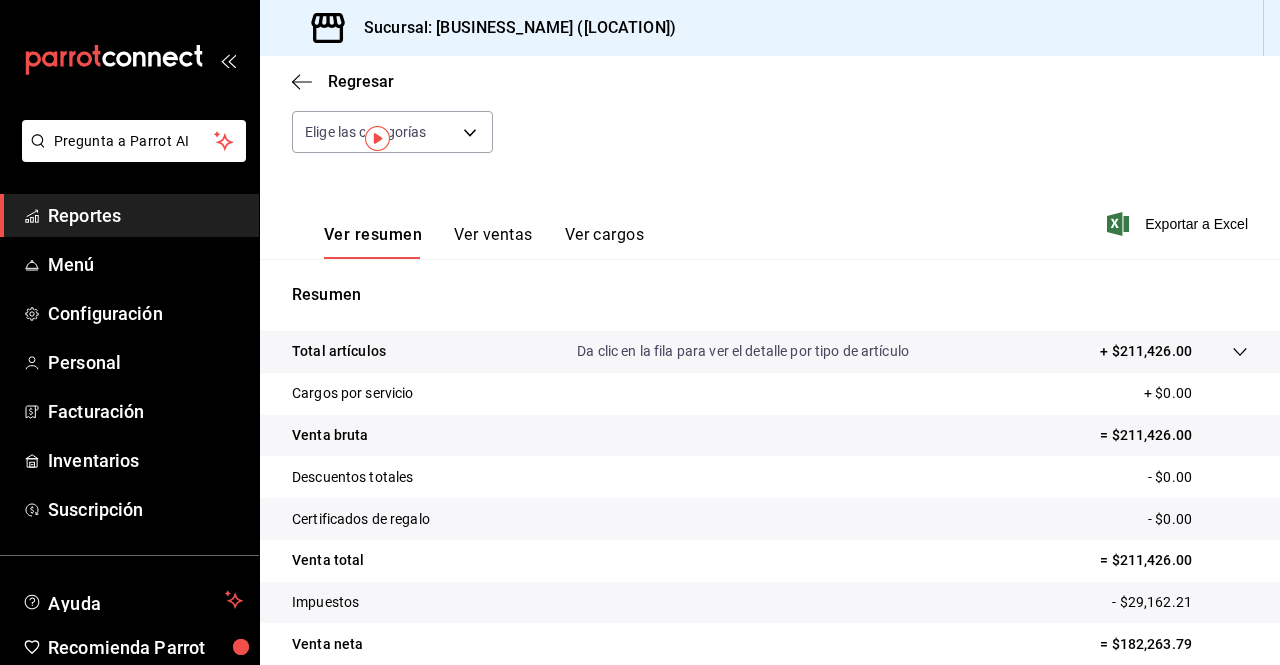 scroll, scrollTop: 0, scrollLeft: 0, axis: both 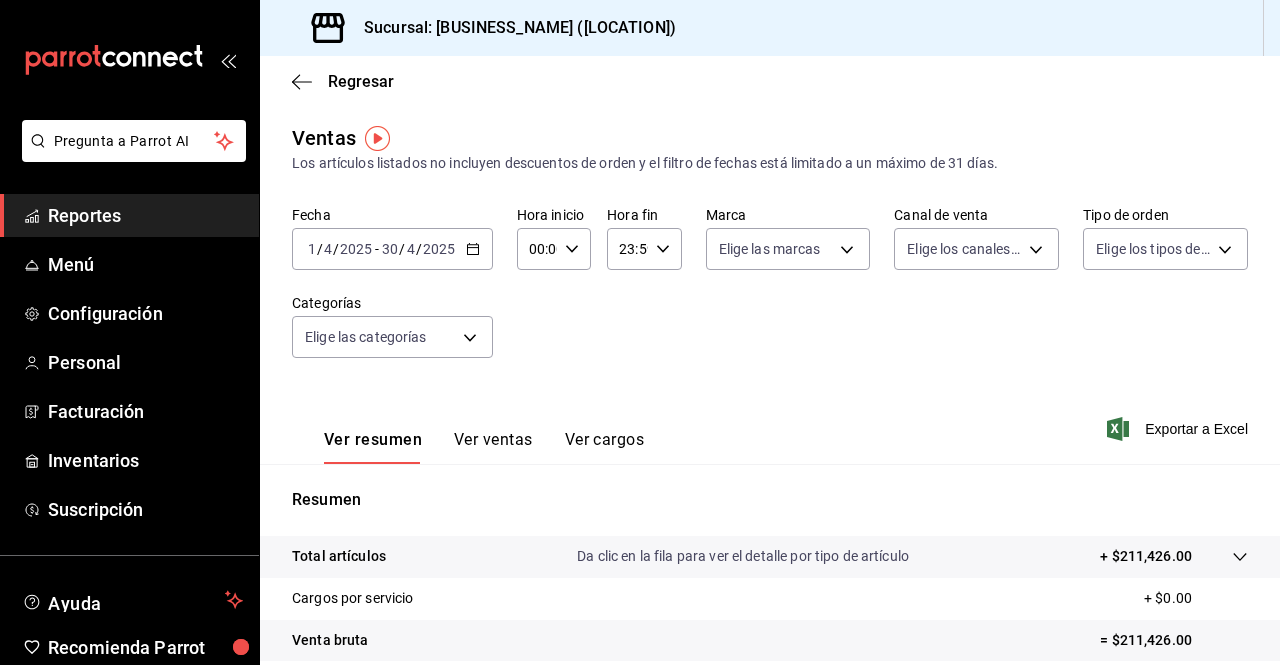 click 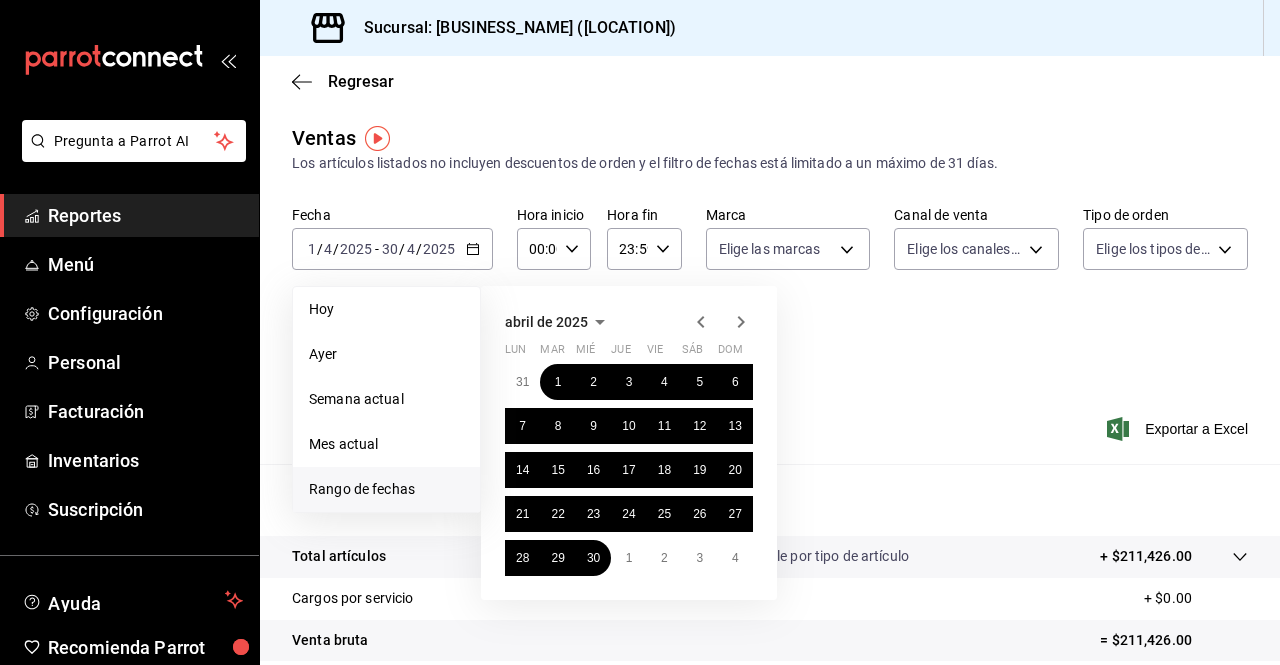 click at bounding box center (721, 322) 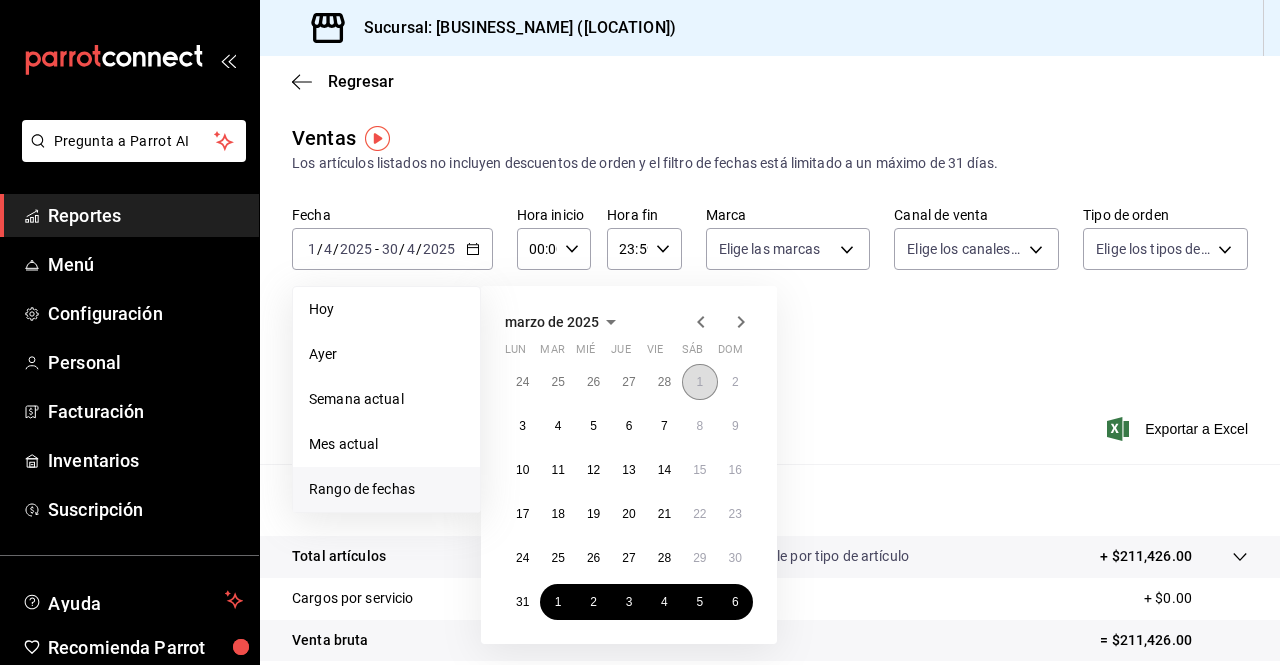 click on "1" at bounding box center [699, 382] 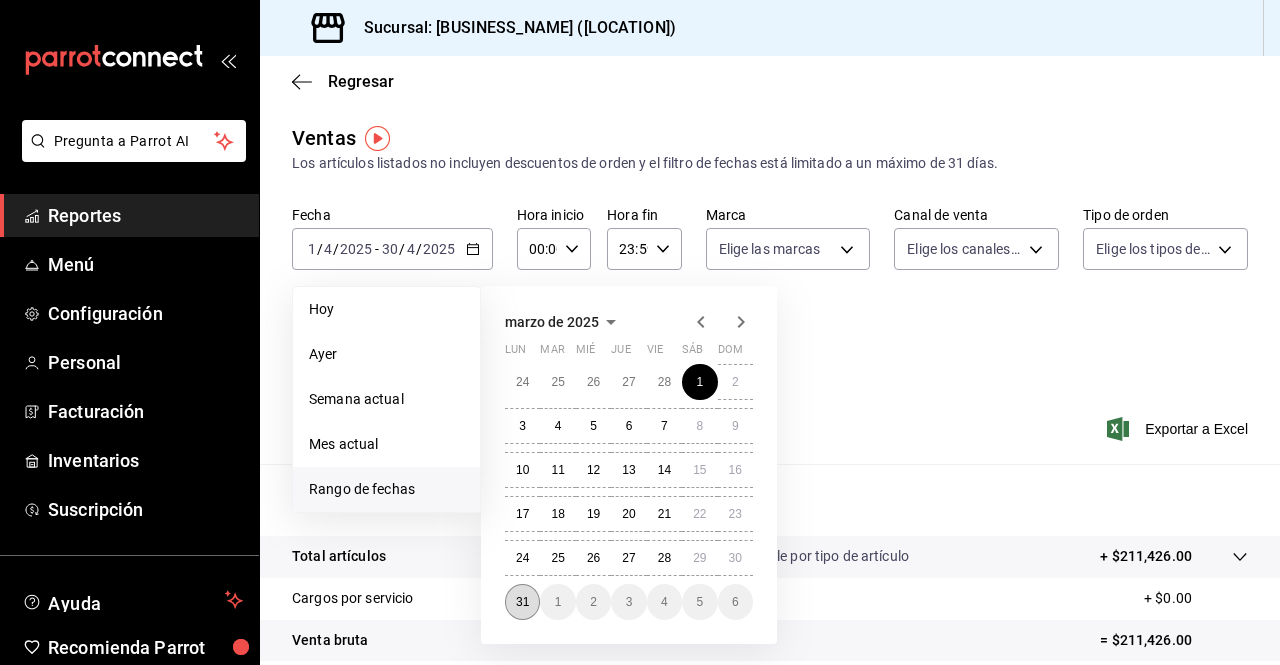 click on "31" at bounding box center [522, 602] 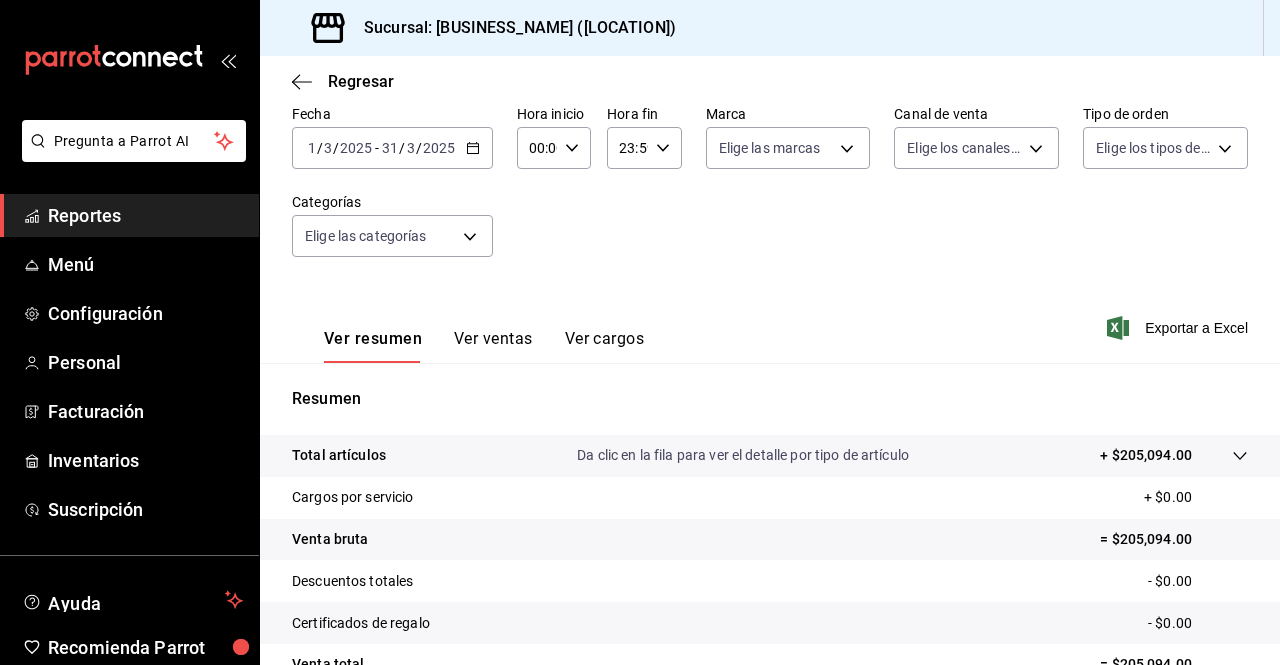 scroll, scrollTop: 86, scrollLeft: 0, axis: vertical 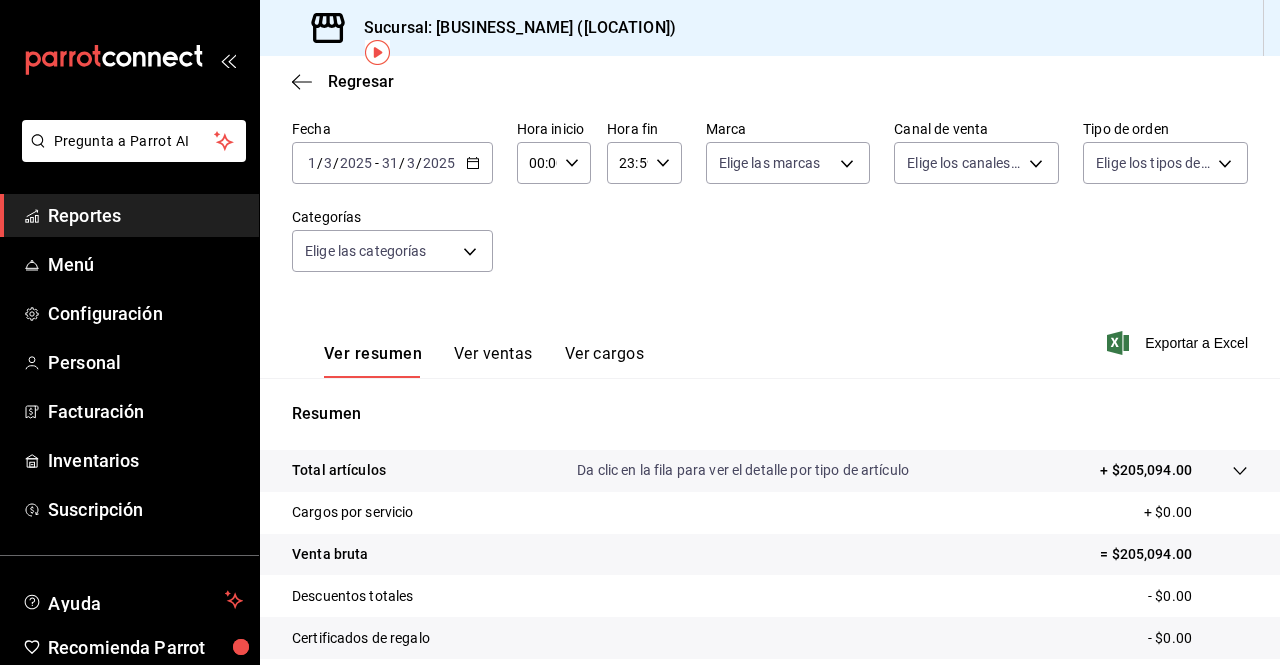 click on "2025-03-01 1 / 3 / 2025 - 2025-03-31 31 / 3 / 2025" at bounding box center [392, 163] 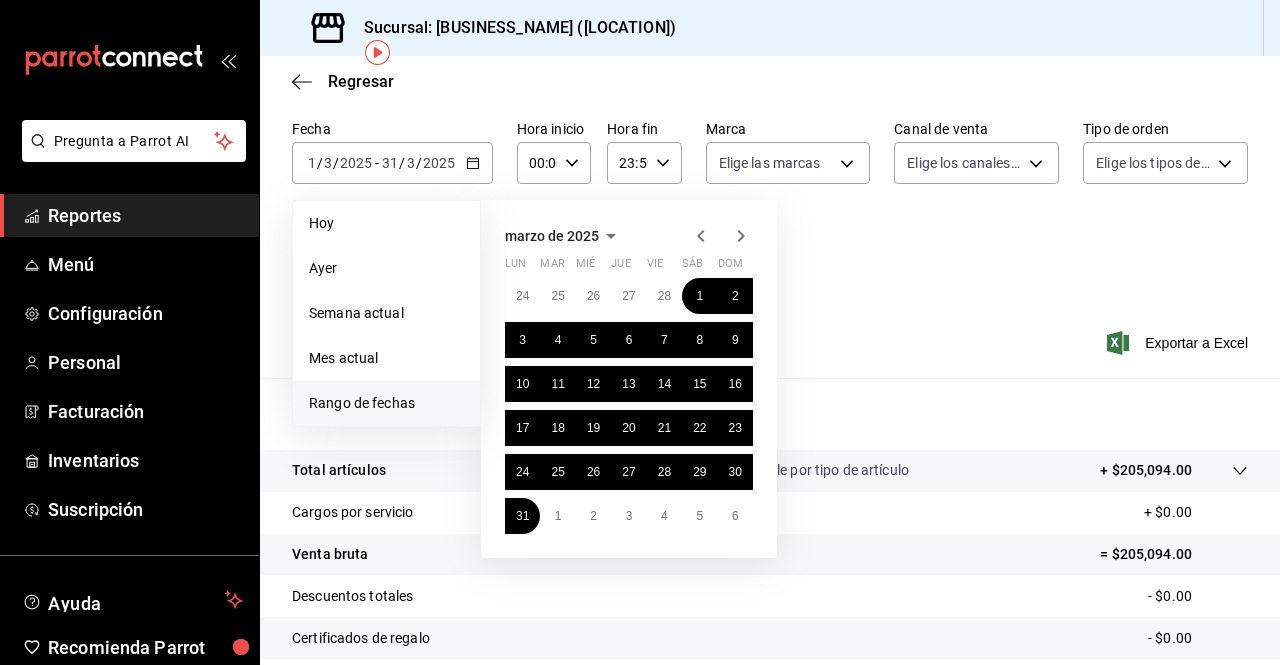 click 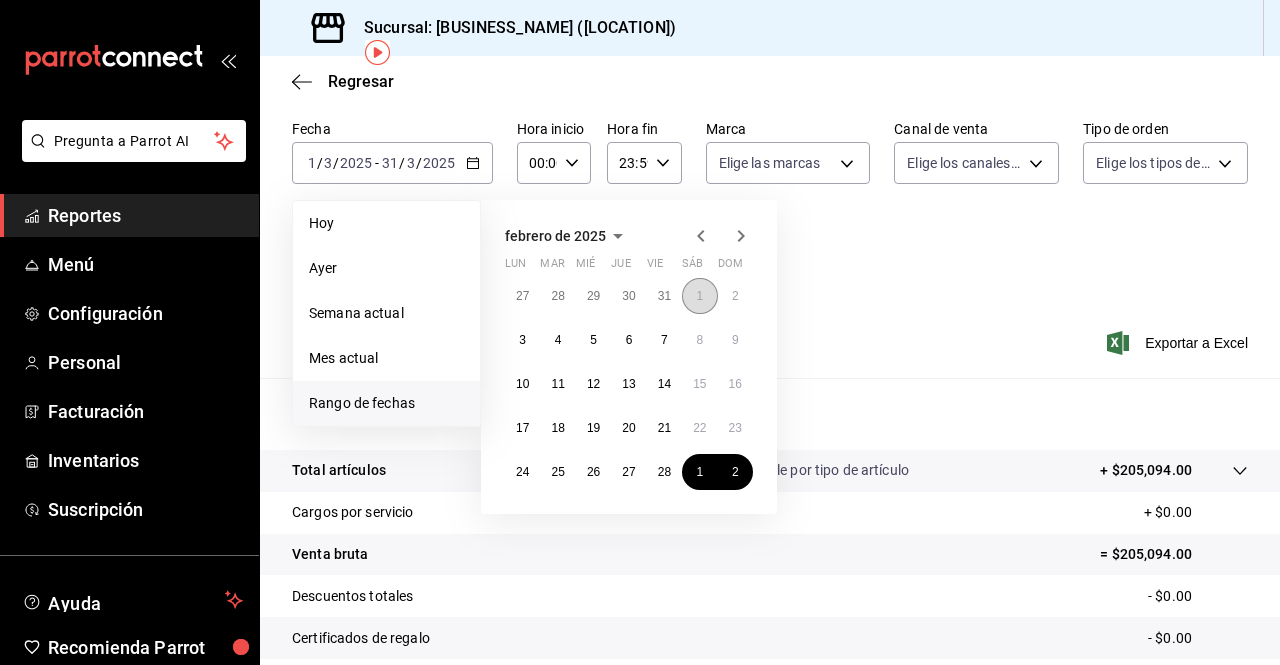 click on "1" at bounding box center [699, 296] 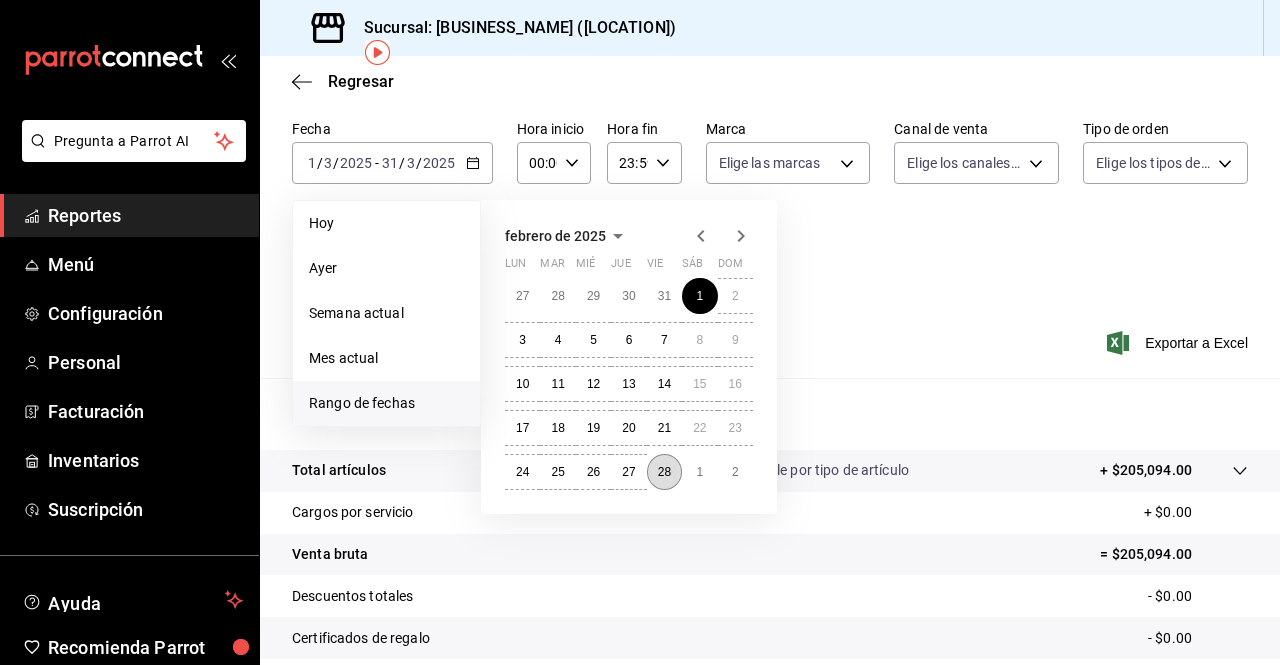 click on "28" at bounding box center [664, 472] 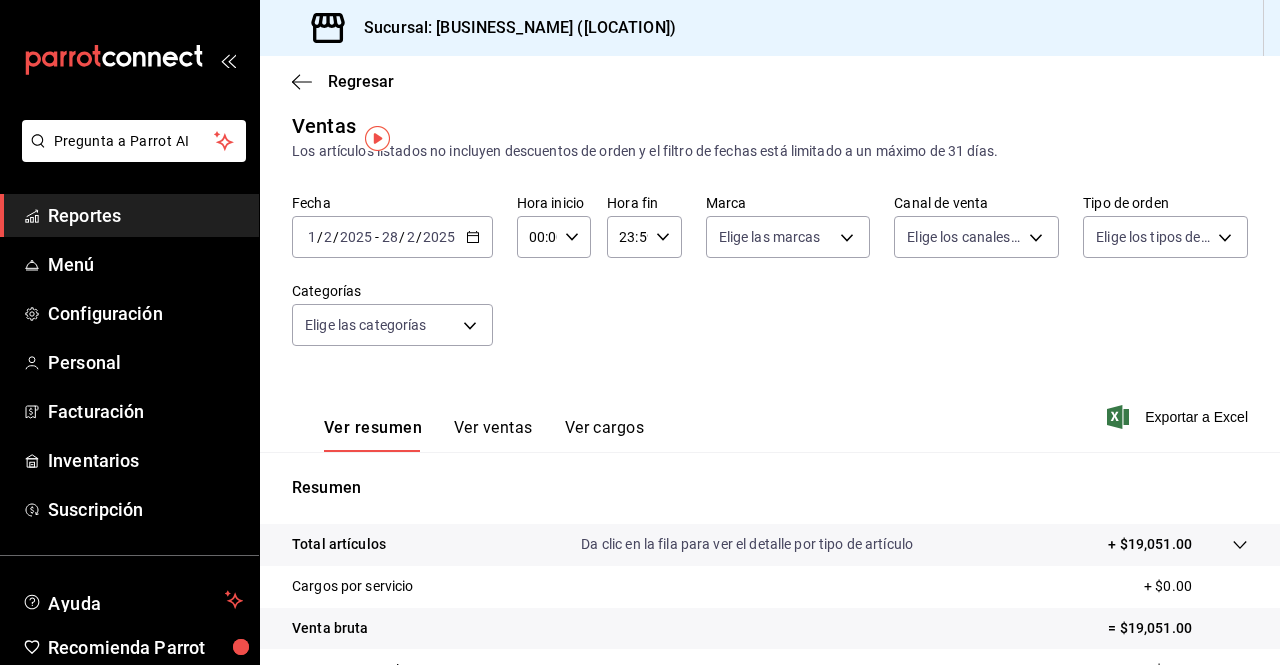 scroll, scrollTop: 0, scrollLeft: 0, axis: both 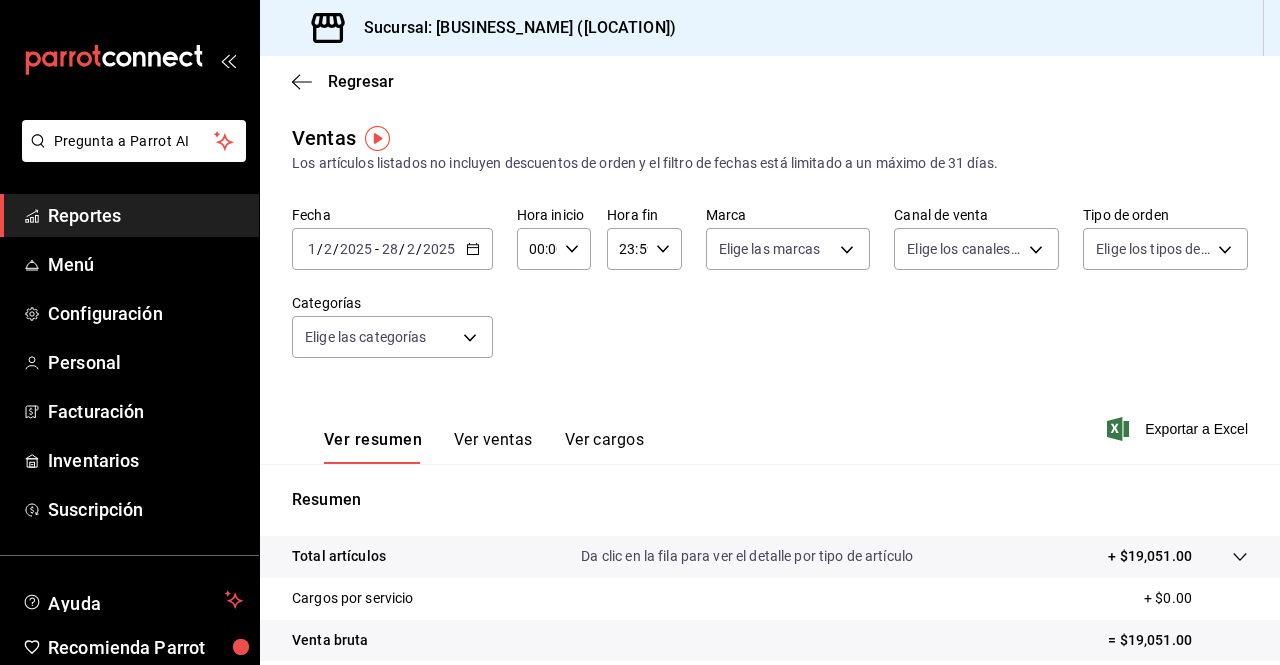 click 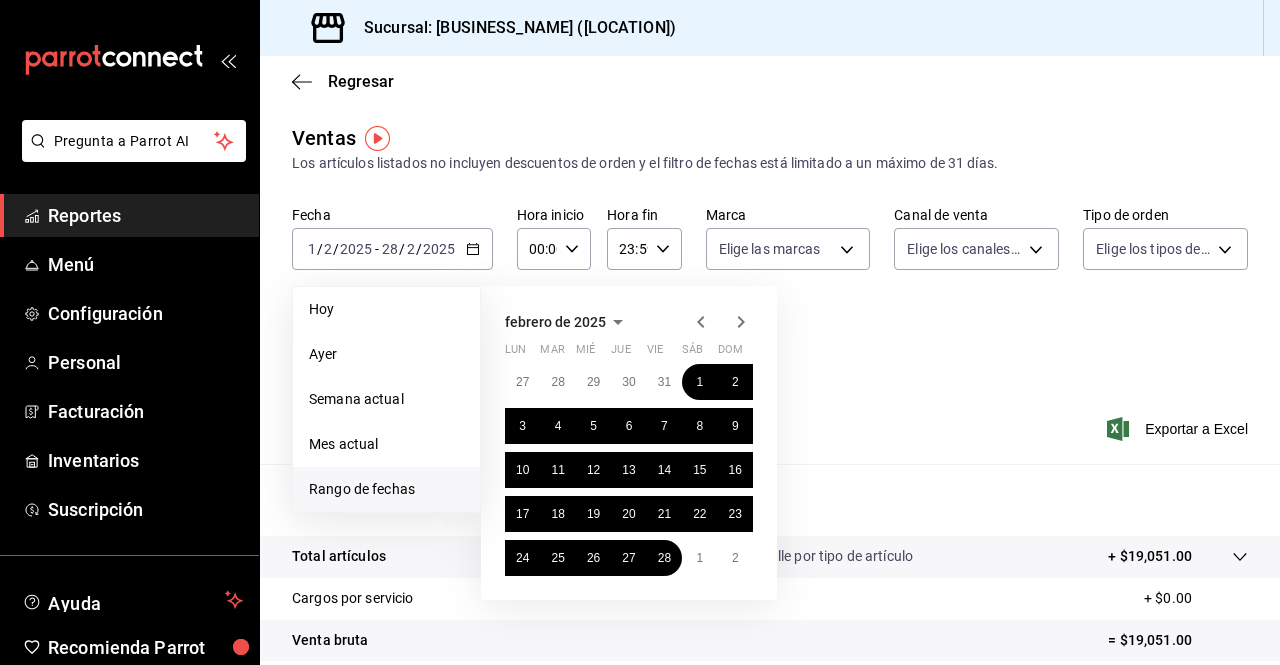 click 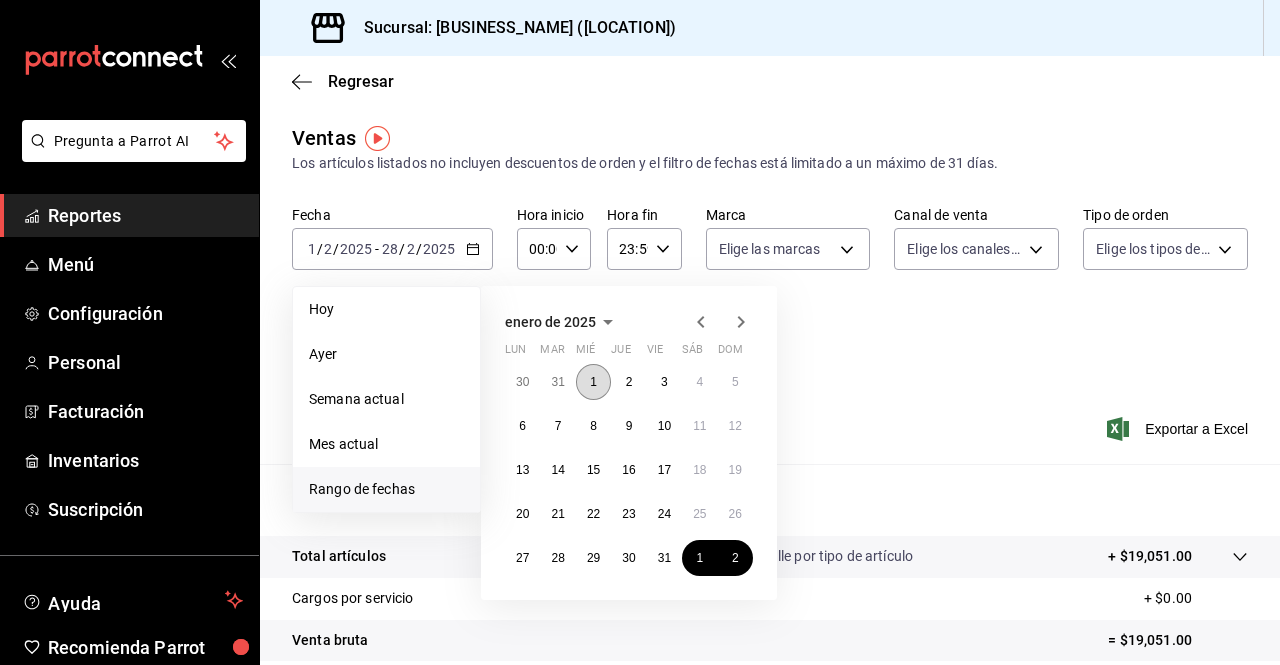 click on "1" at bounding box center (593, 382) 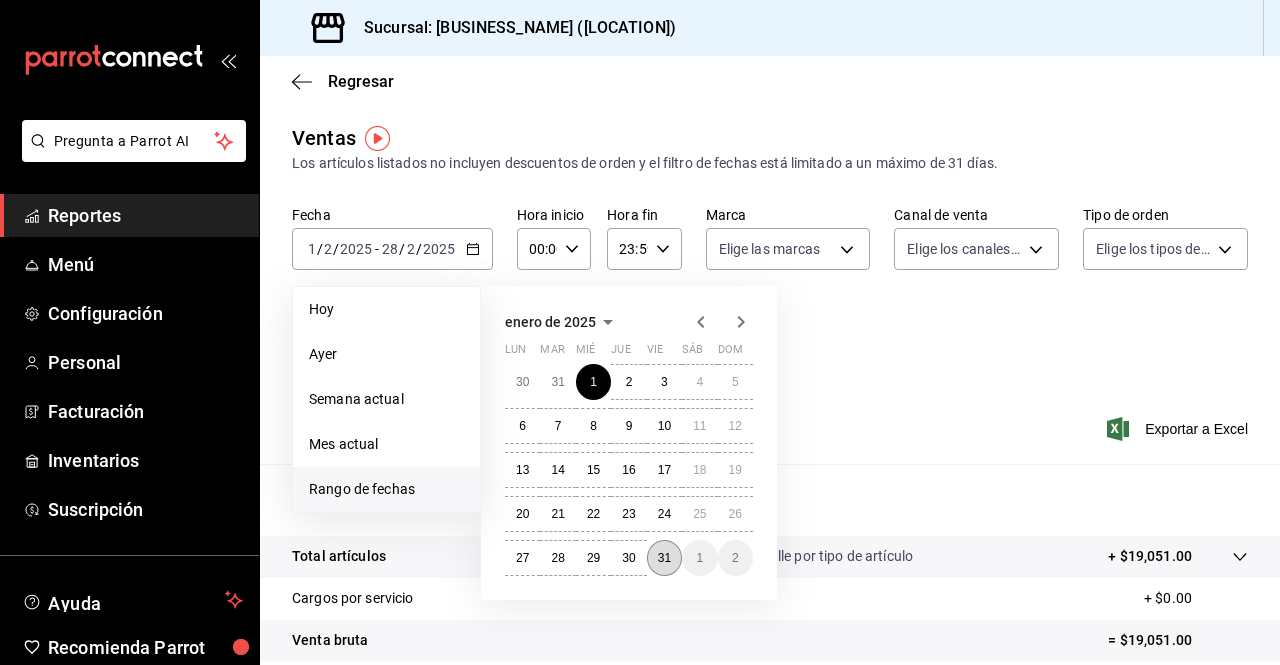 click on "31" at bounding box center [664, 558] 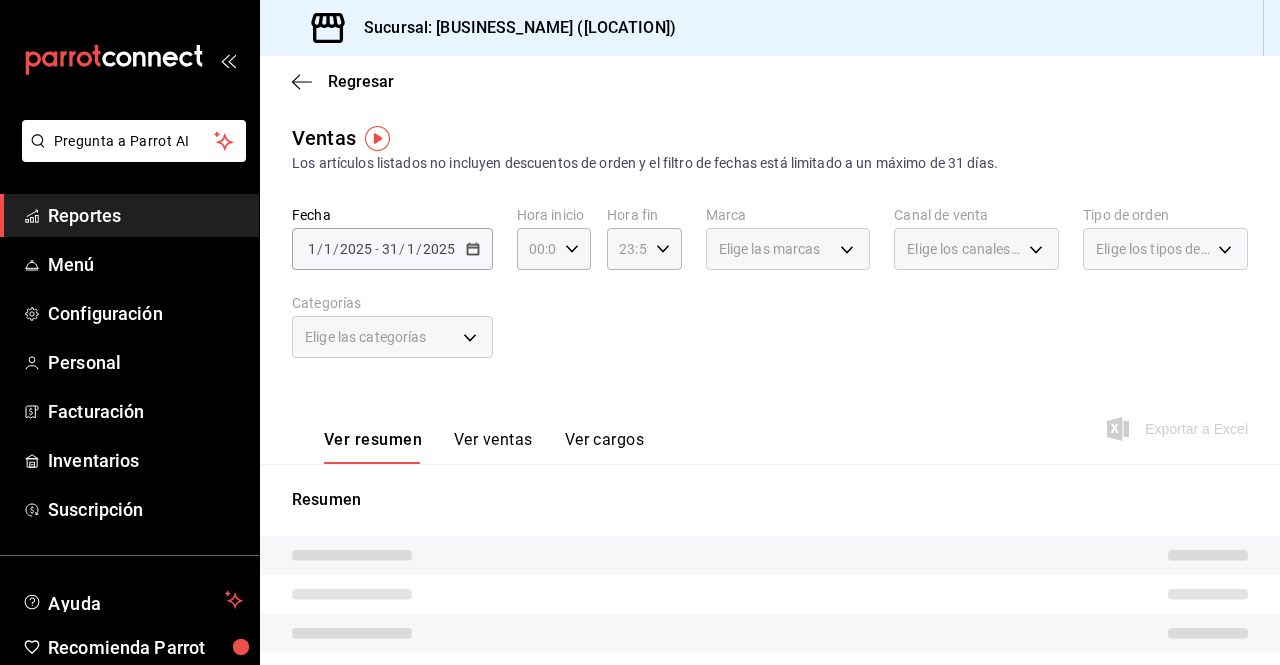 click on "Fecha [DATE] [DATE] - [DATE] [DATE] Hora inicio 00:00 Hora inicio Hora fin 23:59 Hora fin Marca Elige las marcas Canal de venta Elige los canales de venta Tipo de orden Elige los tipos de orden Categorías Elige las categorías" at bounding box center (770, 294) 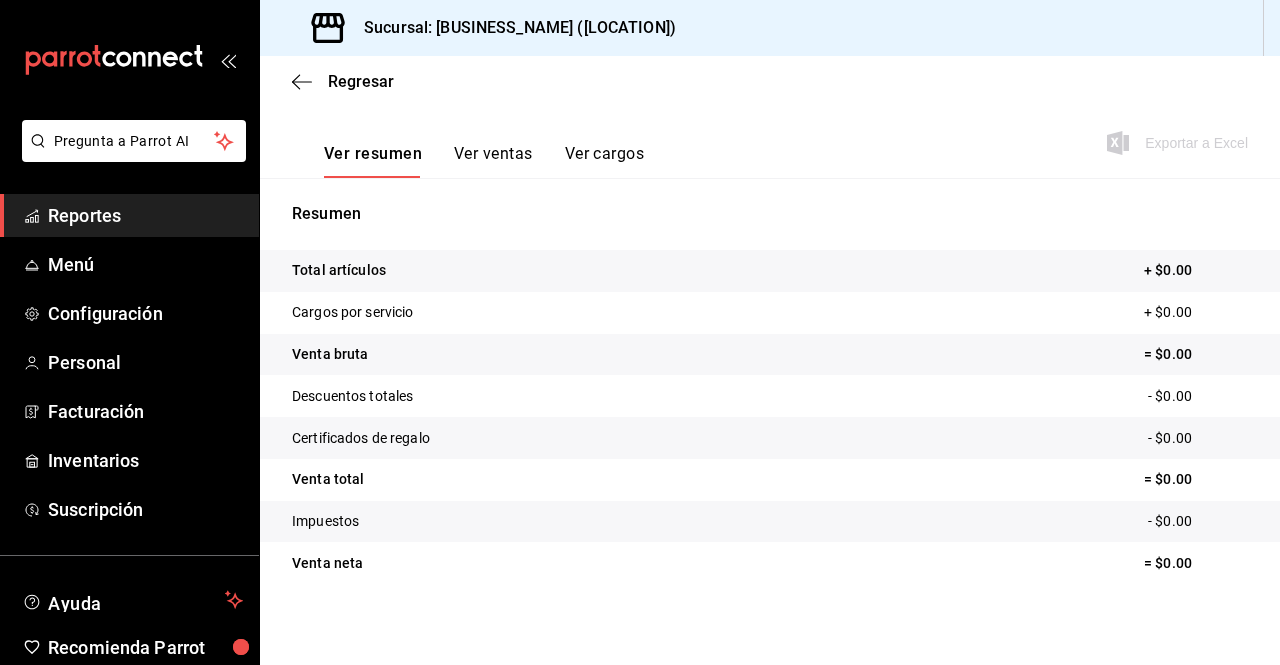 scroll, scrollTop: 0, scrollLeft: 0, axis: both 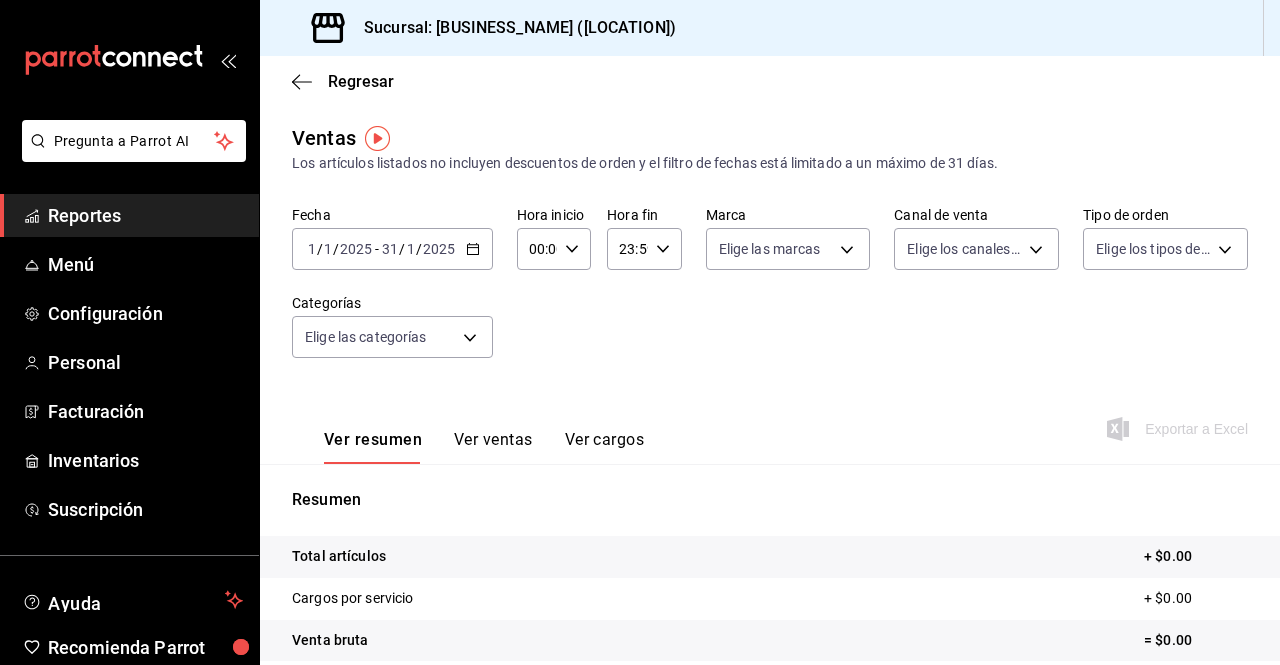 click 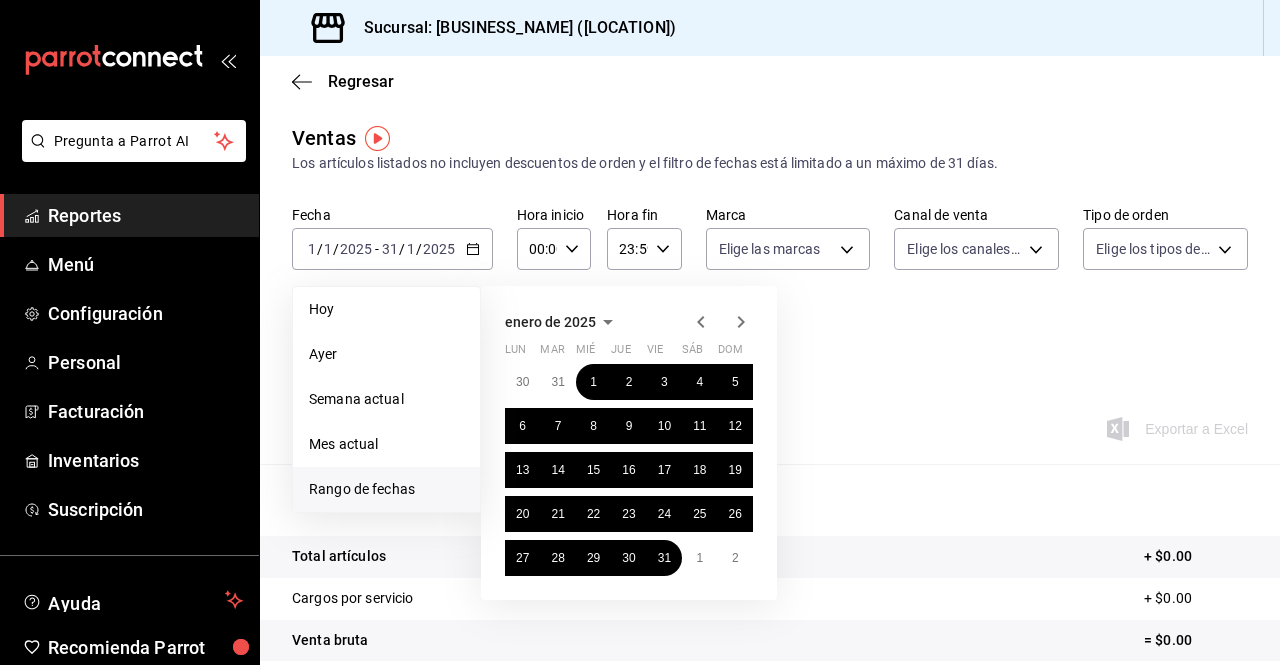 click 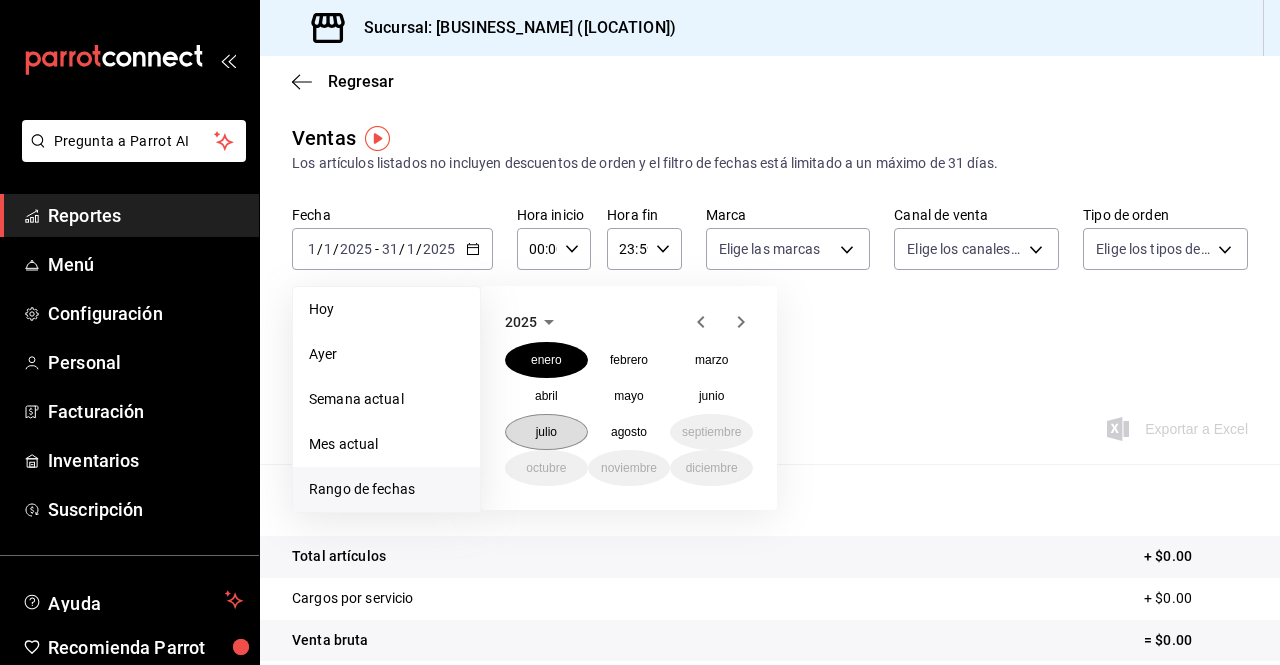 click on "julio" at bounding box center (546, 432) 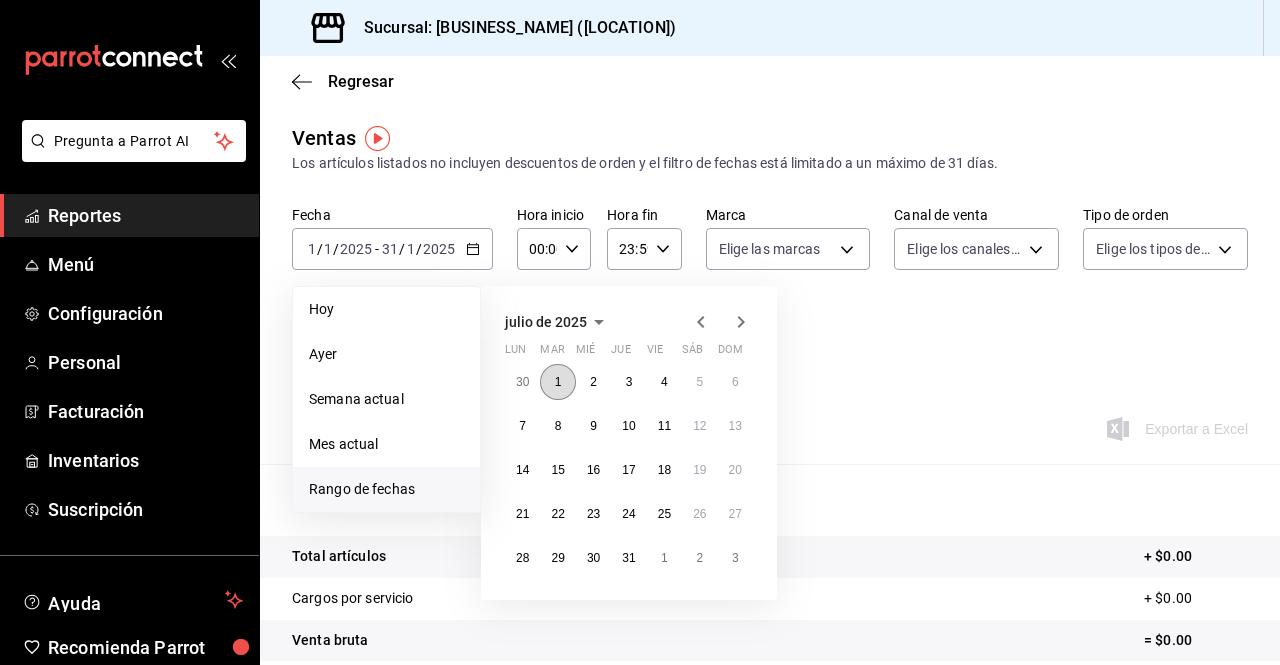 click on "1" at bounding box center (558, 382) 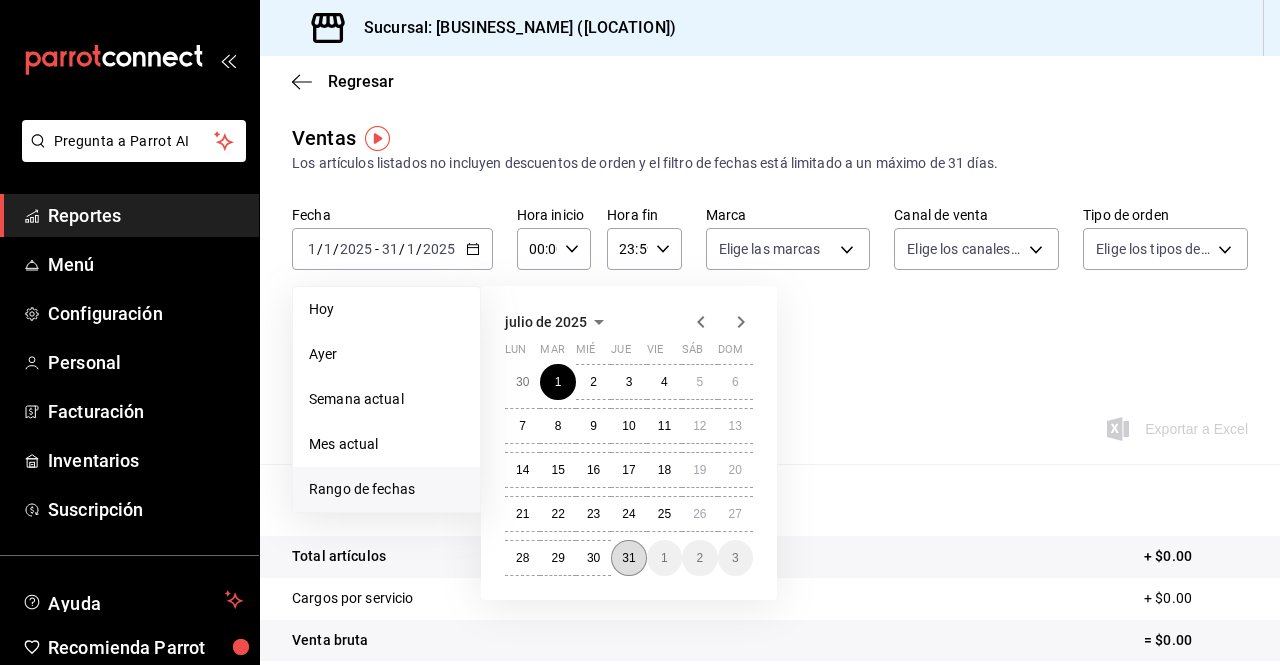 click on "31" at bounding box center [628, 558] 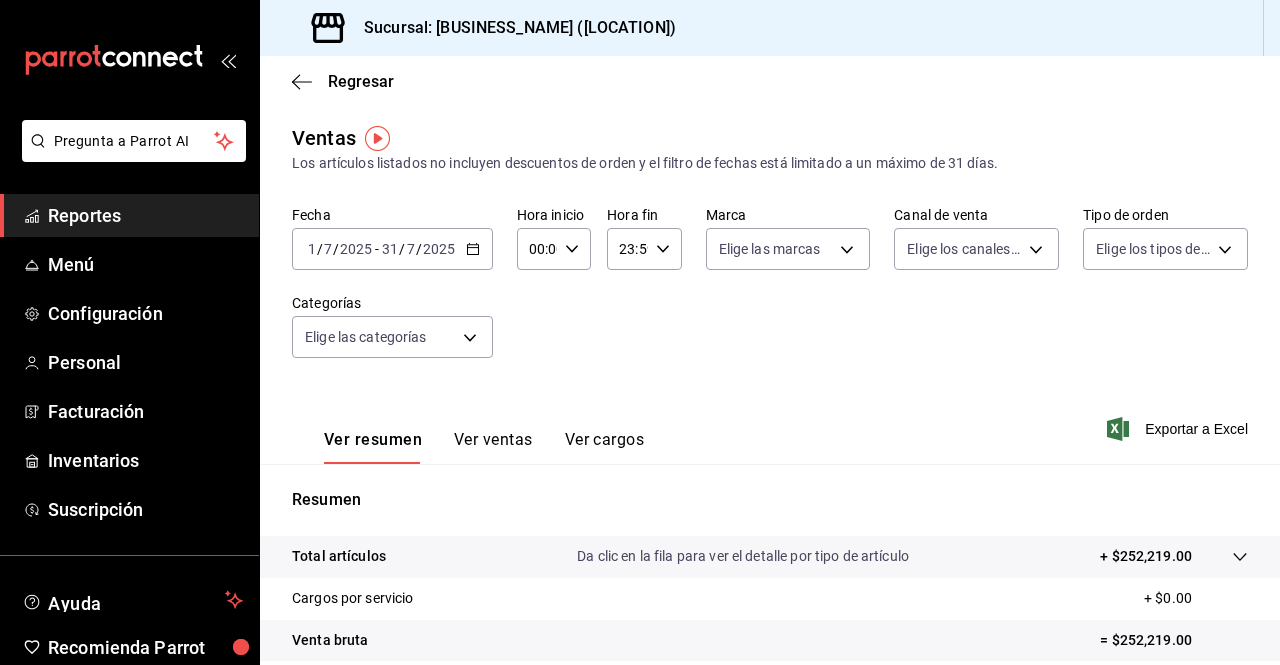 click on "Ver resumen Ver ventas Ver cargos Exportar a Excel" at bounding box center [770, 423] 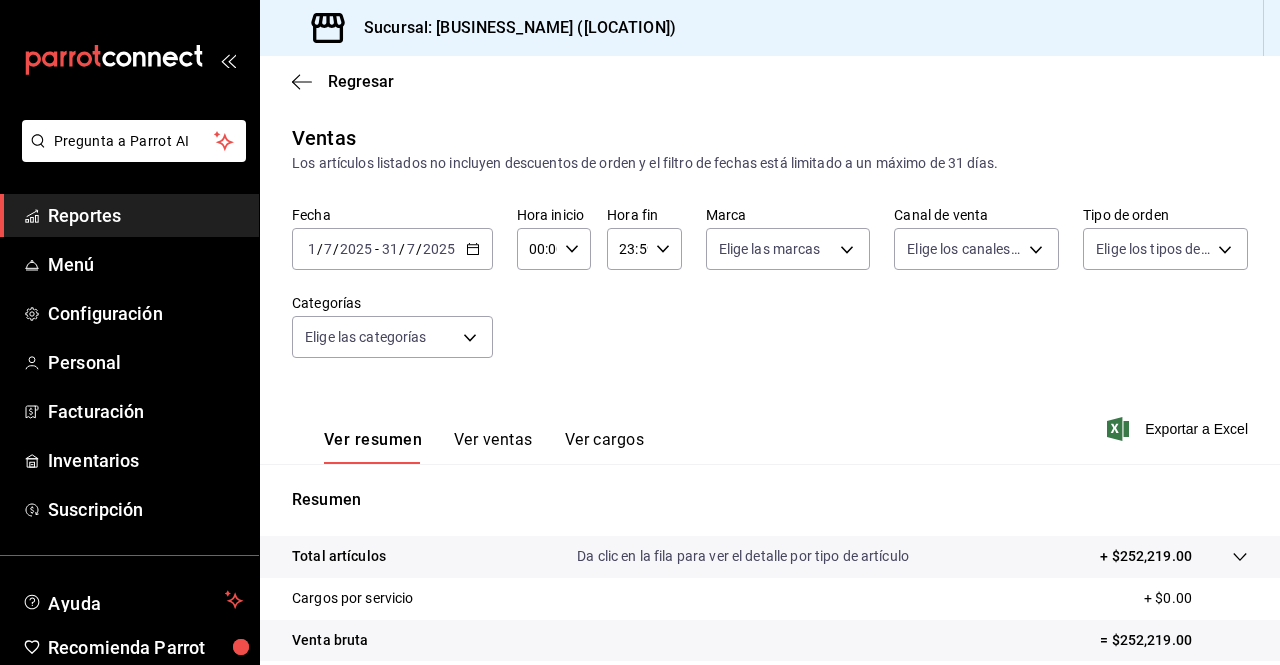 scroll, scrollTop: 293, scrollLeft: 0, axis: vertical 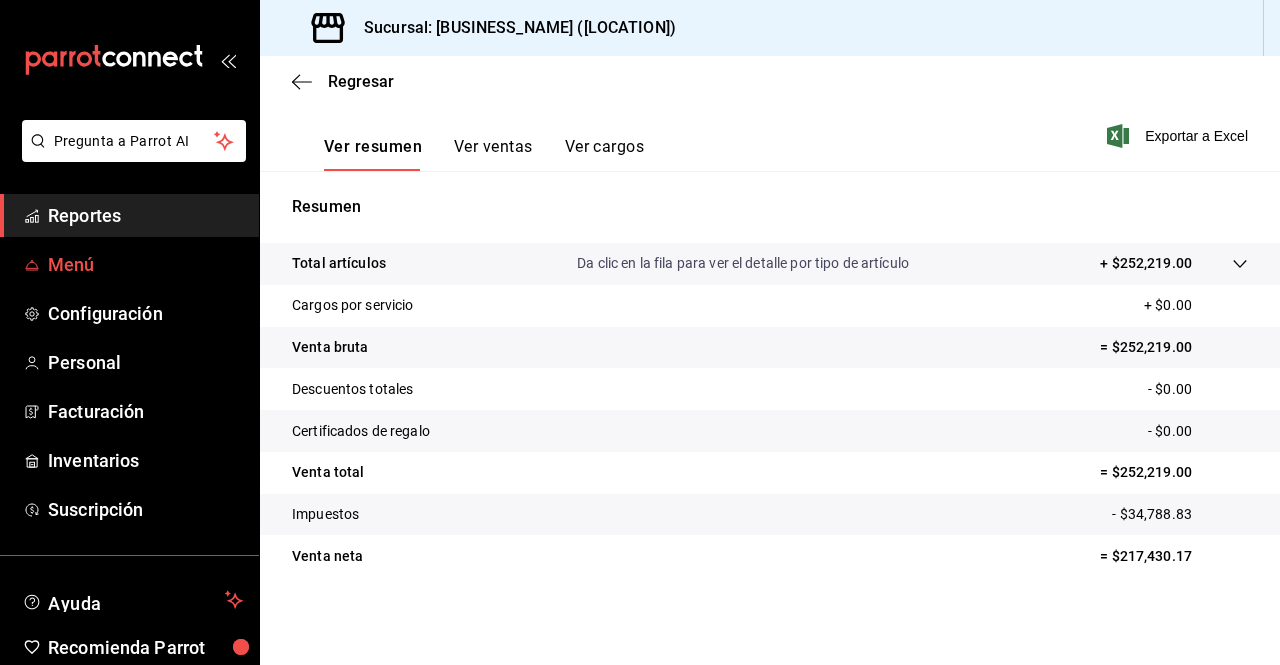 click on "Menú" at bounding box center [145, 264] 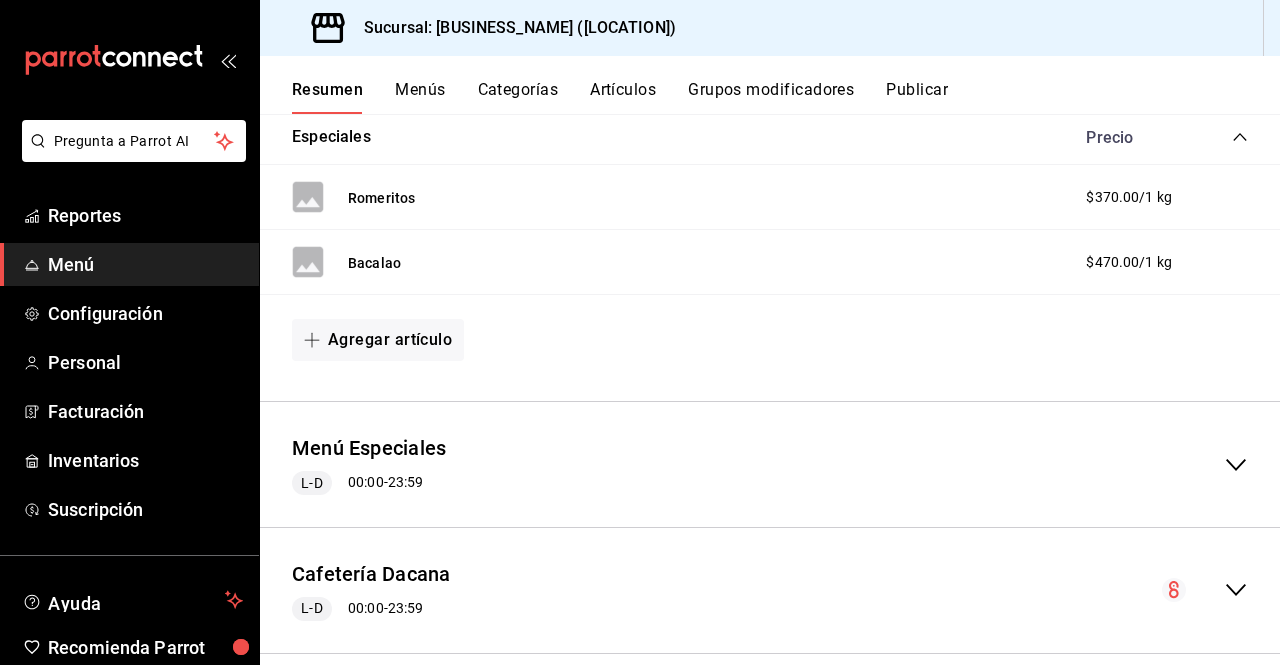 scroll, scrollTop: 370, scrollLeft: 0, axis: vertical 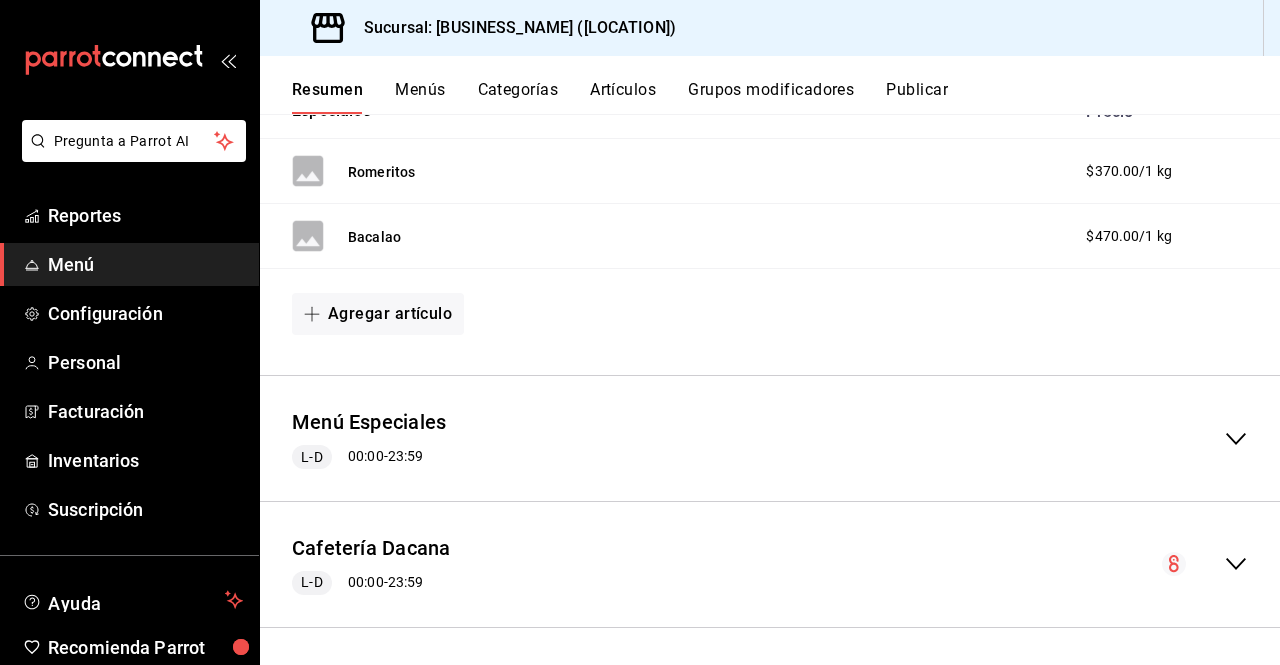 click 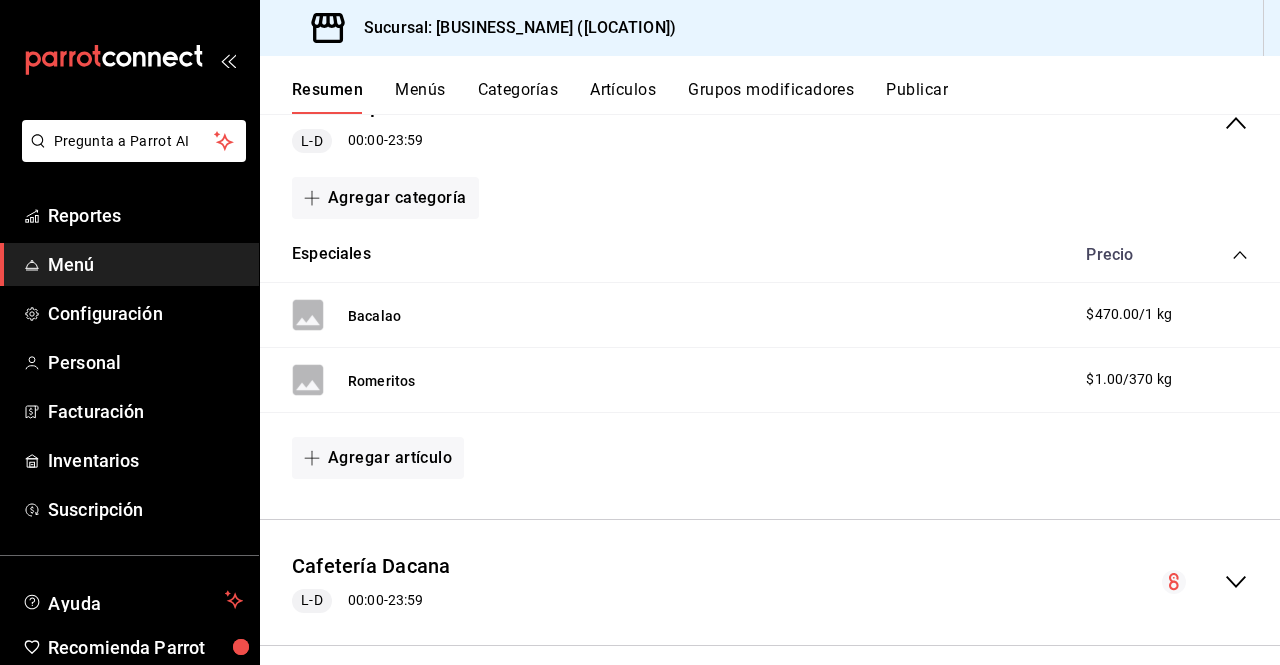 scroll, scrollTop: 704, scrollLeft: 0, axis: vertical 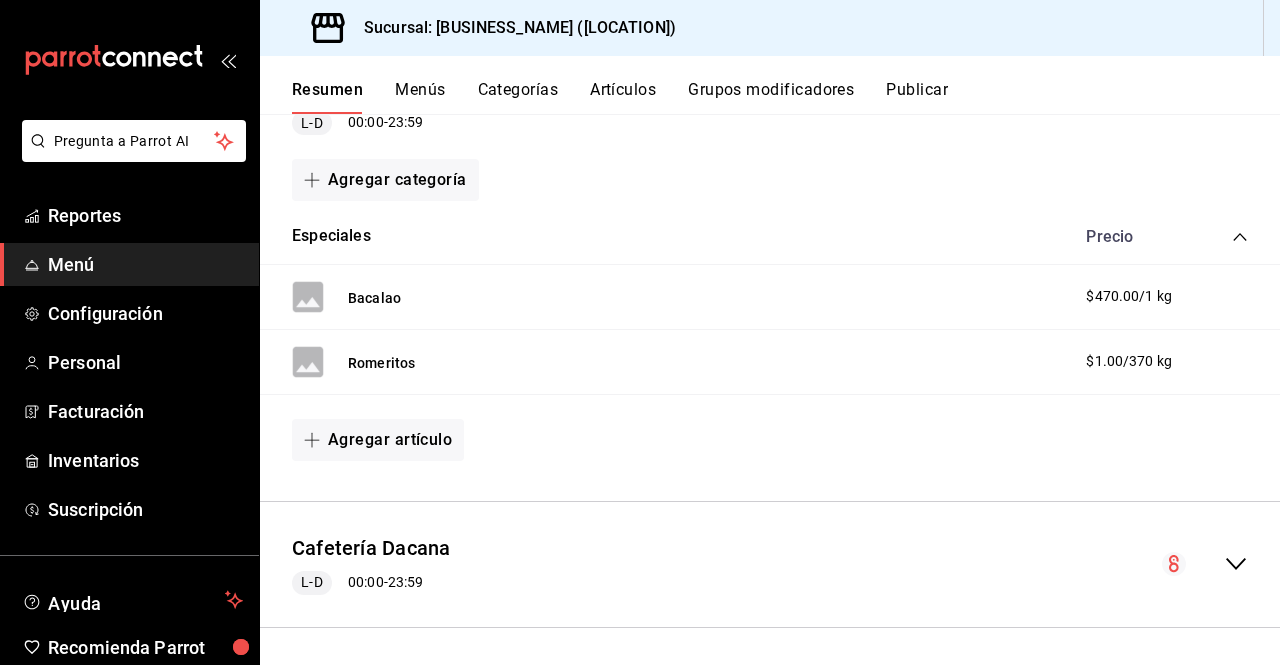 click 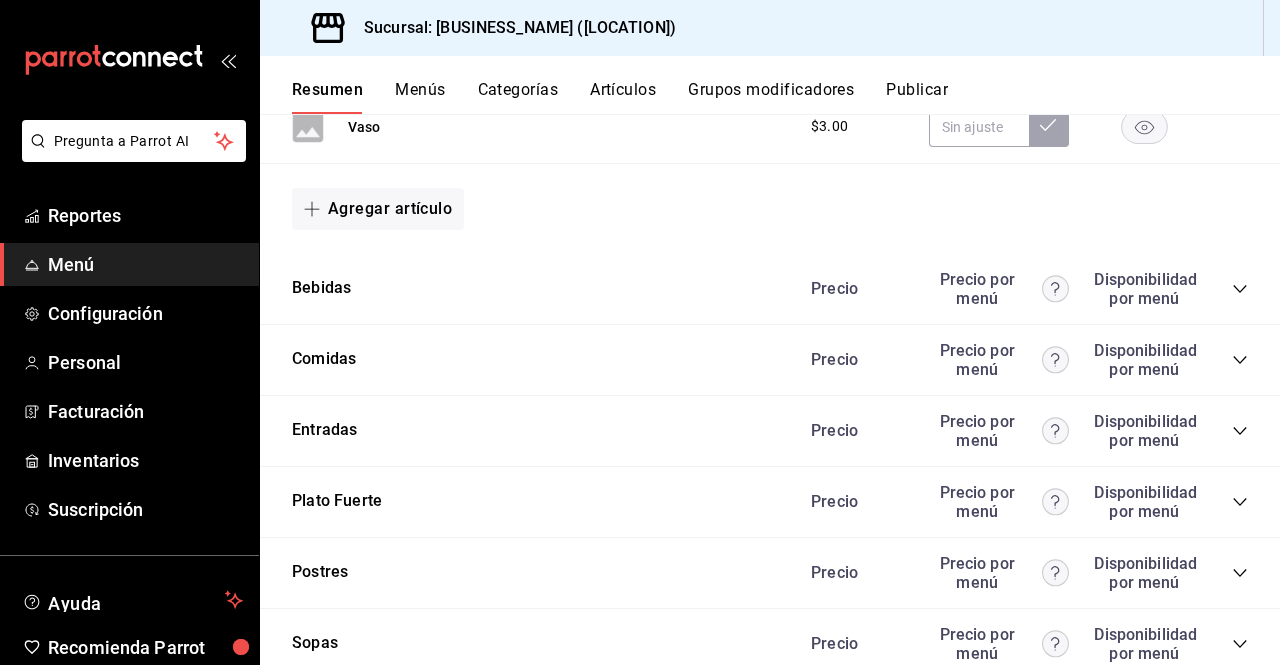 scroll, scrollTop: 2902, scrollLeft: 0, axis: vertical 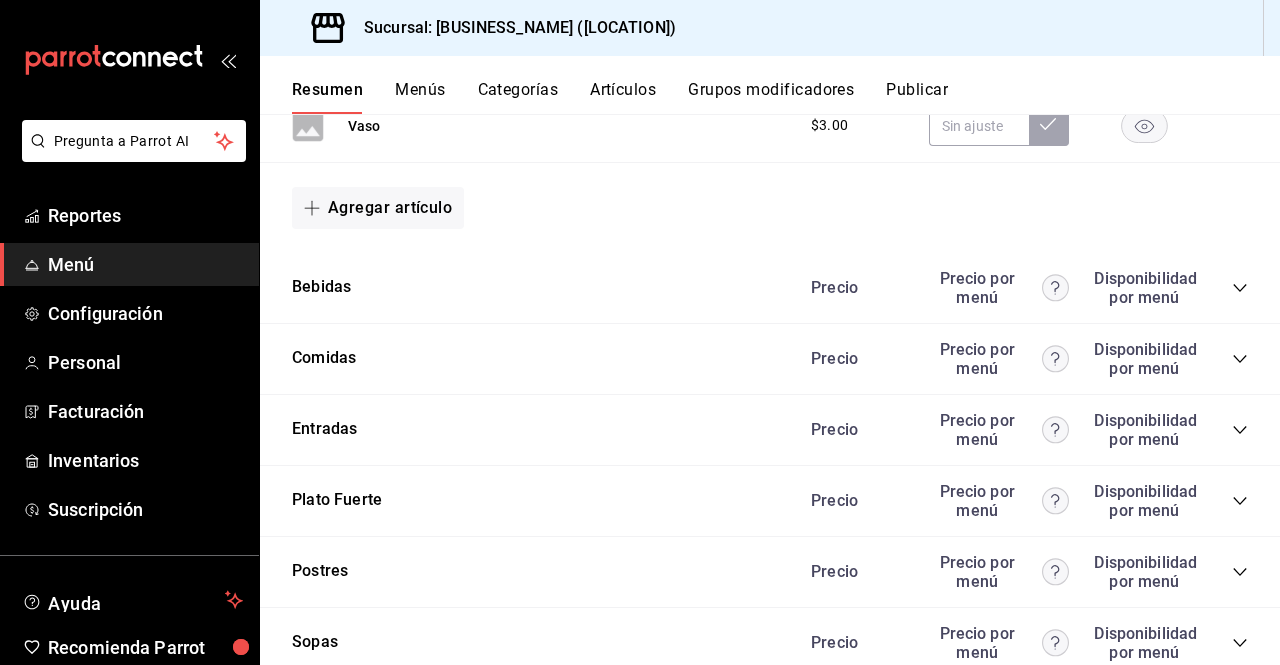 click 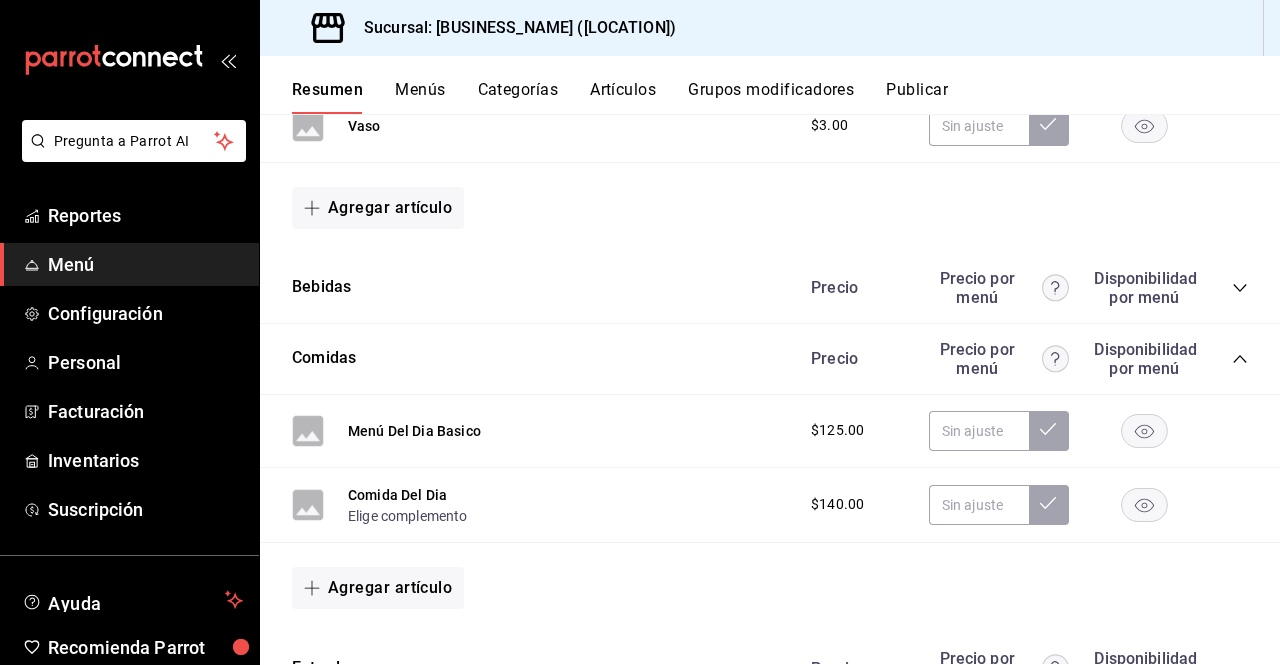 drag, startPoint x: 1220, startPoint y: 349, endPoint x: 1252, endPoint y: 345, distance: 32.24903 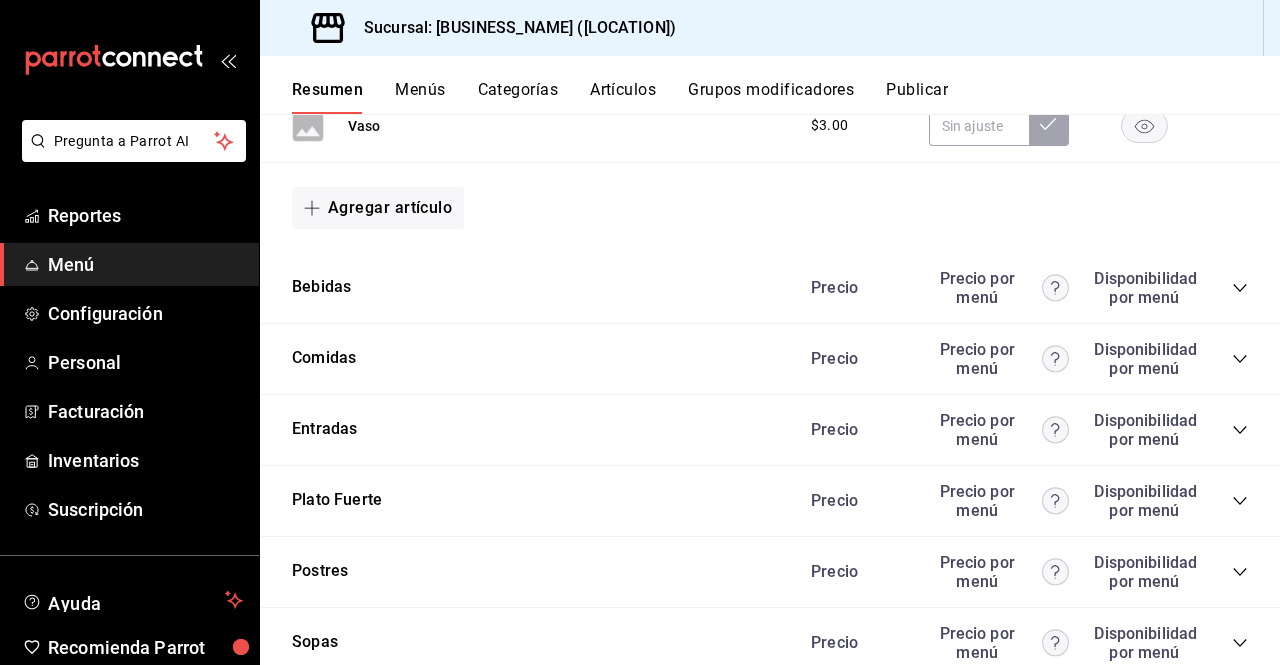 scroll, scrollTop: 2966, scrollLeft: 0, axis: vertical 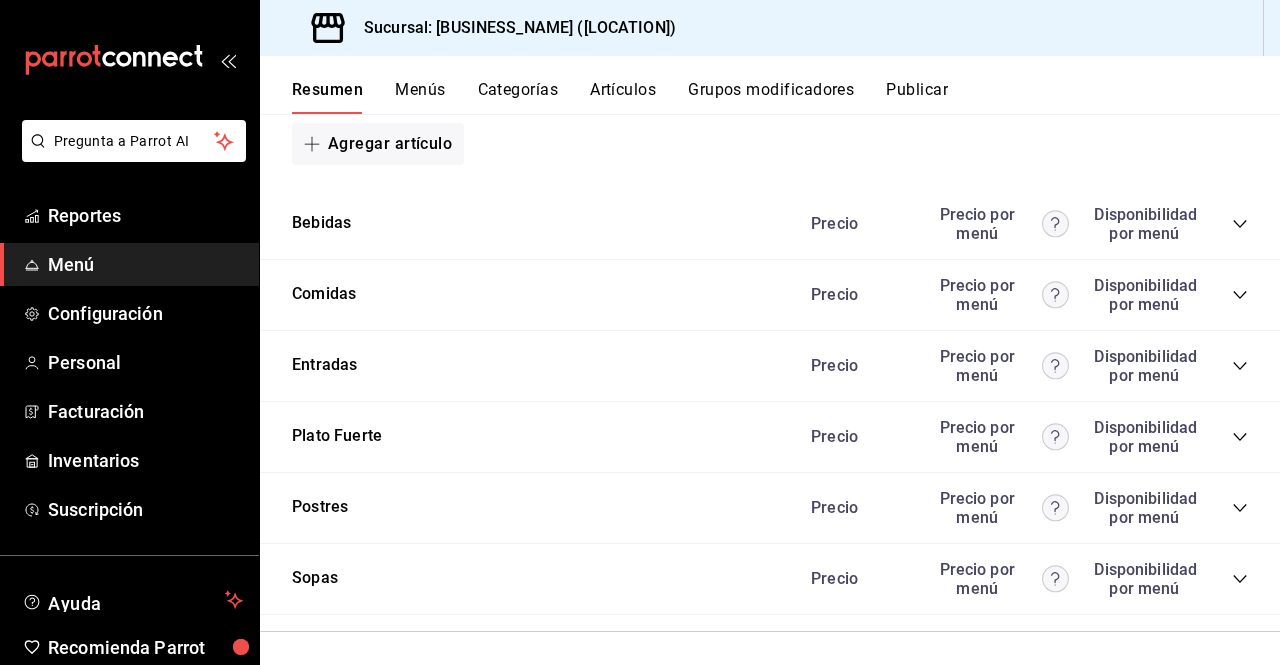 click 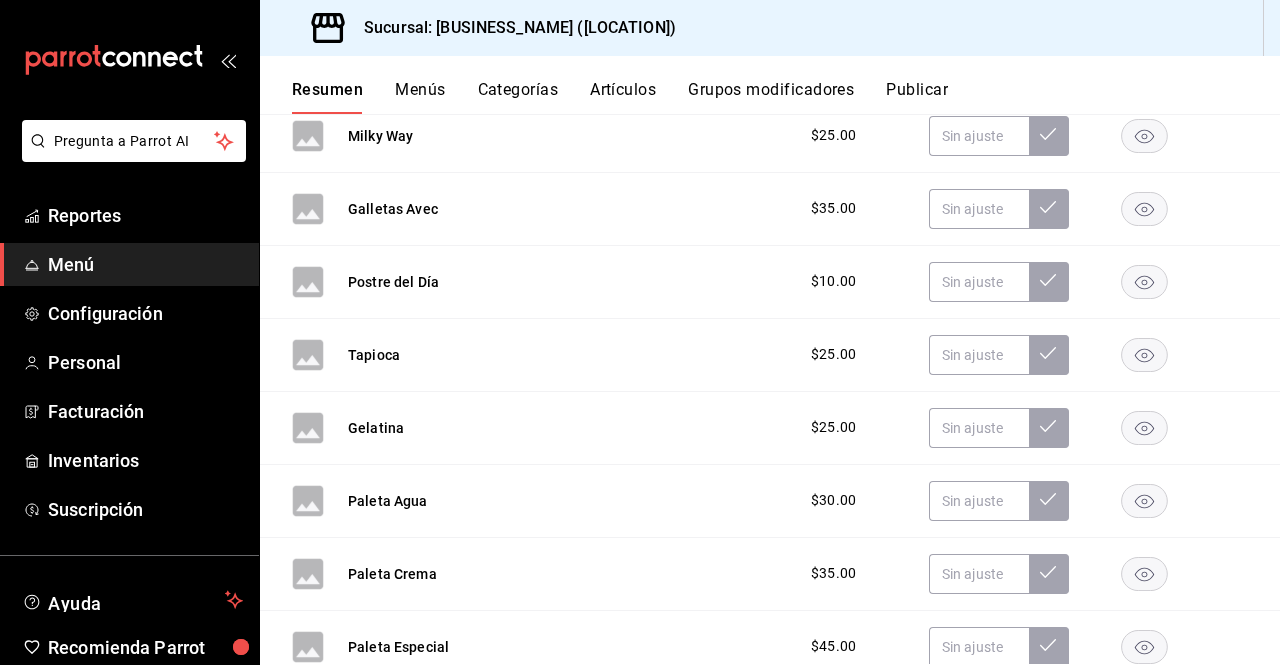 scroll, scrollTop: 4726, scrollLeft: 0, axis: vertical 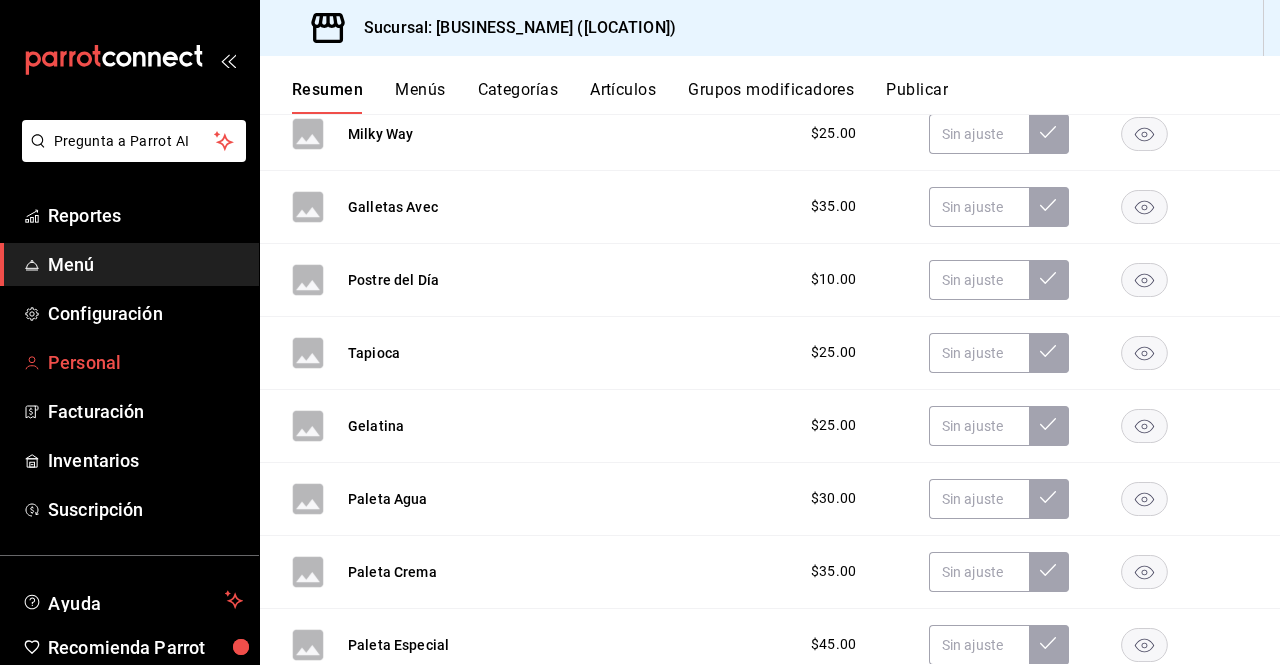 click on "Personal" at bounding box center (145, 362) 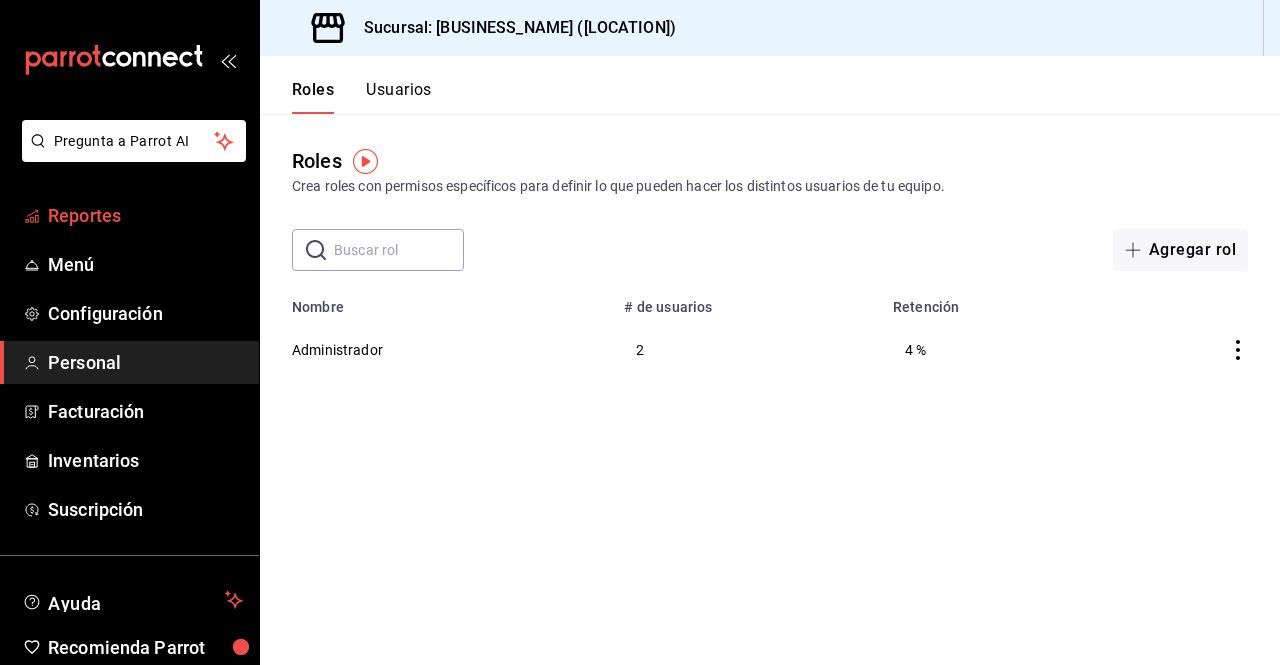 click on "Reportes" at bounding box center [145, 215] 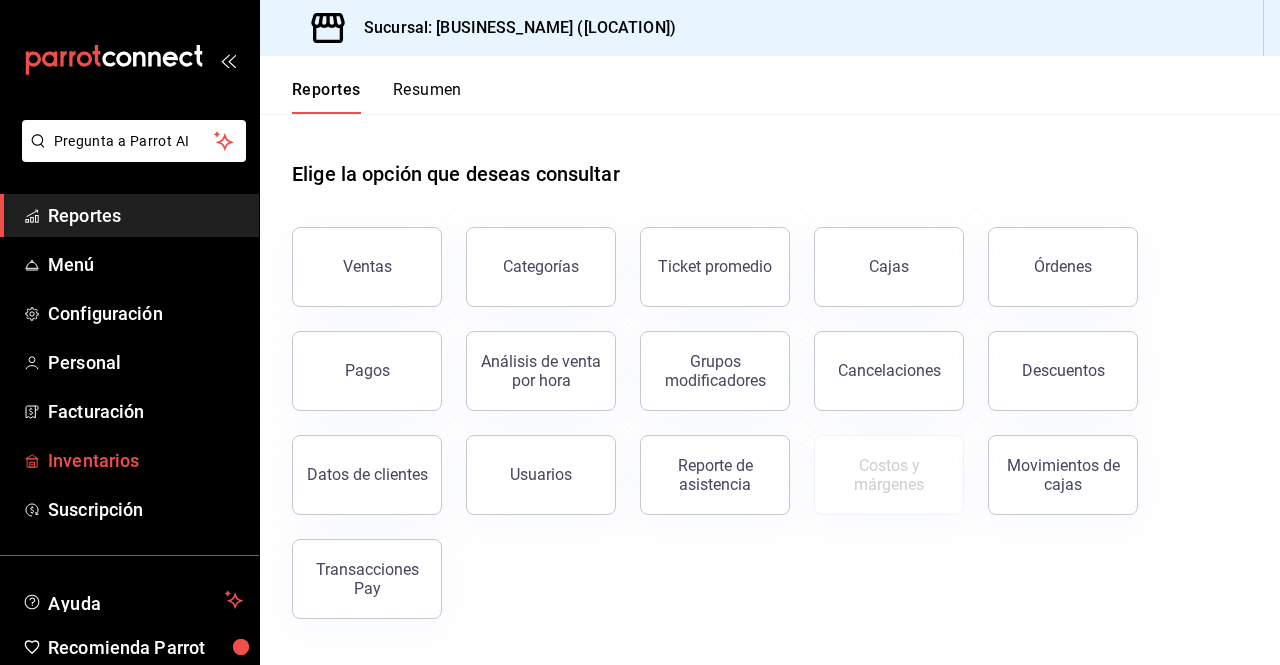 click on "Inventarios" at bounding box center [145, 460] 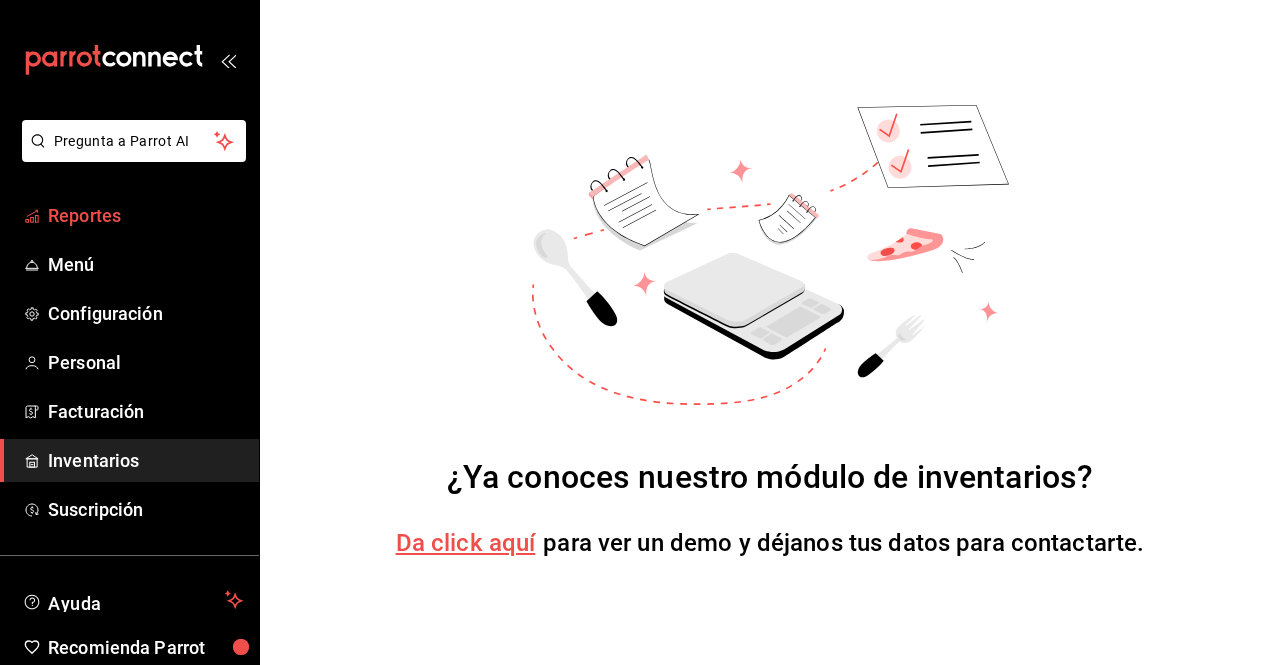 click on "Reportes" at bounding box center [145, 215] 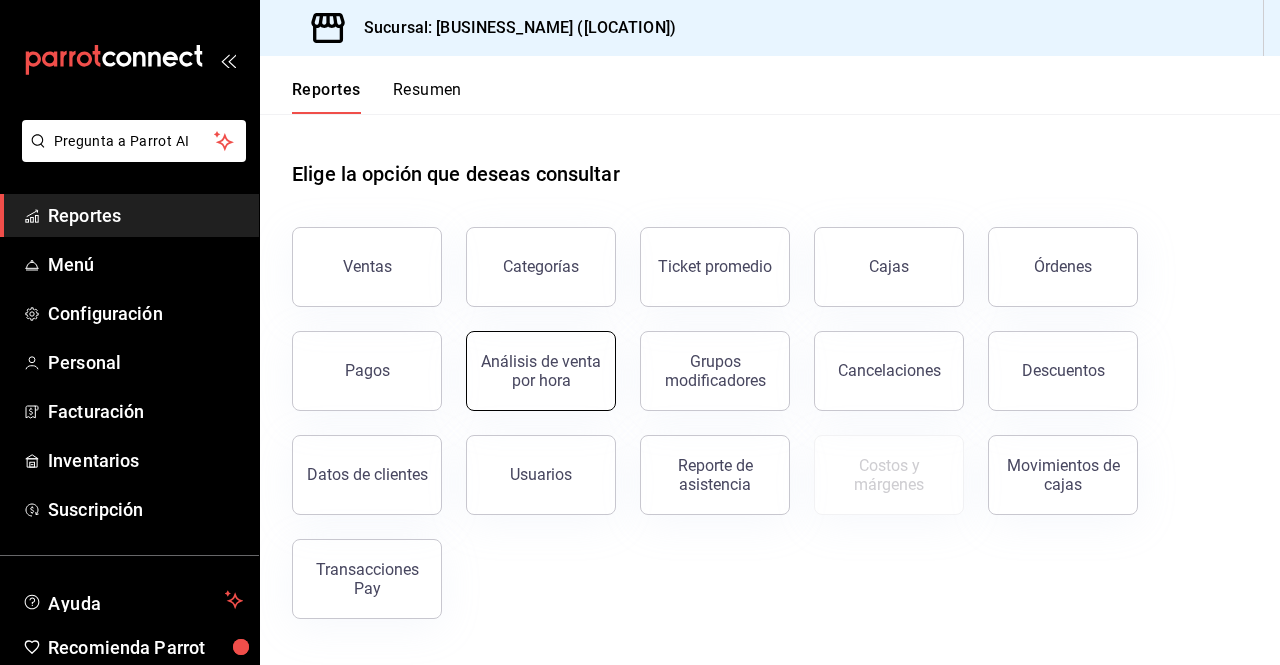 click on "Análisis de venta por hora" at bounding box center [541, 371] 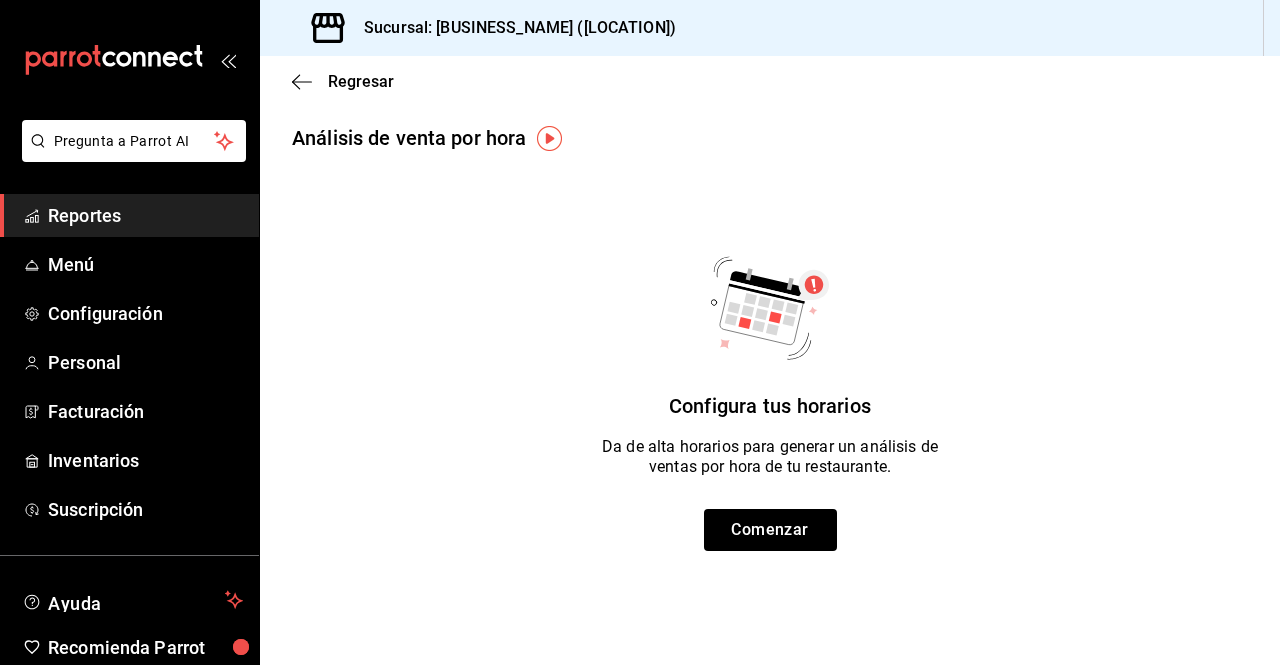 click on "Reportes" at bounding box center (145, 215) 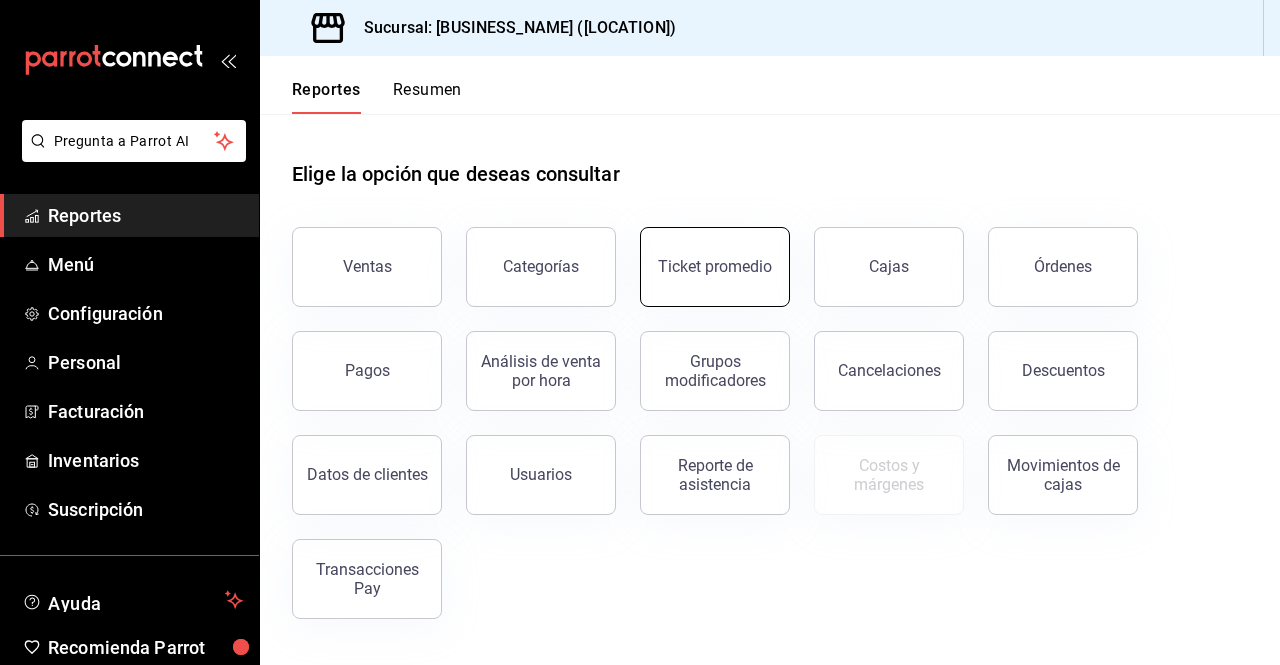 click on "Ticket promedio" at bounding box center [715, 267] 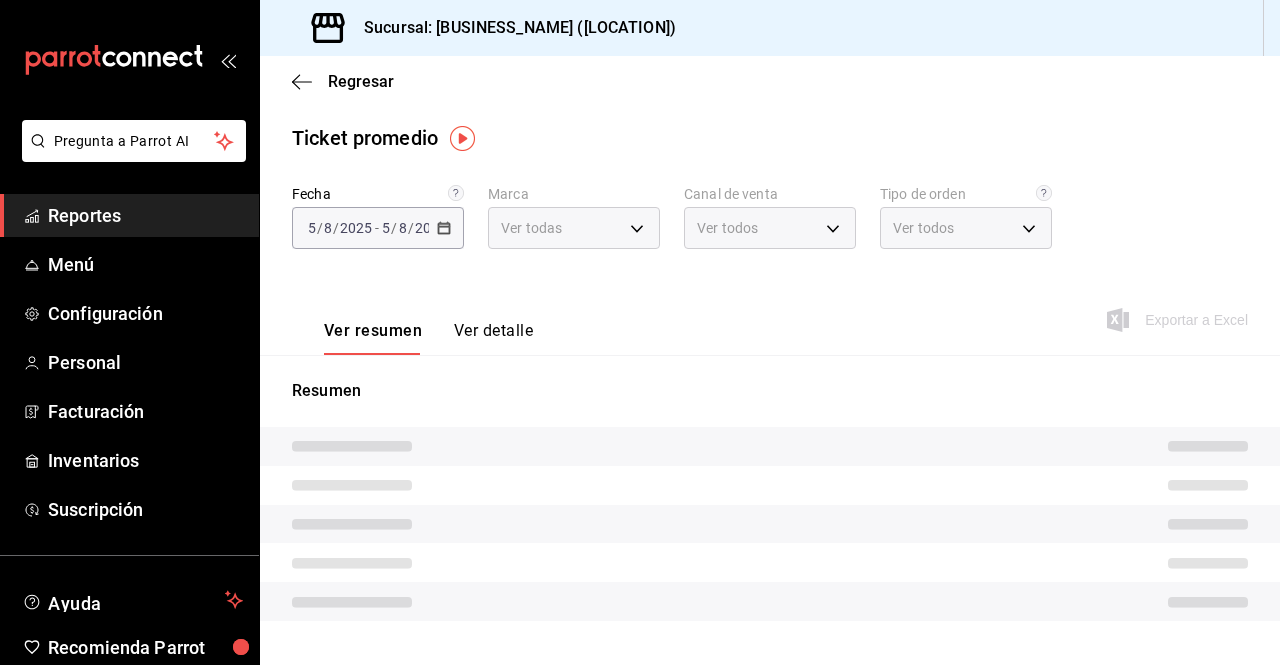 type on "4ab1d565-a3b9-4c06-881c-c66dd3de87e4" 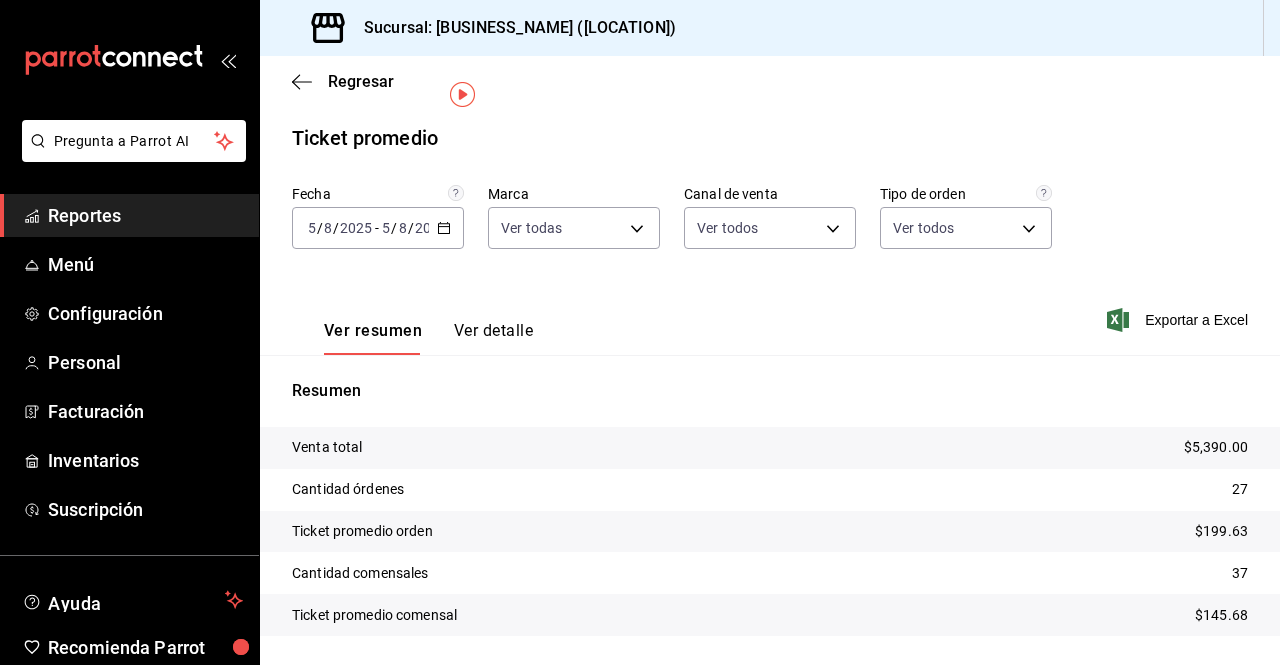 scroll, scrollTop: 58, scrollLeft: 0, axis: vertical 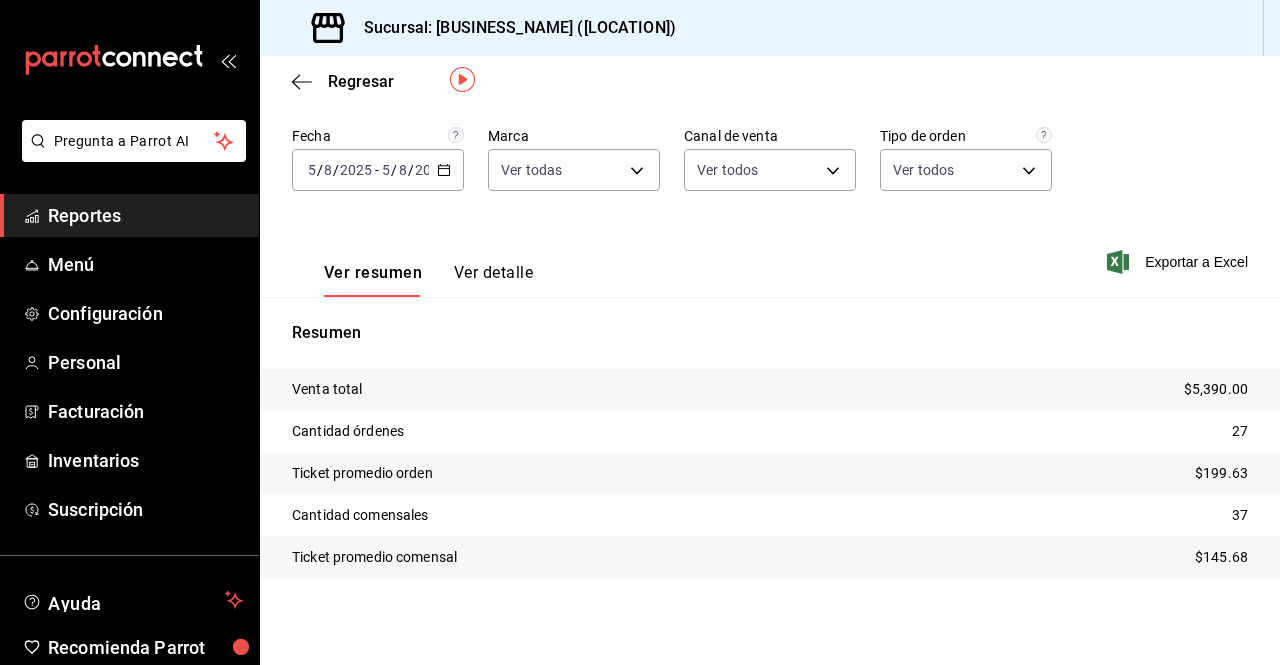 click 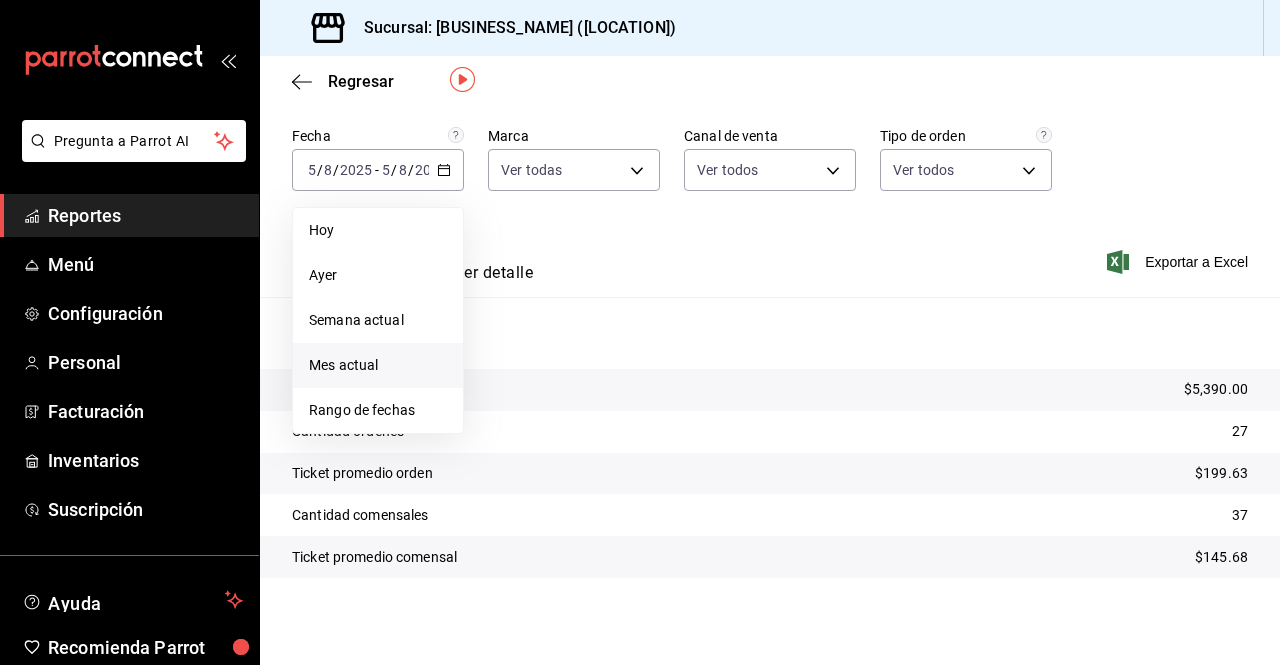 click on "Mes actual" at bounding box center (378, 365) 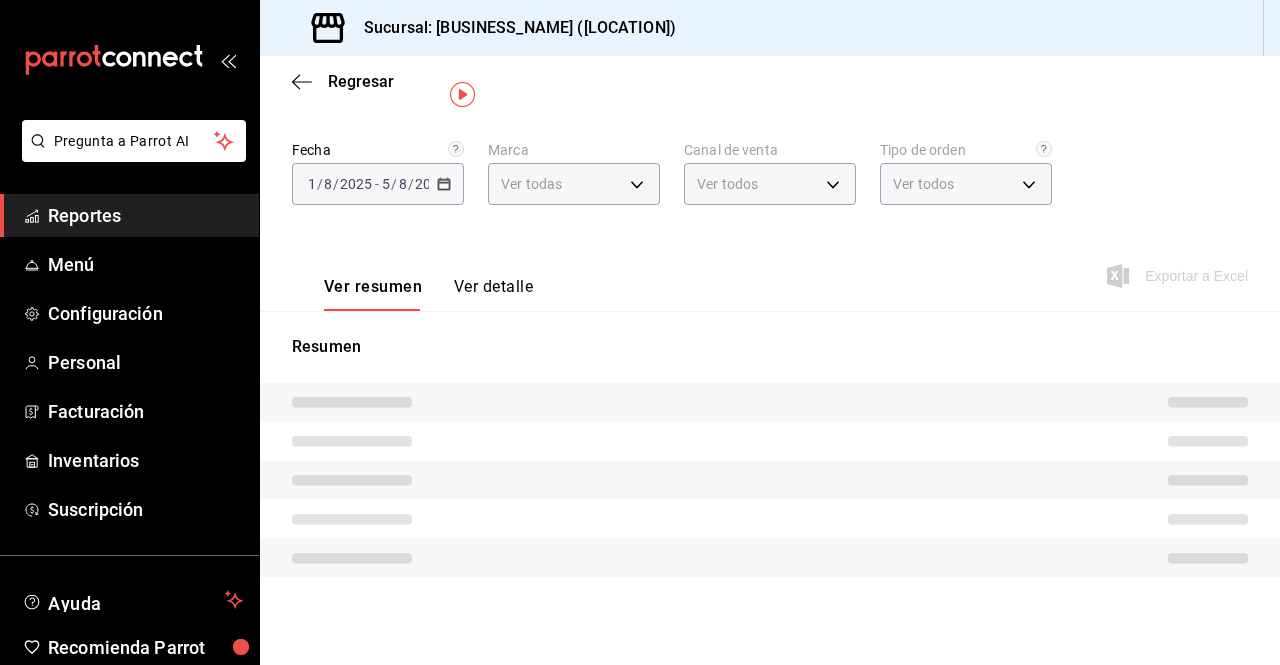 scroll, scrollTop: 58, scrollLeft: 0, axis: vertical 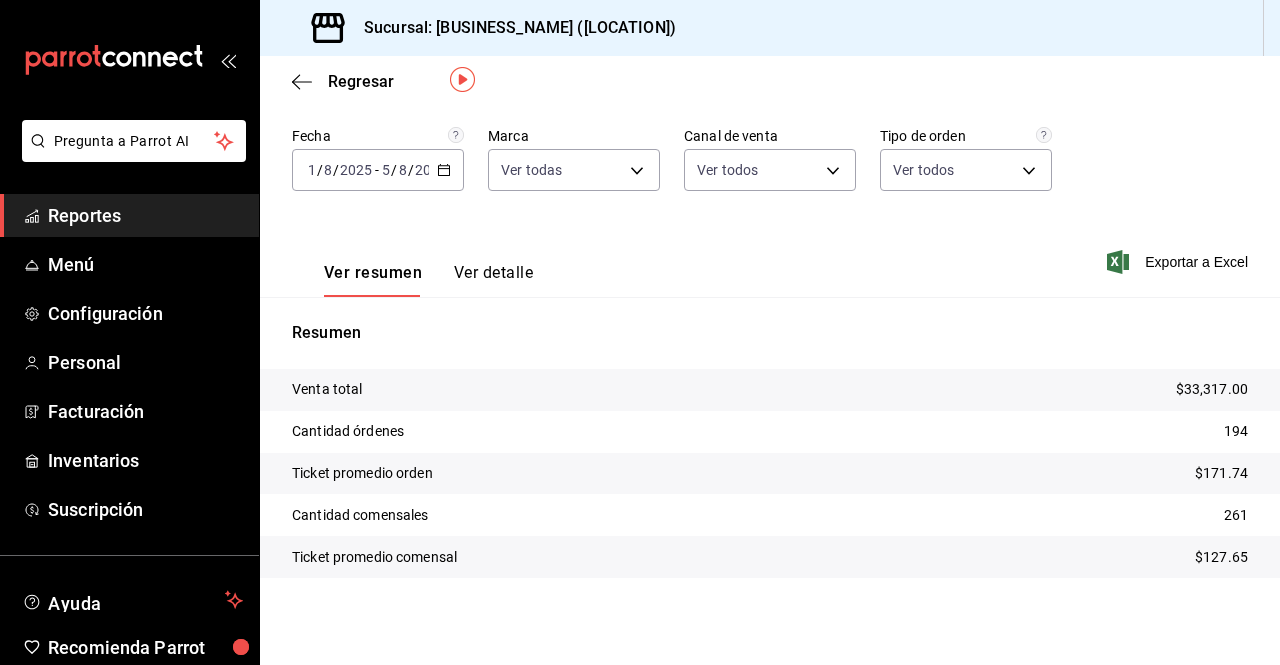 click on "Ver resumen Ver detalle Exportar a Excel" at bounding box center (770, 256) 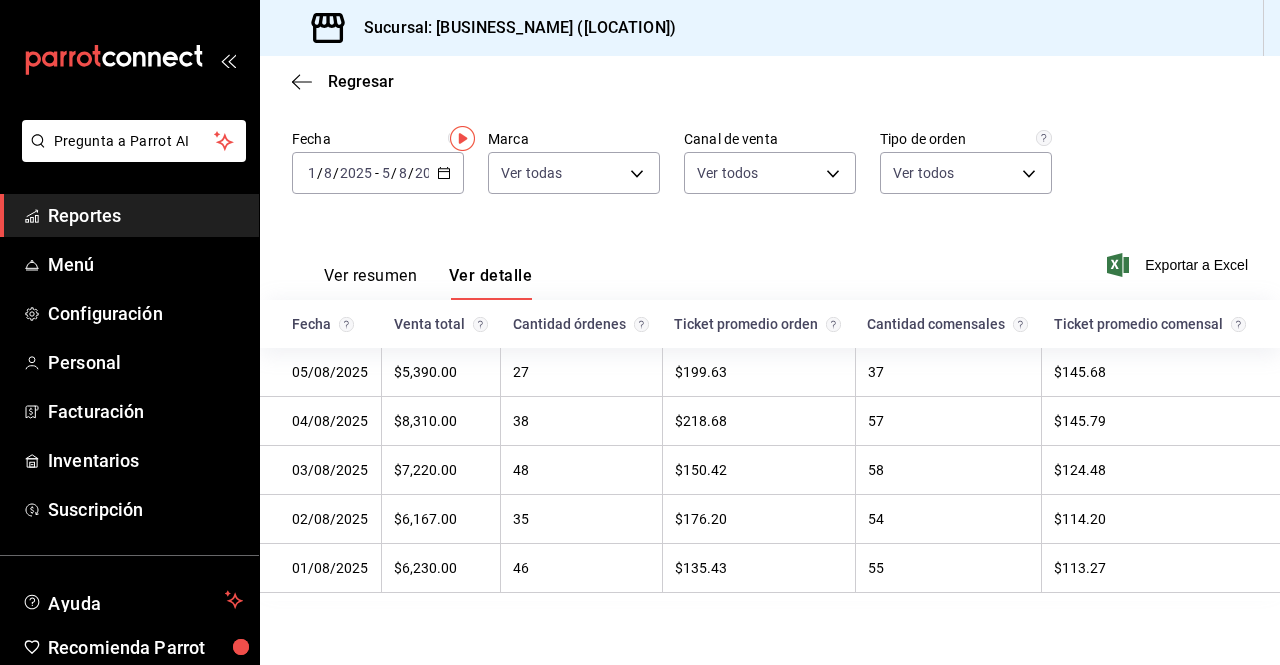 scroll, scrollTop: 0, scrollLeft: 0, axis: both 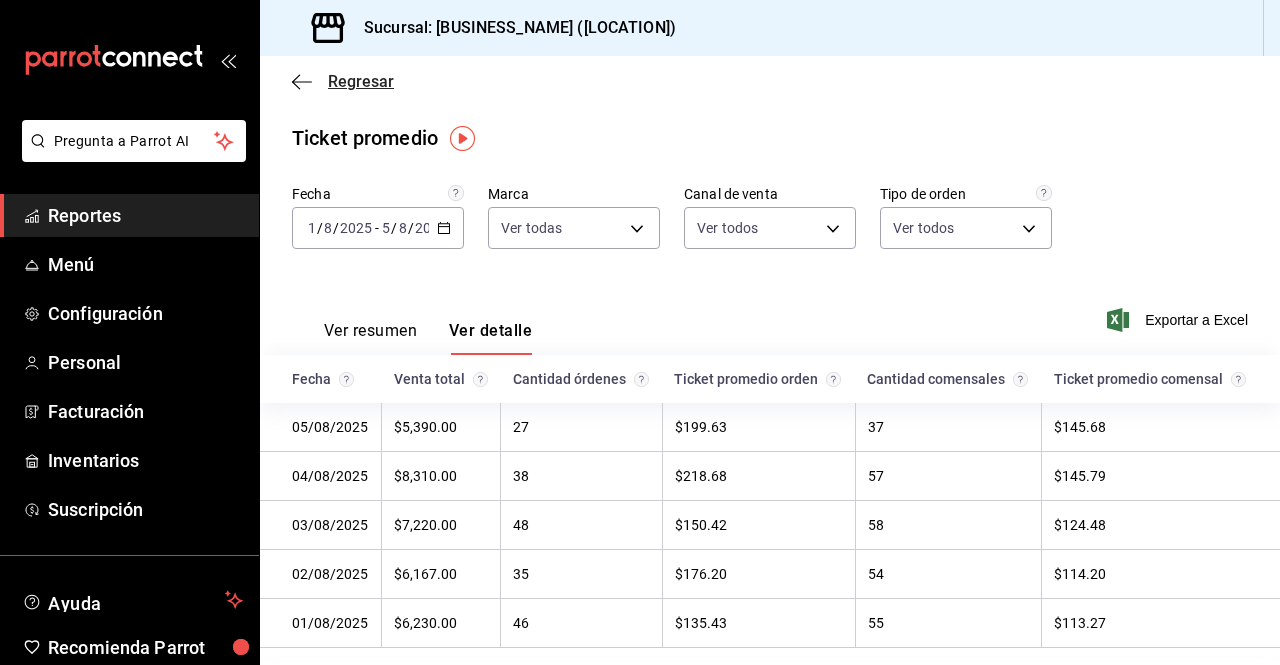 click on "Regresar" at bounding box center [361, 81] 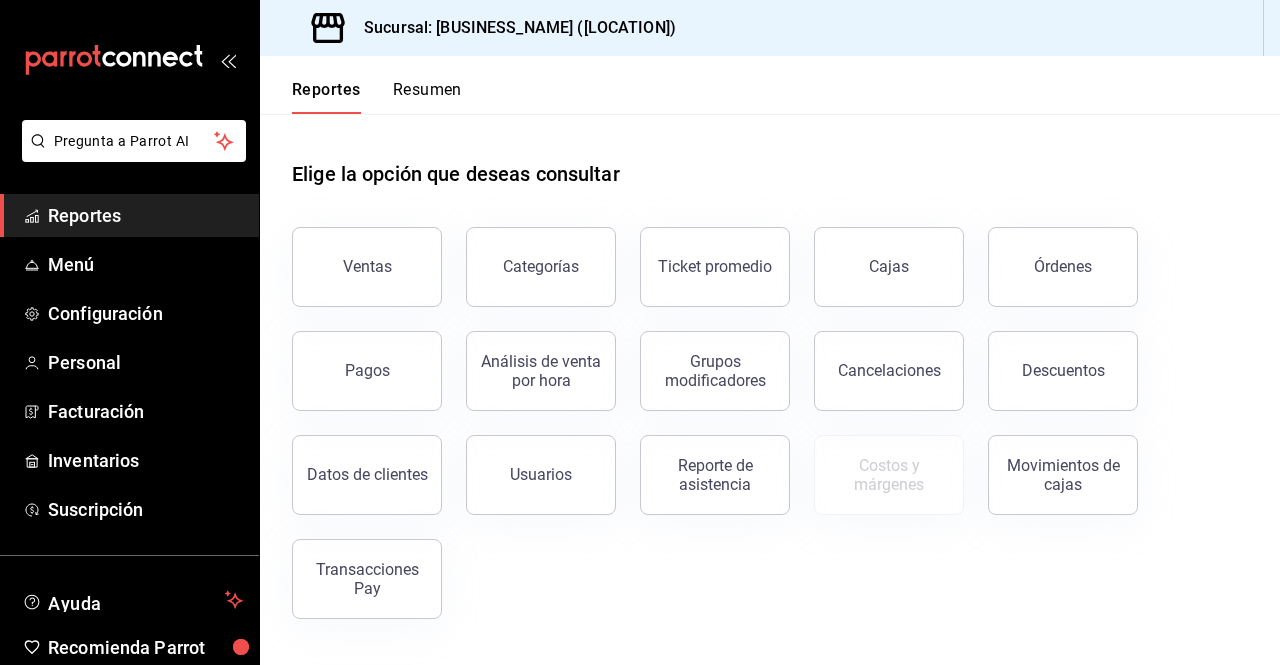 click on "Elige la opción que deseas consultar" at bounding box center (770, 158) 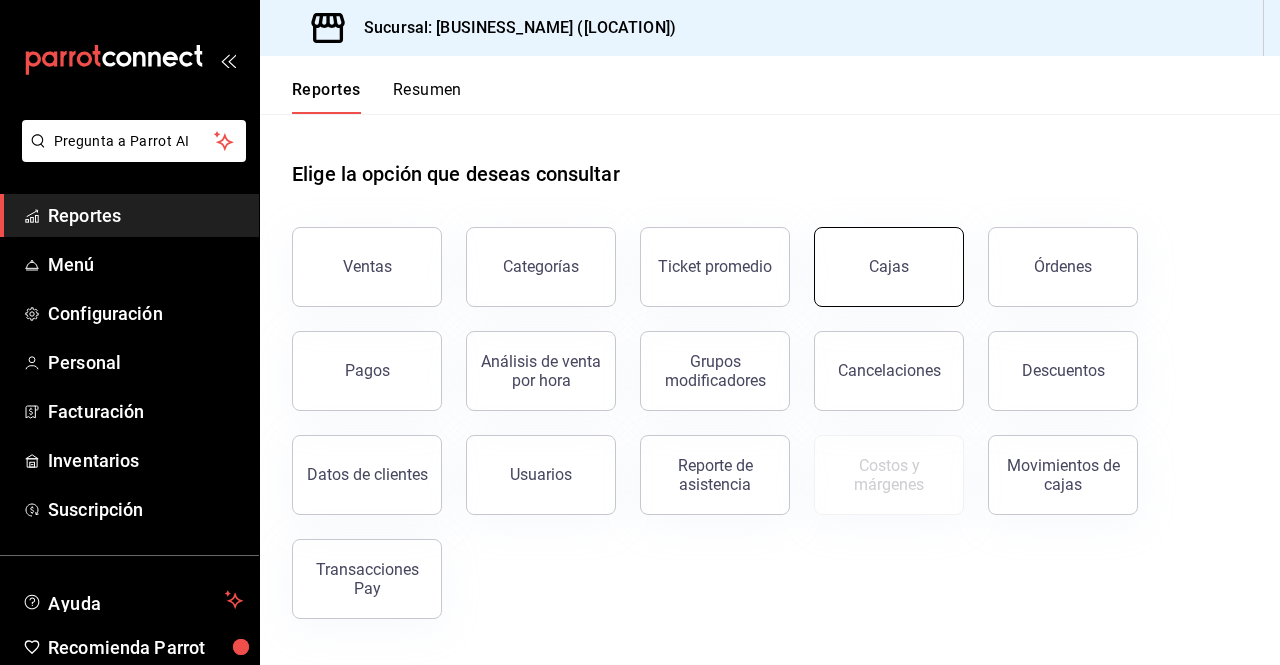 click on "Cajas" at bounding box center (889, 267) 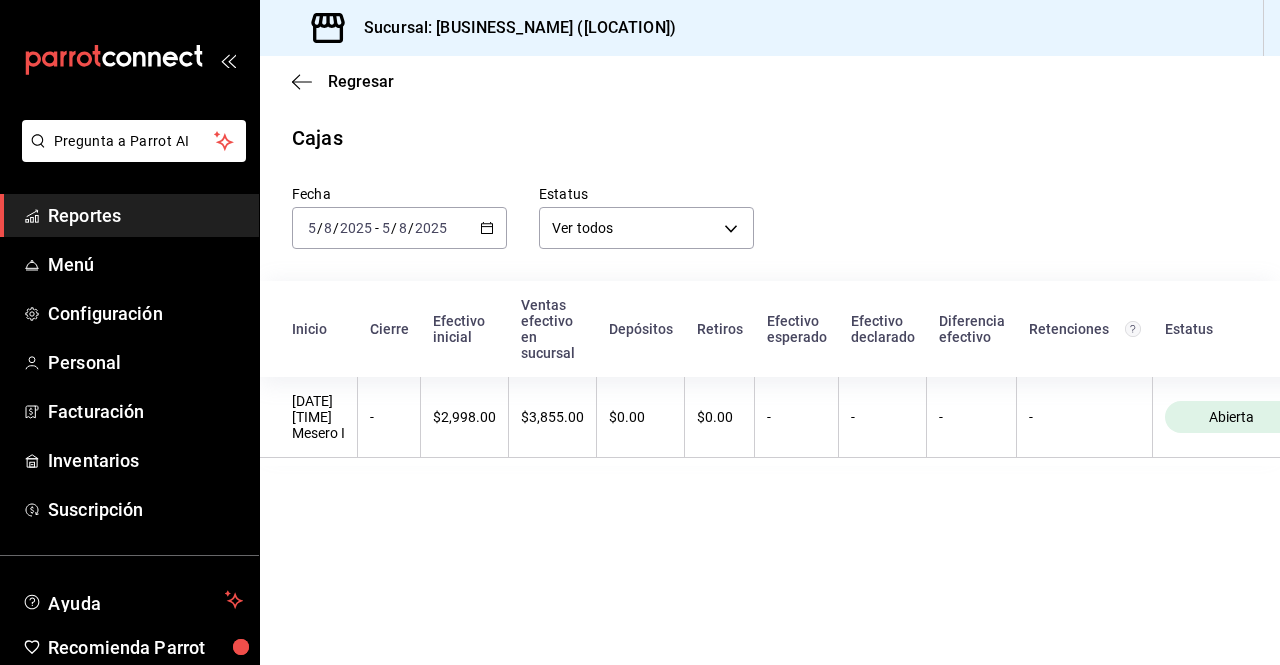 click on "Reportes" at bounding box center (145, 215) 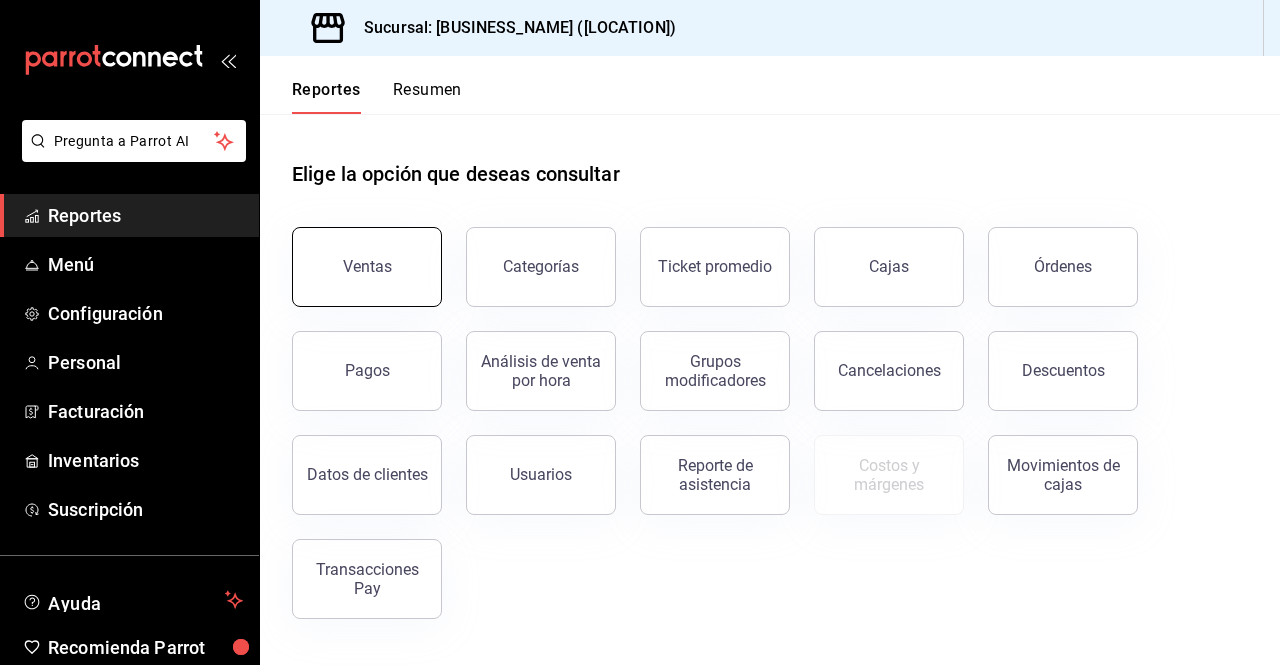 click on "Ventas" at bounding box center [367, 267] 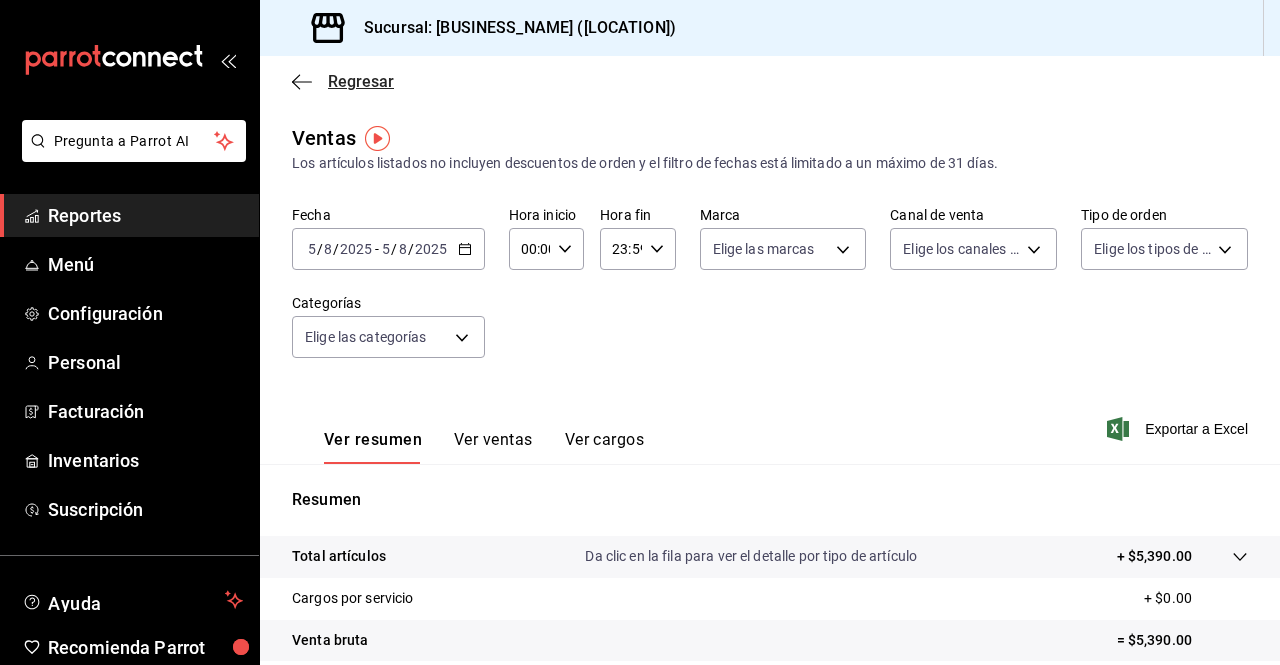 click on "Regresar" at bounding box center (343, 81) 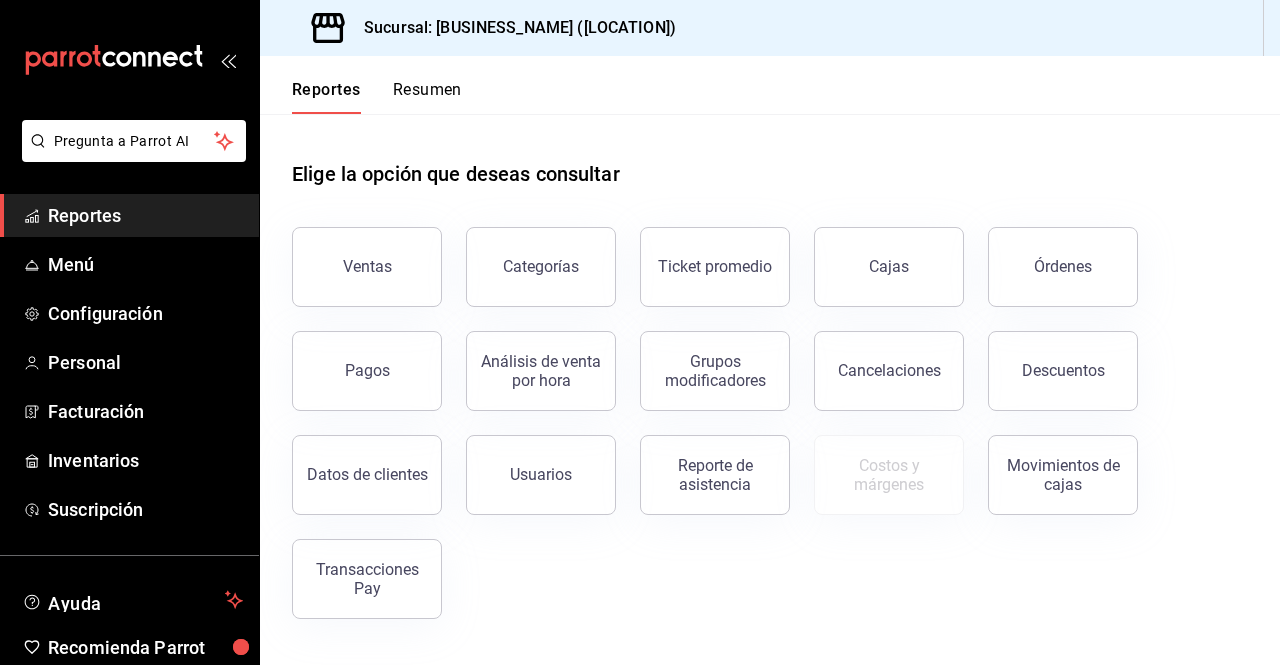 click on "Resumen" at bounding box center (427, 97) 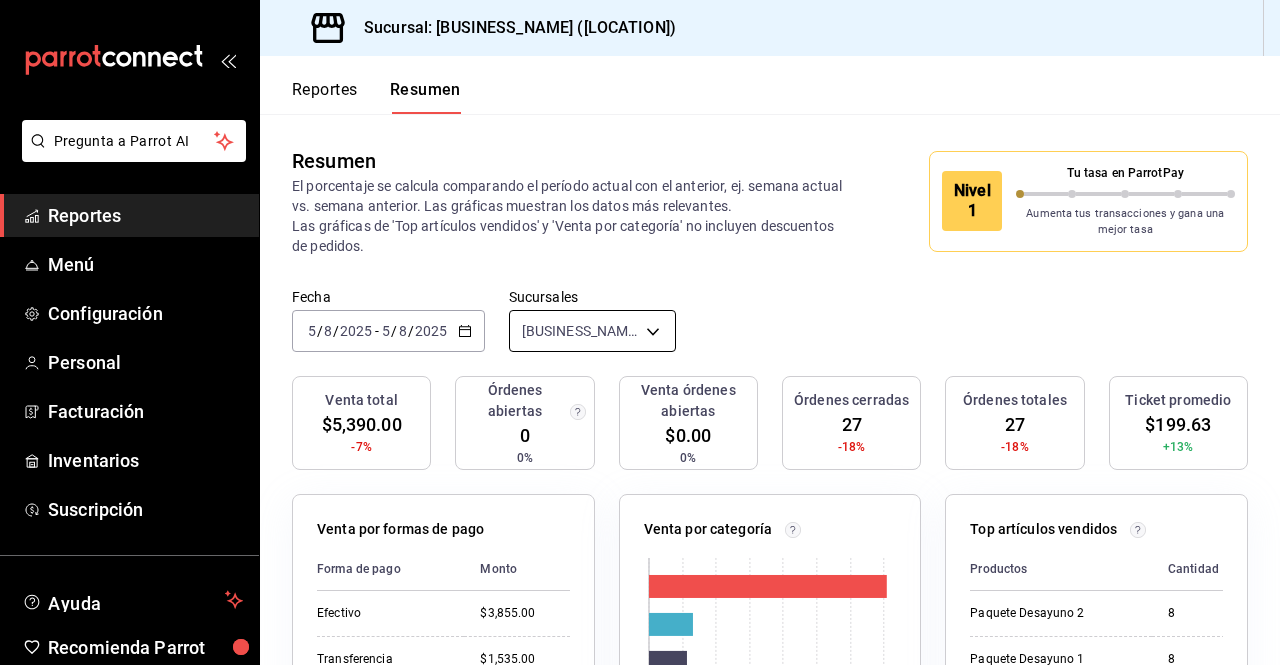 click on "Pregunta a Parrot AI Reportes Menú Configuración Personal Facturación Inventarios Suscripción Ayuda Recomienda Parrot [FIRST] [LOCATION] Sugerir nueva función Sucursal: [BUSINESS_NAME] ([LOCATION]) Reportes Resumen Resumen El porcentaje se calcula comparando el período actual con el anterior, ej. semana actual vs. semana anterior. Las gráficas muestran los datos más relevantes. Las gráficas de 'Top artículos vendidos' y 'Venta por categoría' no incluyen descuentos de pedidos. Nivel 1 Tu tasa en ParrotPay Aumenta tus transacciones y gana una mejor tasa Fecha [DATE] [DATE] - [DATE] [DATE] Sucursales [BUSINESS_NAME] ([LOCATION]) [object Object] Venta total [PRICE] -7% Órdenes abiertas 0 0% Venta órdenes abiertas [PRICE] 0% Órdenes cerradas 27 -18% Órdenes totales 27 -18% Ticket promedio [PRICE] +13% Venta por formas de pago Forma de pago Monto Efectivo [PRICE] Transferencia [PRICE] Venta por categoría 0 1K 2K 3K Categoría Monto" at bounding box center [640, 332] 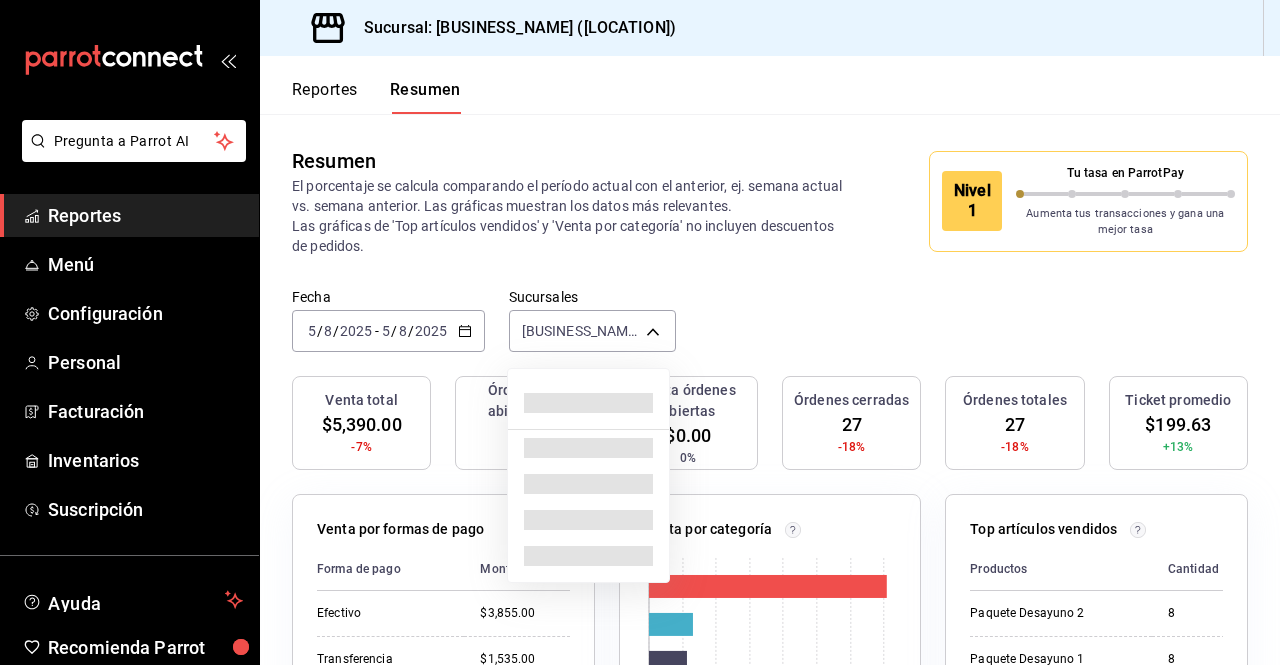 click at bounding box center (640, 332) 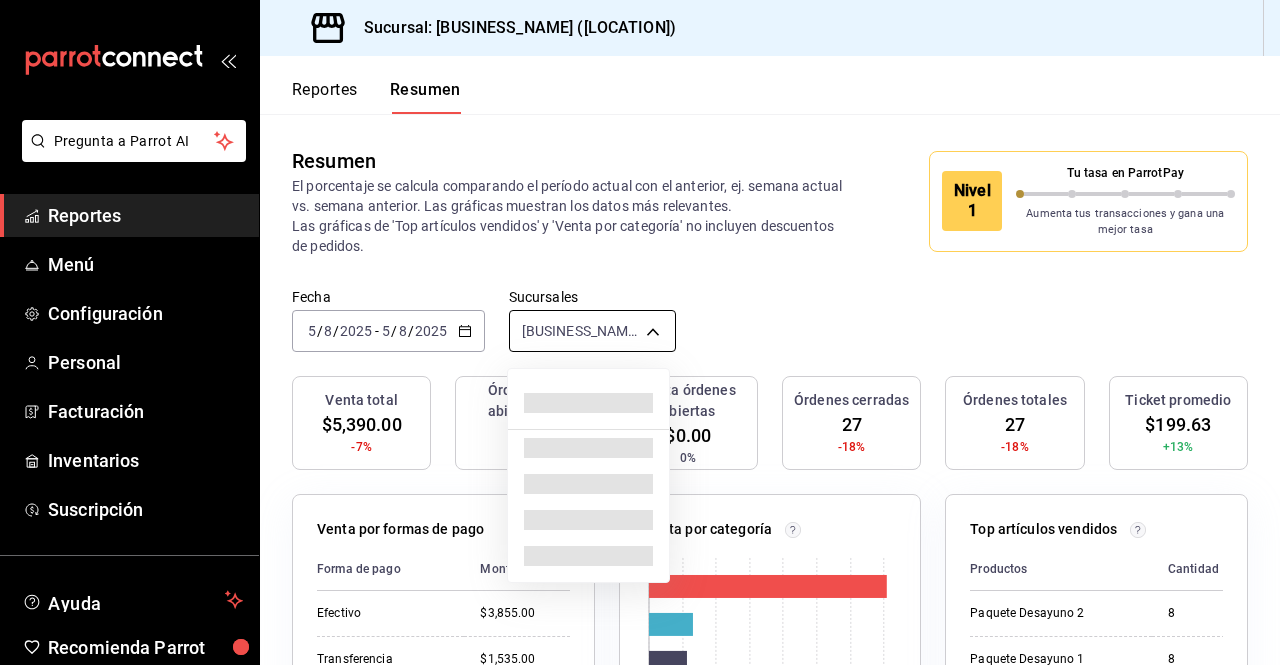 click on "Pregunta a Parrot AI Reportes Menú Configuración Personal Facturación Inventarios Suscripción Ayuda Recomienda Parrot [FIRST] [LOCATION] Sugerir nueva función Sucursal: [BUSINESS_NAME] ([LOCATION]) Reportes Resumen Resumen El porcentaje se calcula comparando el período actual con el anterior, ej. semana actual vs. semana anterior. Las gráficas muestran los datos más relevantes. Las gráficas de 'Top artículos vendidos' y 'Venta por categoría' no incluyen descuentos de pedidos. Nivel 1 Tu tasa en ParrotPay Aumenta tus transacciones y gana una mejor tasa Fecha [DATE] [DATE] - [DATE] [DATE] Sucursales [BUSINESS_NAME] ([LOCATION]) [object Object] Venta total [PRICE] -7% Órdenes abiertas 0 0% Venta órdenes abiertas [PRICE] 0% Órdenes cerradas 27 -18% Órdenes totales 27 -18% Ticket promedio [PRICE] +13% Venta por formas de pago Forma de pago Monto Efectivo [PRICE] Transferencia [PRICE] Venta por categoría 0 1K 2K 3K Categoría Monto" at bounding box center (640, 332) 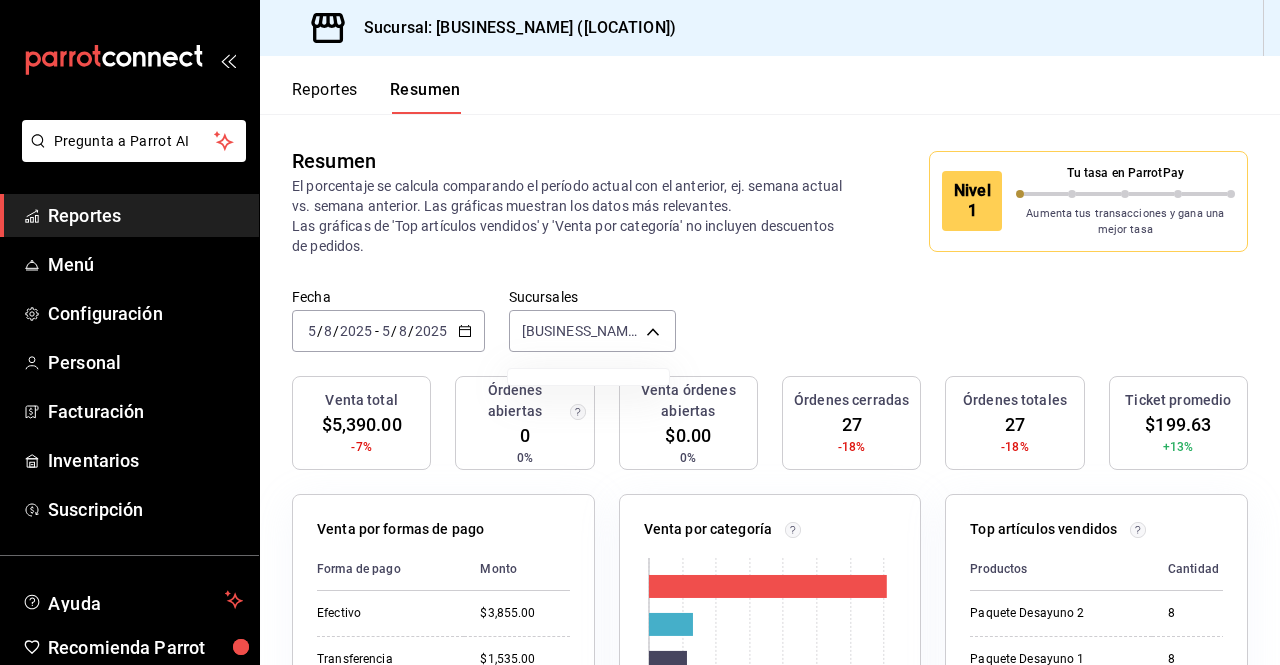 click at bounding box center [640, 332] 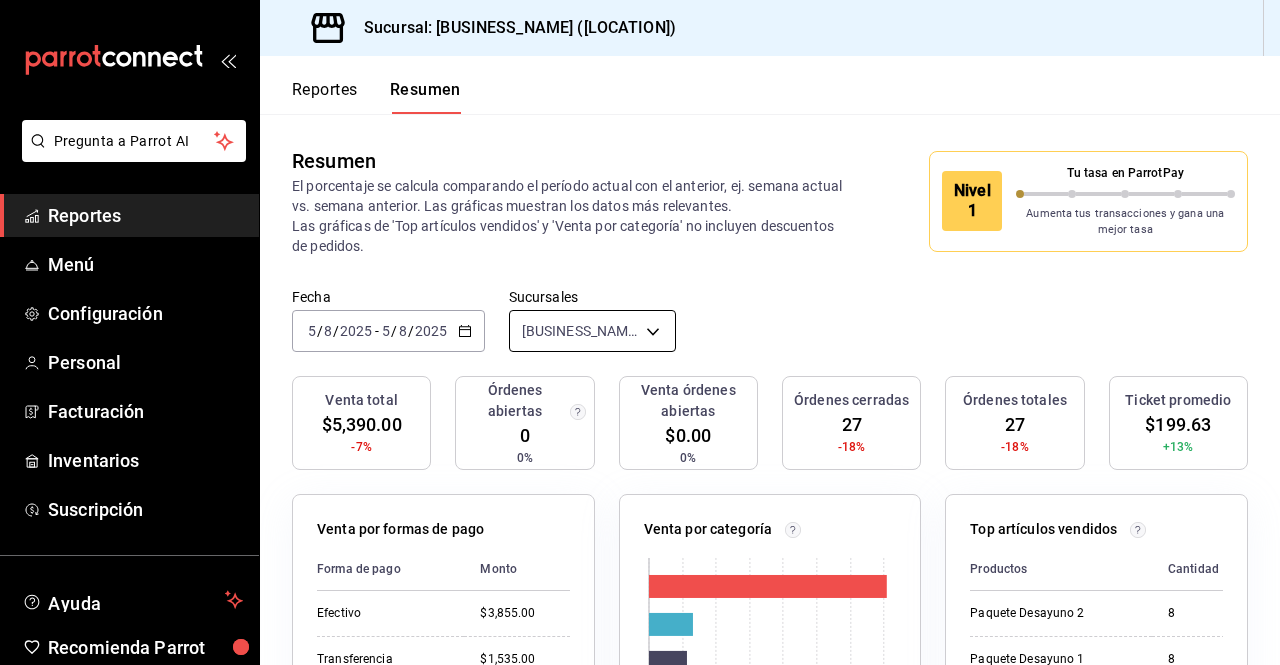 click on "Pregunta a Parrot AI Reportes Menú Configuración Personal Facturación Inventarios Suscripción Ayuda Recomienda Parrot [FIRST] [LOCATION] Sugerir nueva función Sucursal: [BUSINESS_NAME] ([LOCATION]) Reportes Resumen Resumen El porcentaje se calcula comparando el período actual con el anterior, ej. semana actual vs. semana anterior. Las gráficas muestran los datos más relevantes. Las gráficas de 'Top artículos vendidos' y 'Venta por categoría' no incluyen descuentos de pedidos. Nivel 1 Tu tasa en ParrotPay Aumenta tus transacciones y gana una mejor tasa Fecha [DATE] [DATE] - [DATE] [DATE] Sucursales [BUSINESS_NAME] ([LOCATION]) [object Object] Venta total [PRICE] -7% Órdenes abiertas 0 0% Venta órdenes abiertas [PRICE] 0% Órdenes cerradas 27 -18% Órdenes totales 27 -18% Ticket promedio [PRICE] +13% Venta por formas de pago Forma de pago Monto Efectivo [PRICE] Transferencia [PRICE] Venta por categoría 0 1K 2K 3K Categoría Monto" at bounding box center [640, 332] 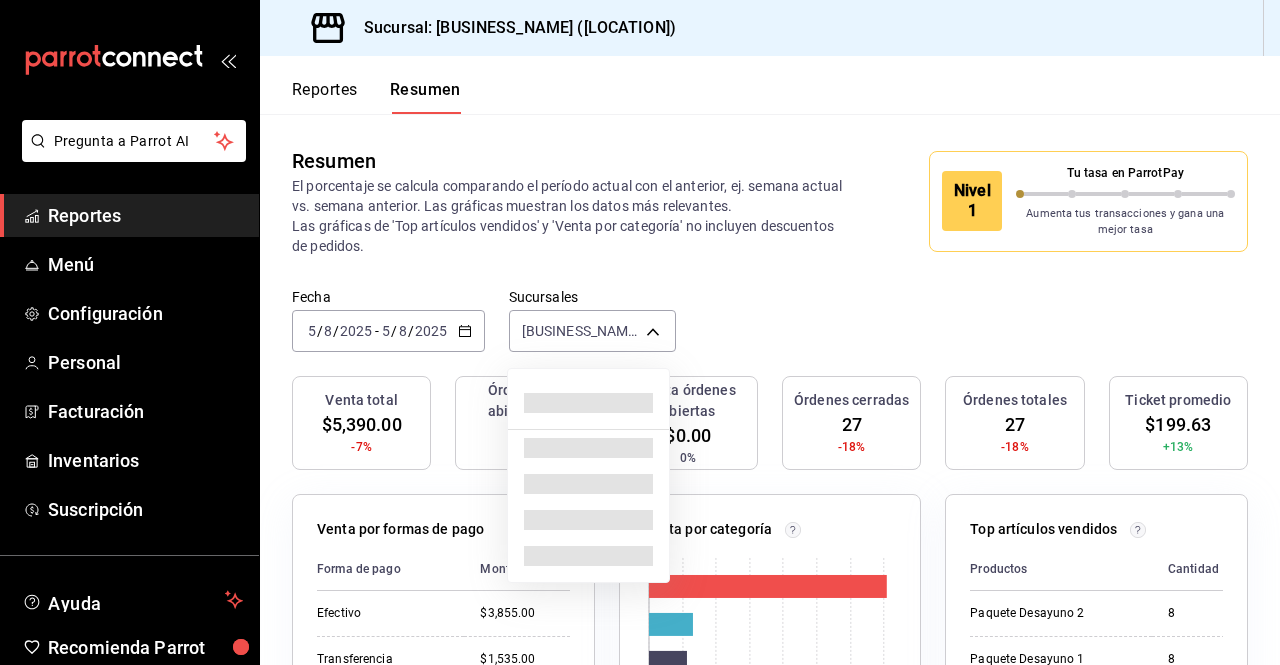 click at bounding box center (640, 332) 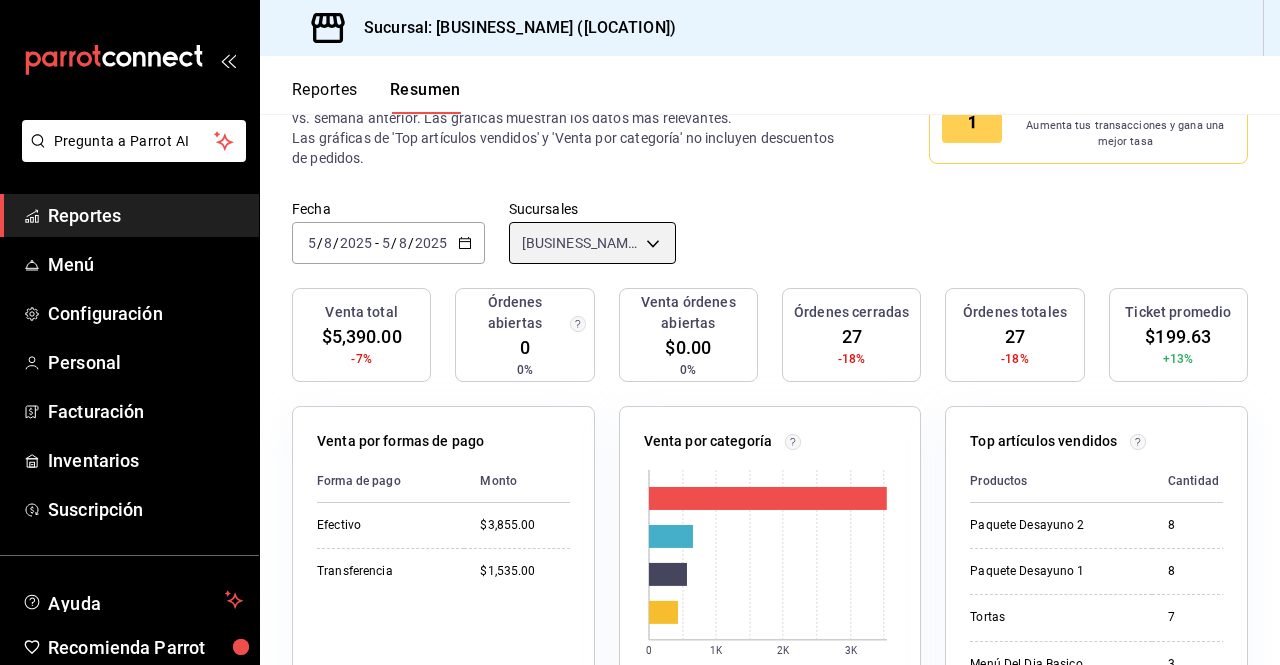 scroll, scrollTop: 89, scrollLeft: 0, axis: vertical 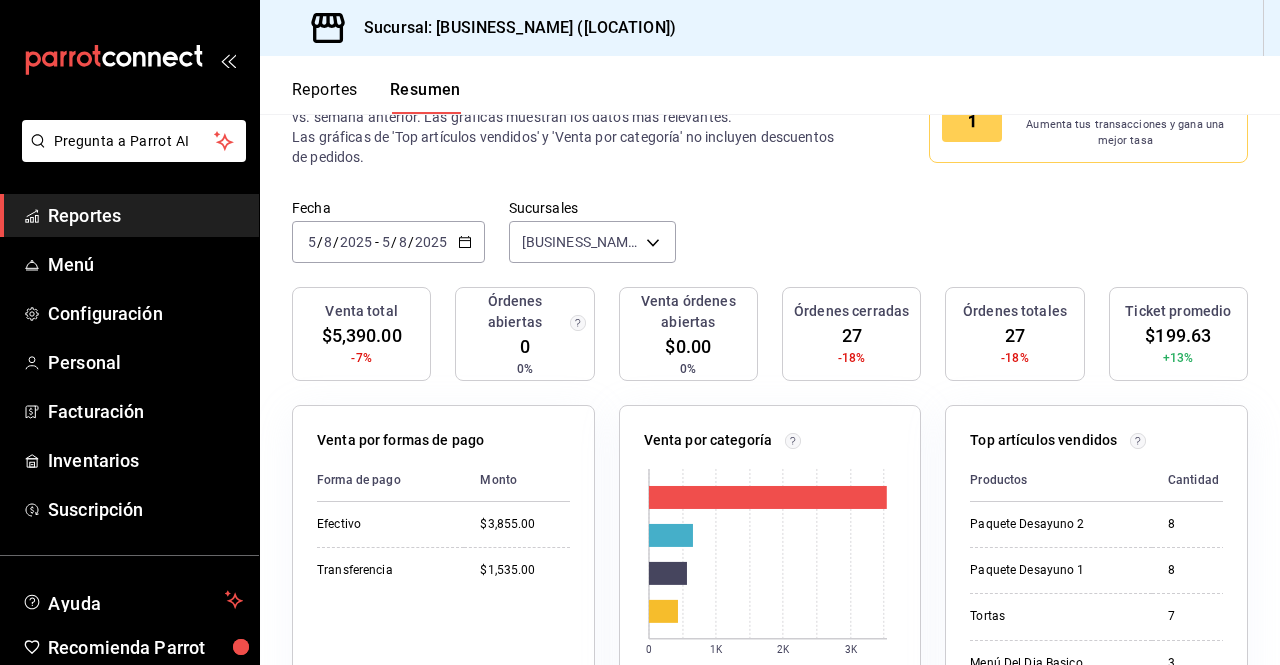 click 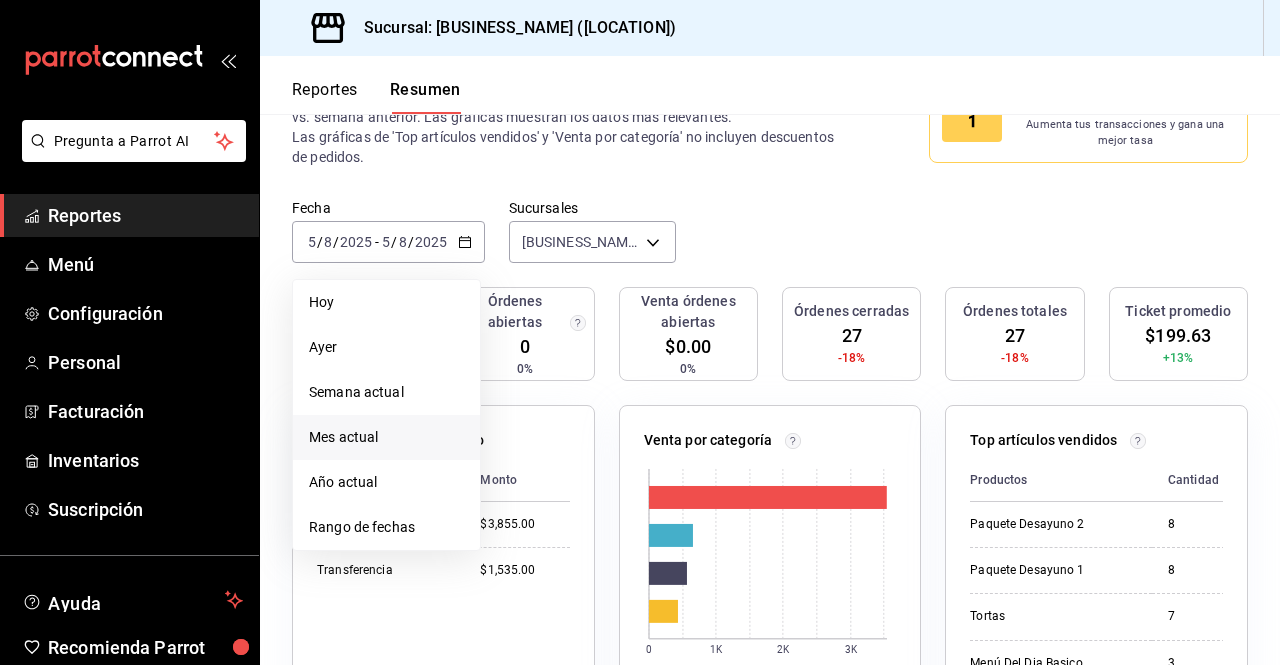 click on "Mes actual" at bounding box center [386, 437] 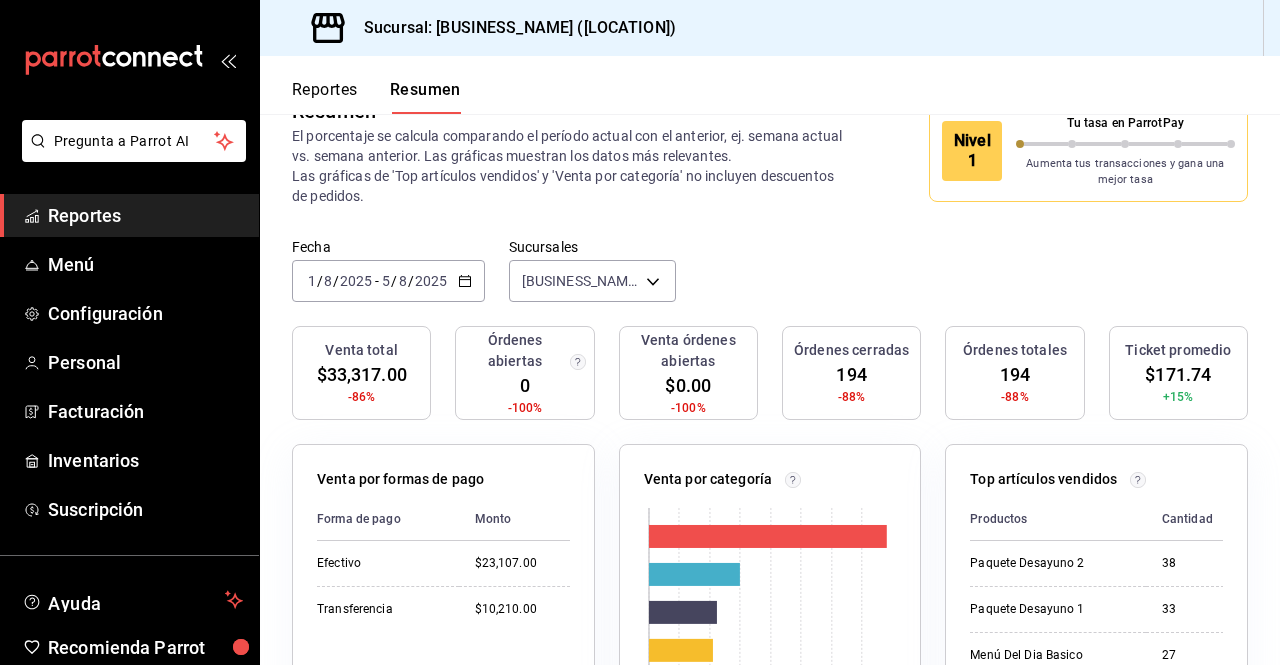 scroll, scrollTop: 0, scrollLeft: 0, axis: both 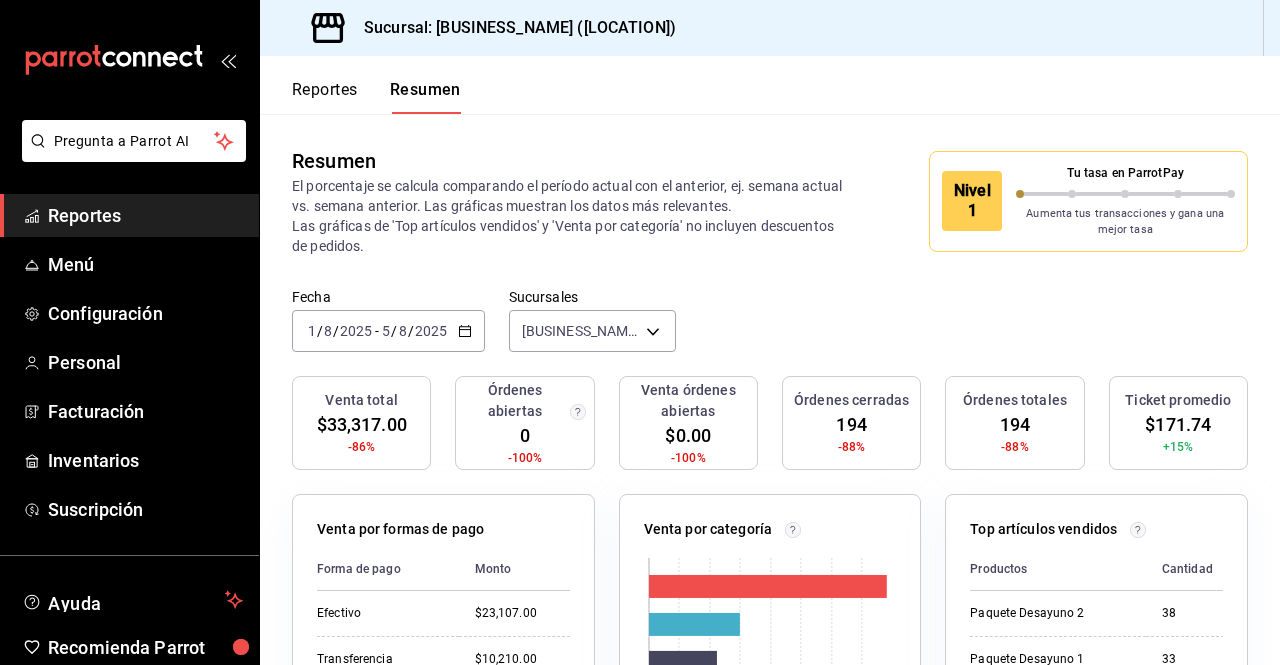 click at bounding box center (1072, 194) 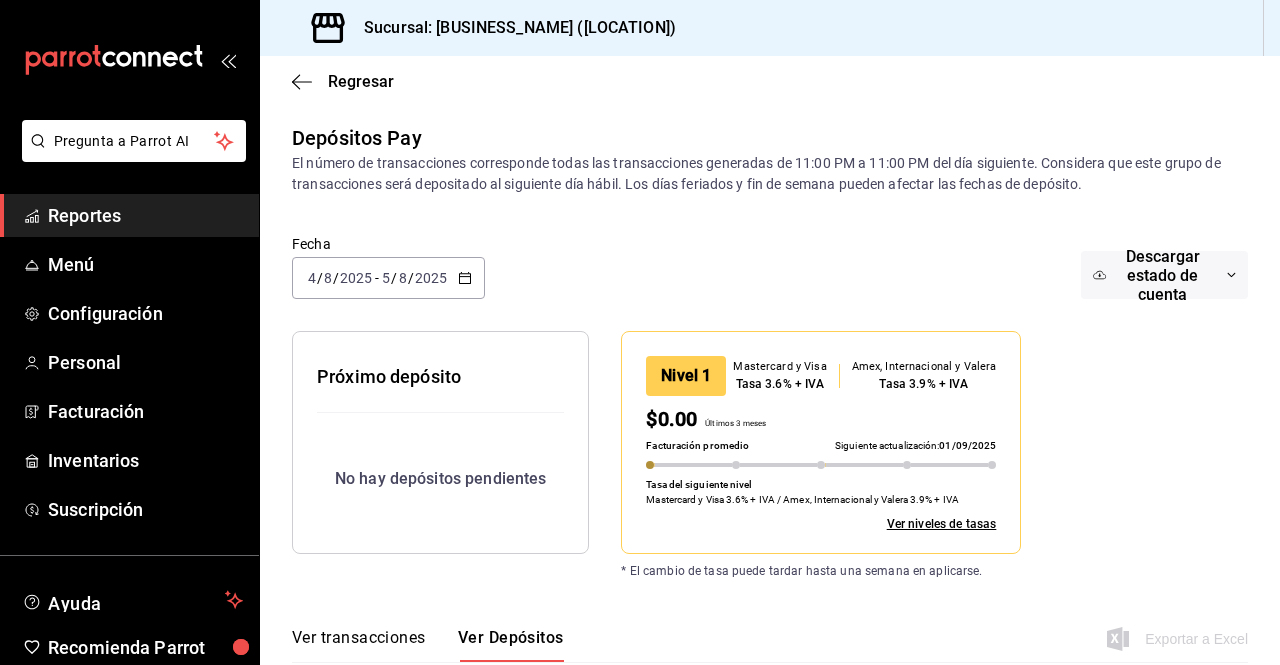 click at bounding box center (736, 465) 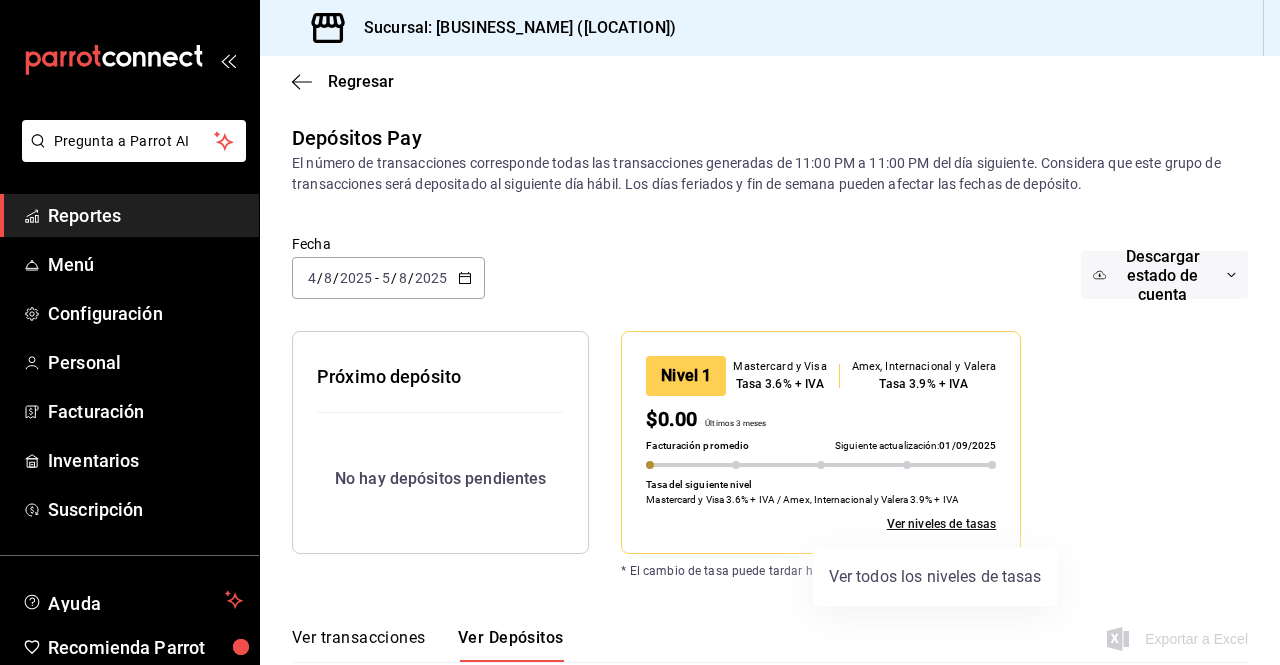 click on "Ver niveles de tasas" at bounding box center (942, 524) 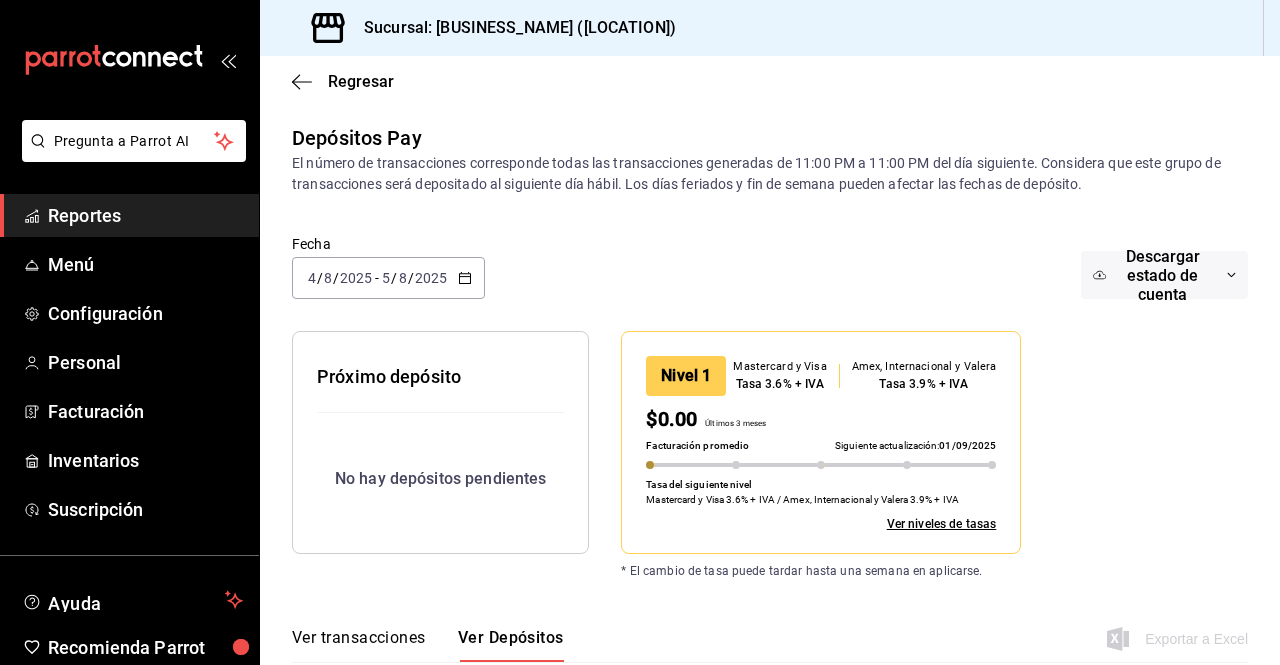 scroll, scrollTop: 295, scrollLeft: 0, axis: vertical 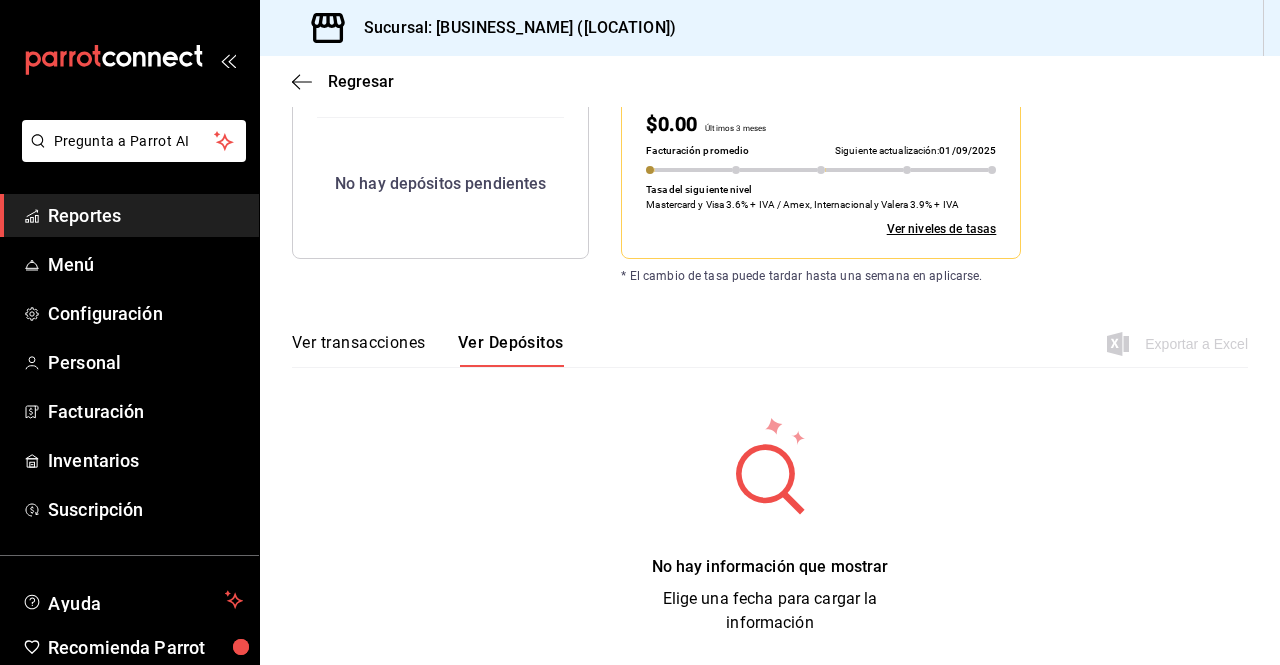 click on "Ver transacciones" at bounding box center (359, 350) 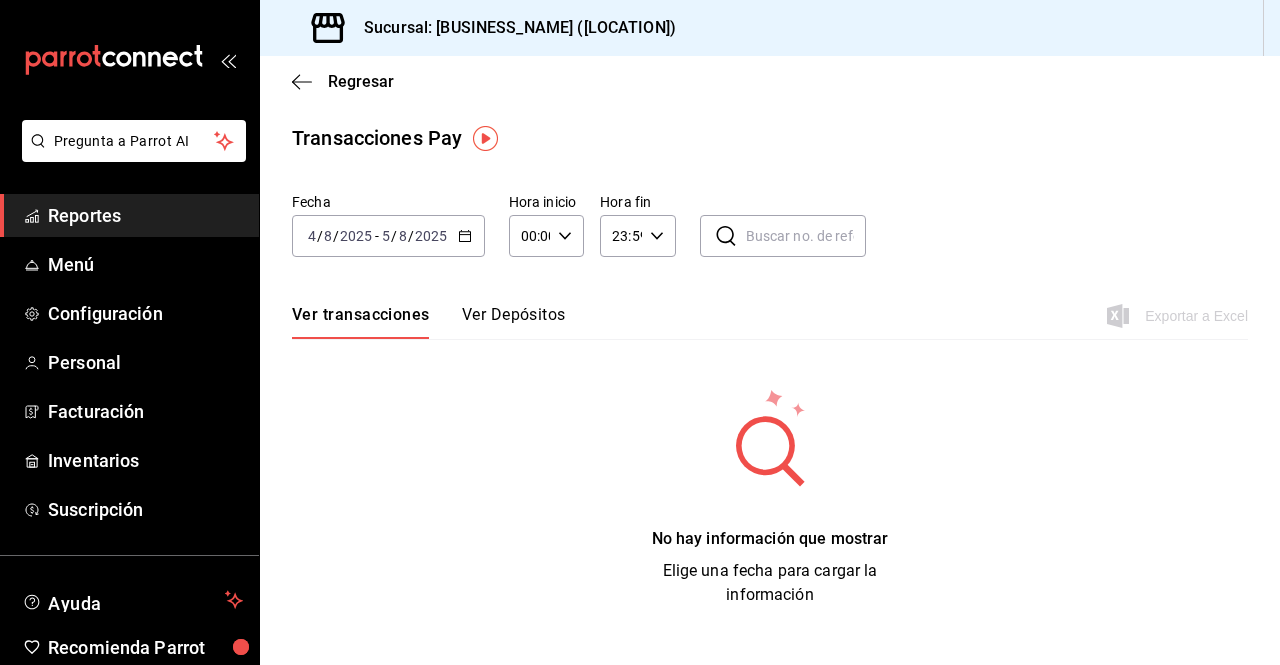 scroll, scrollTop: 0, scrollLeft: 0, axis: both 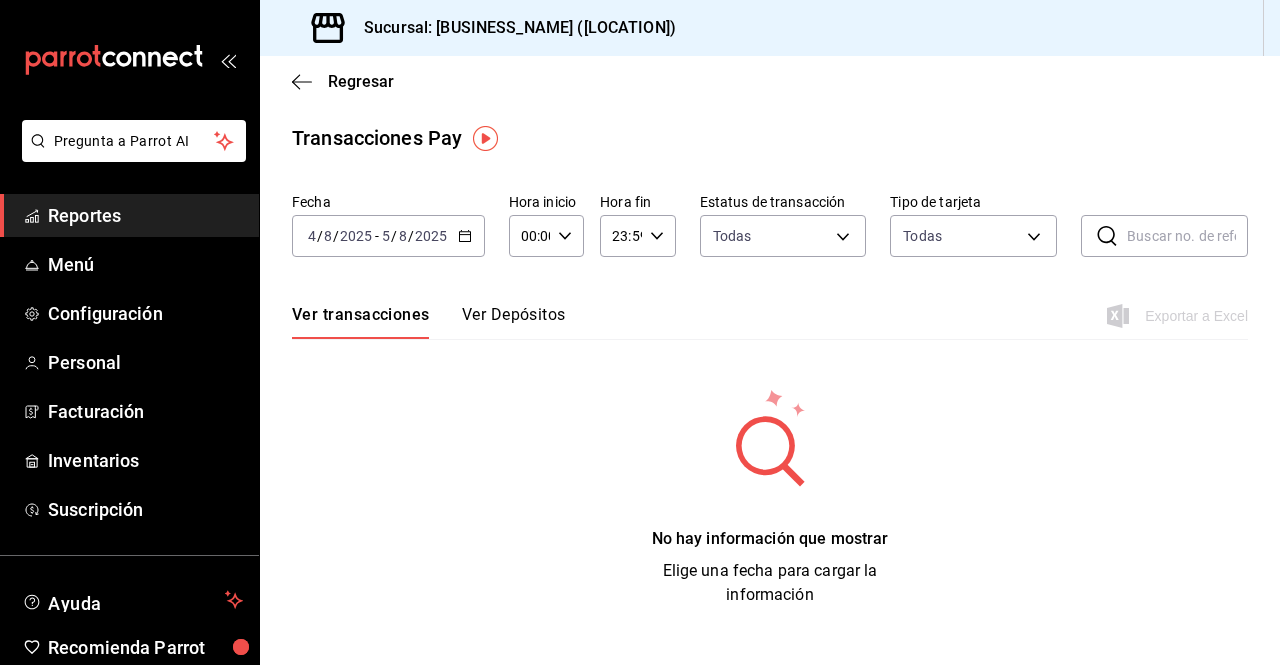 click on "Reportes" at bounding box center [129, 215] 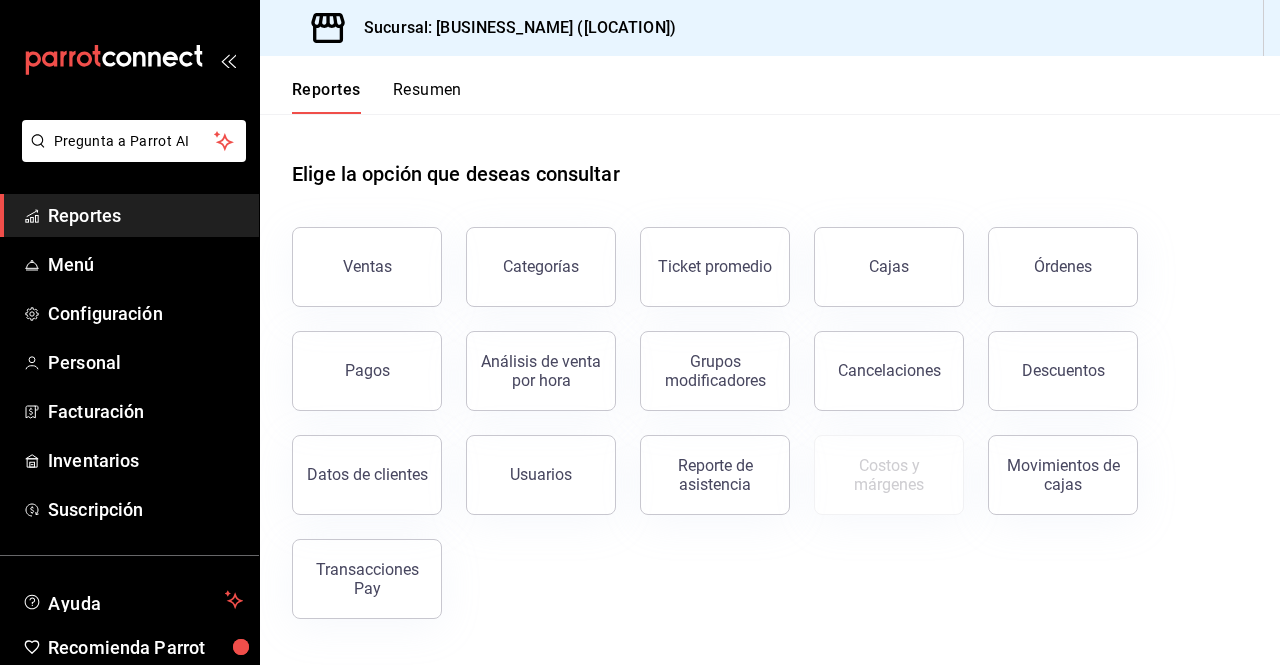 click on "Resumen" at bounding box center [427, 97] 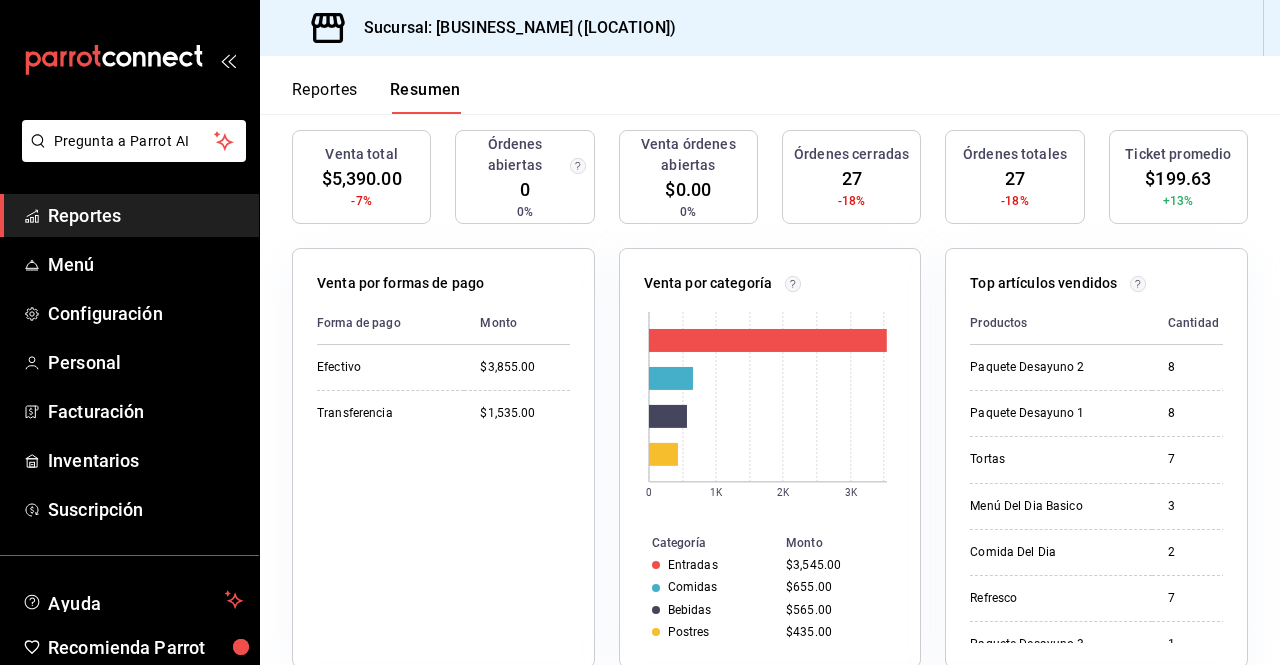 scroll, scrollTop: 184, scrollLeft: 0, axis: vertical 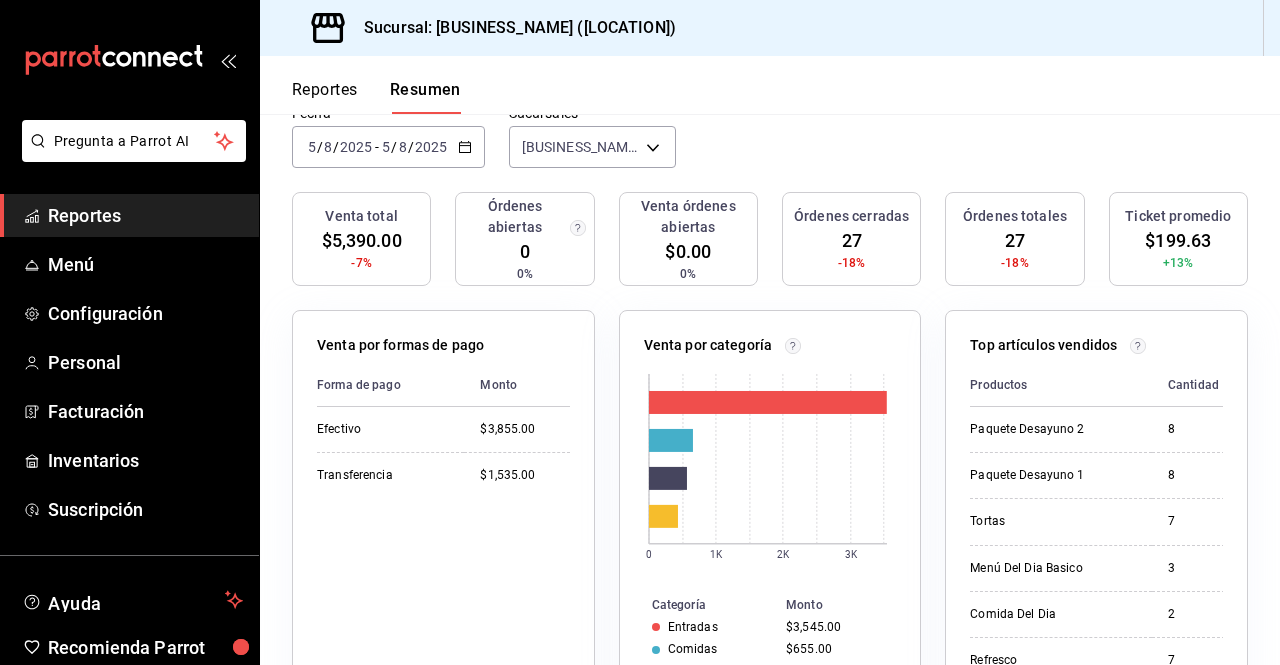 click on "2025-08-05 5 / 8 / 2025 - 2025-08-05 5 / 8 / 2025" at bounding box center (388, 147) 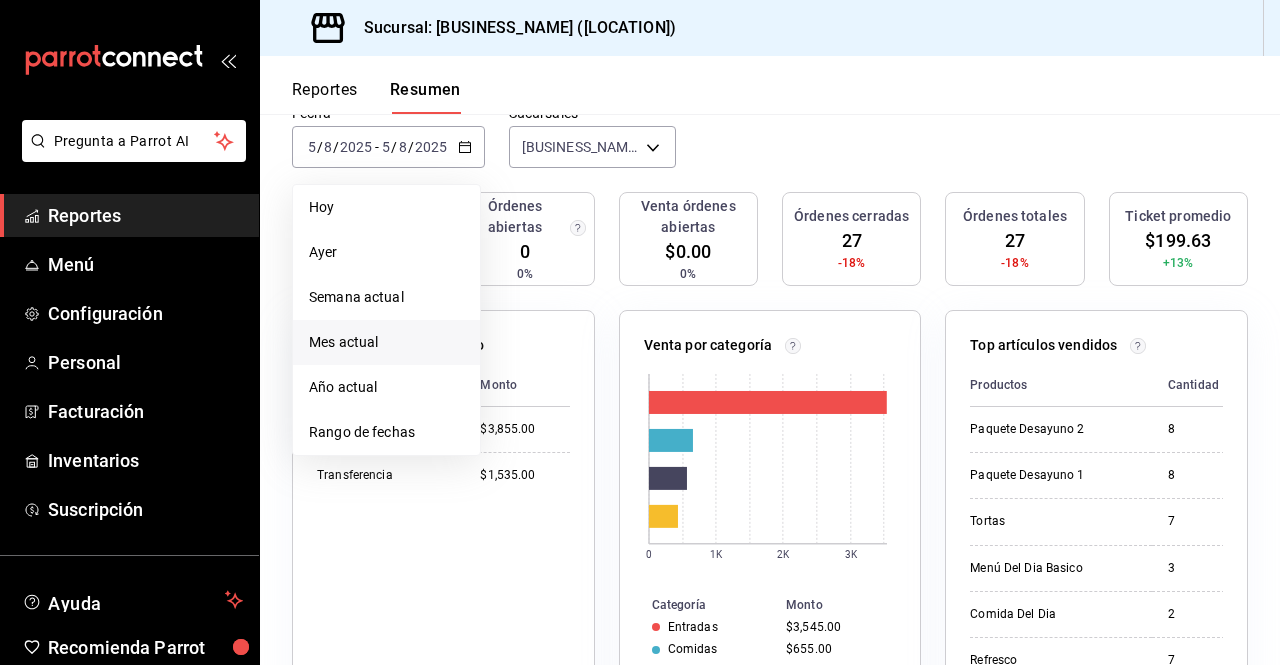 click on "Mes actual" at bounding box center [386, 342] 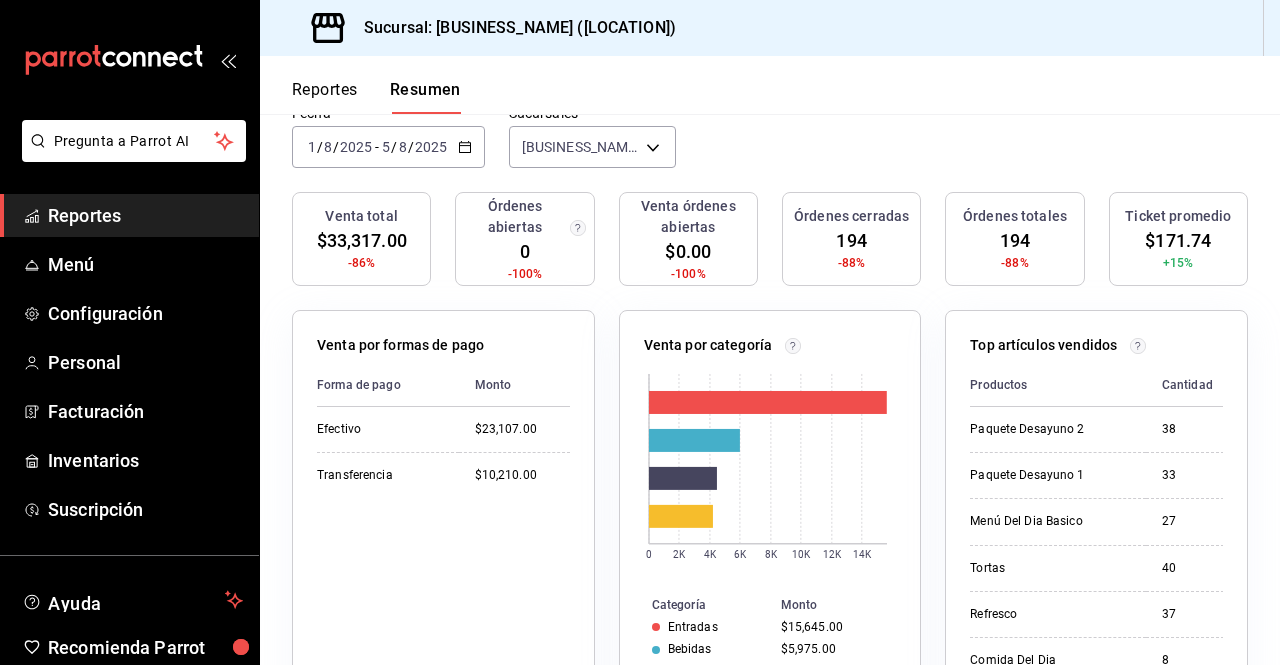 click on "[DATE] [DATE] - [DATE] [DATE]" at bounding box center [388, 147] 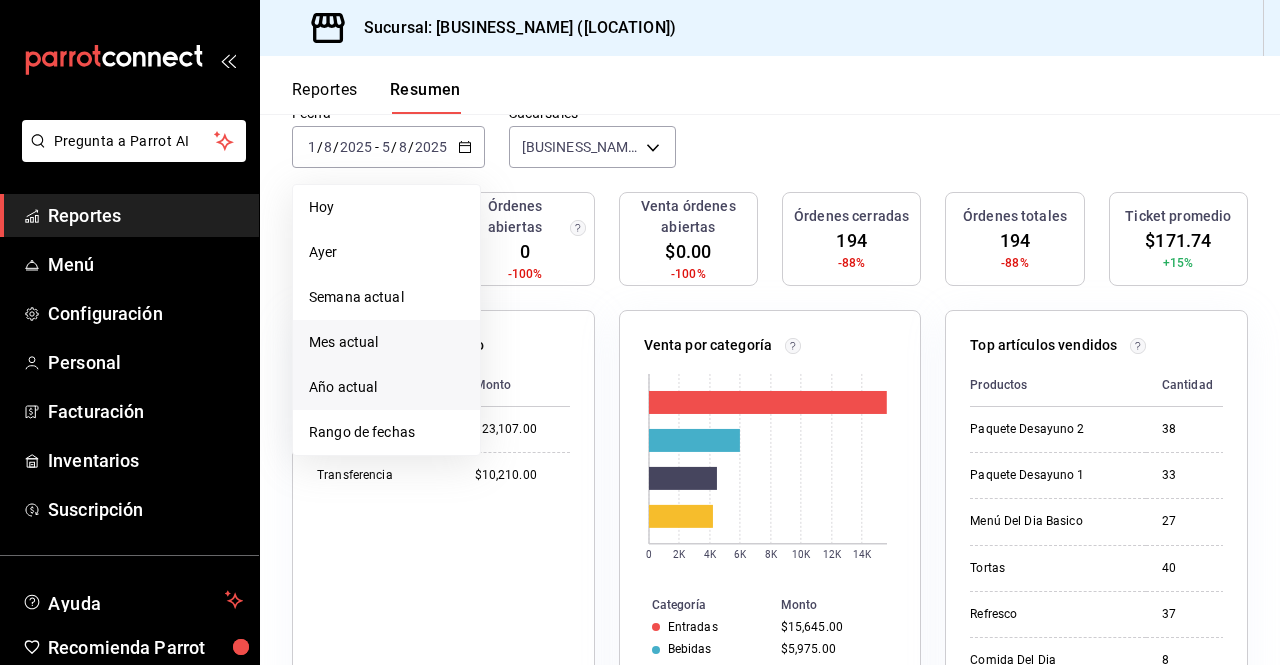 click on "Año actual" at bounding box center (386, 387) 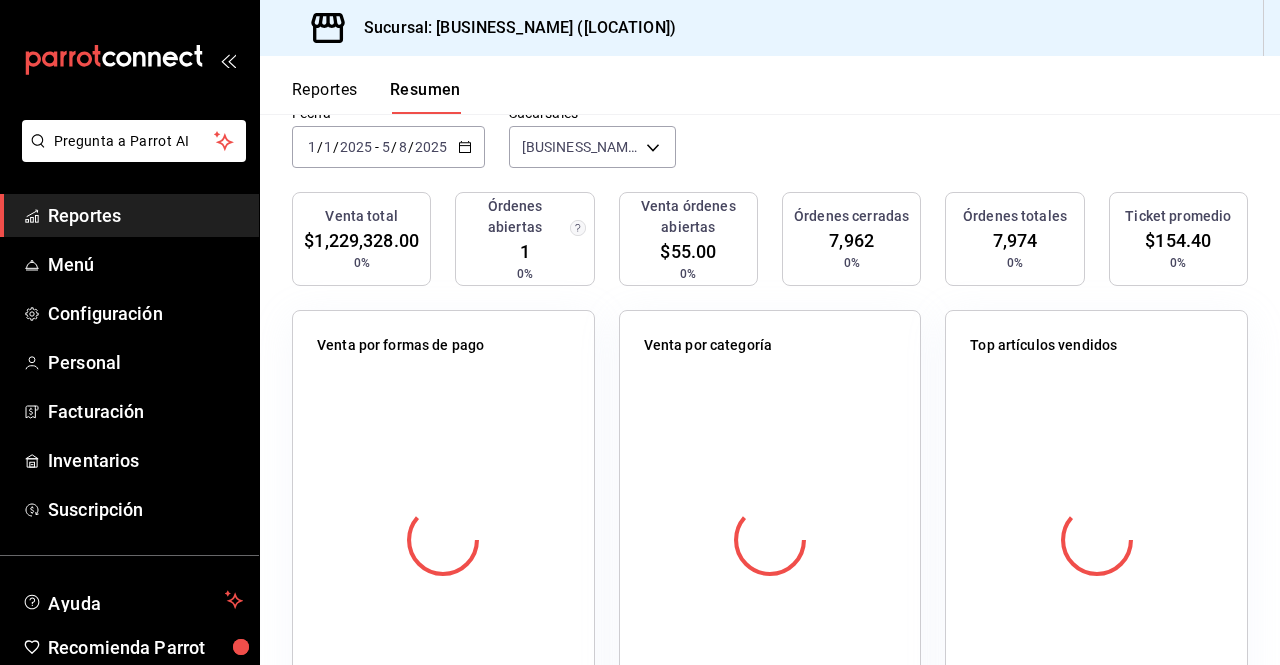 click on "Fecha [DATE] [DATE] - [DATE] [DATE] Sucursales [BUSINESS_NAME] ([LOCATION]) [object Object]" at bounding box center (770, 148) 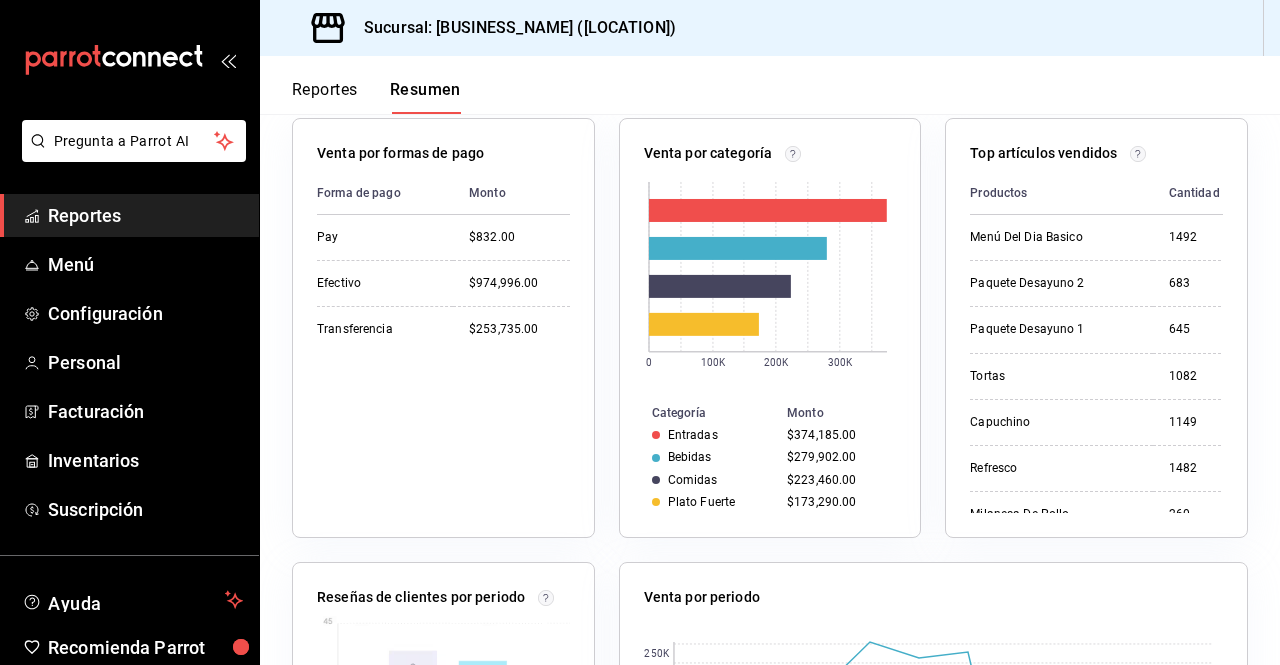 scroll, scrollTop: 370, scrollLeft: 0, axis: vertical 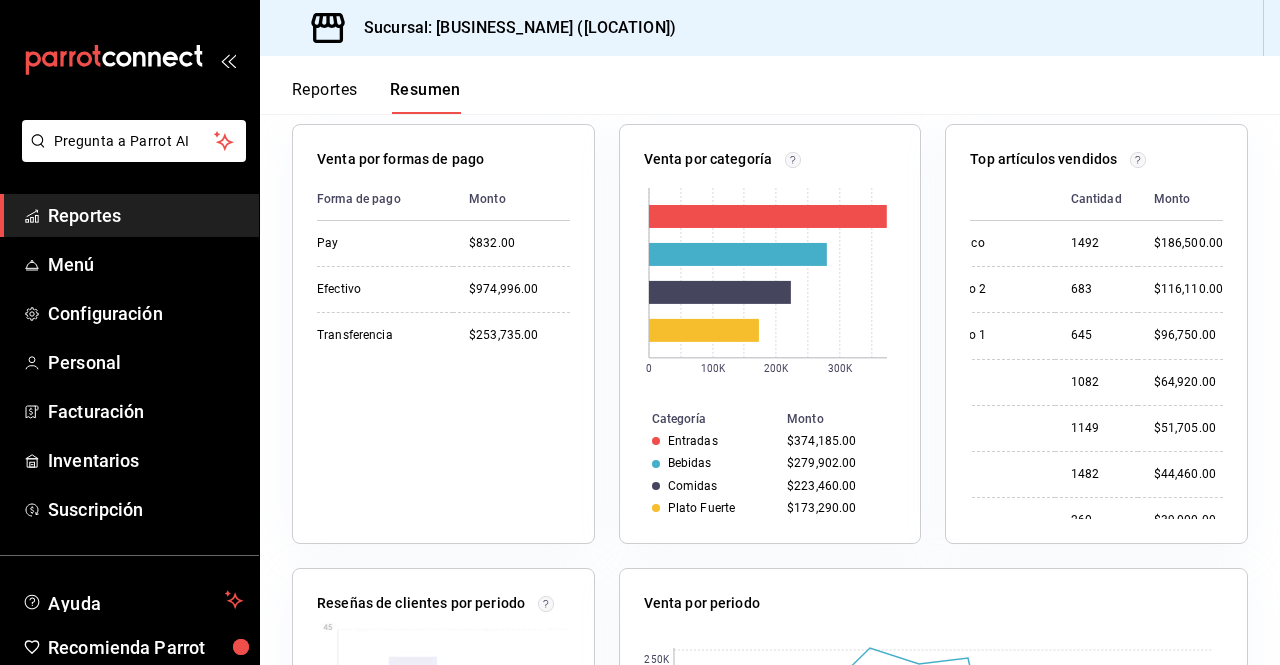 click on "Cantidad" at bounding box center [1096, 199] 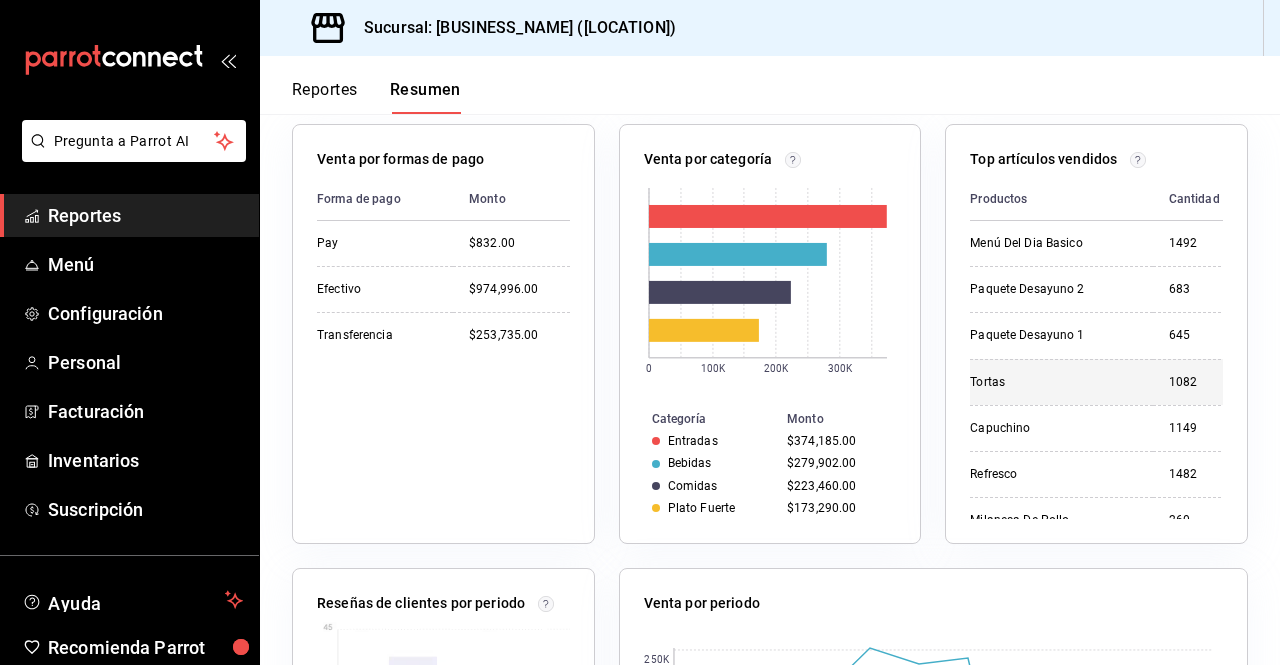 scroll, scrollTop: 0, scrollLeft: 0, axis: both 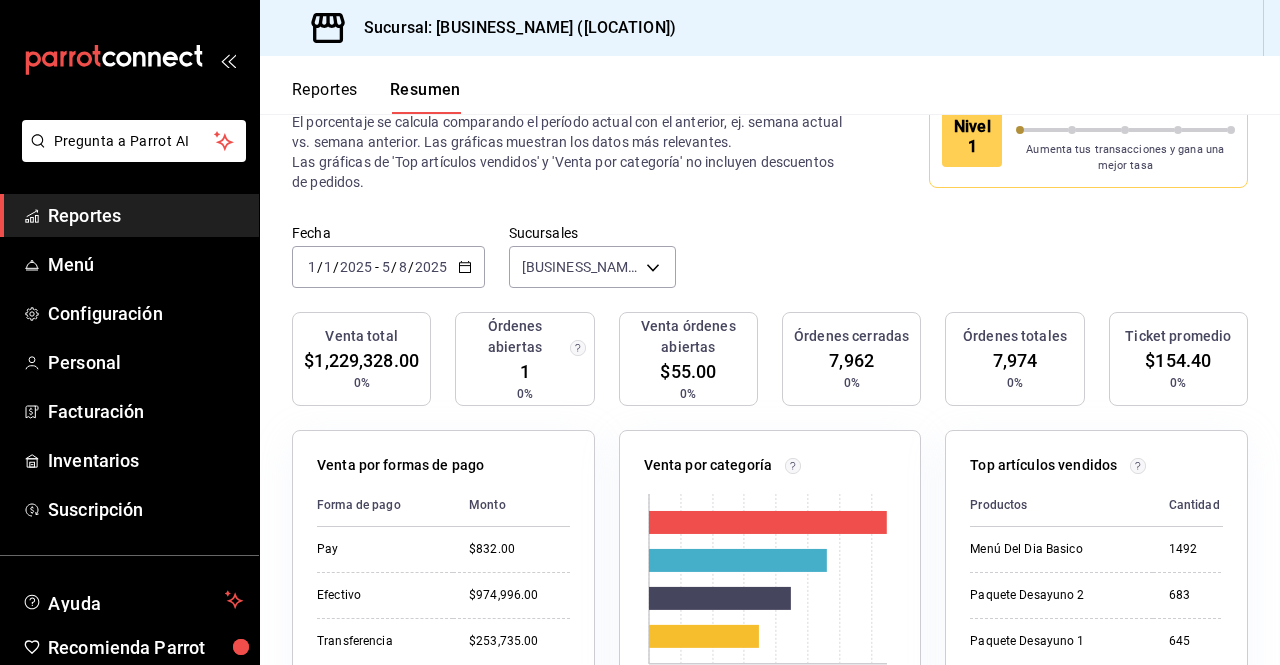 click on "Venta órdenes abiertas" at bounding box center (688, 337) 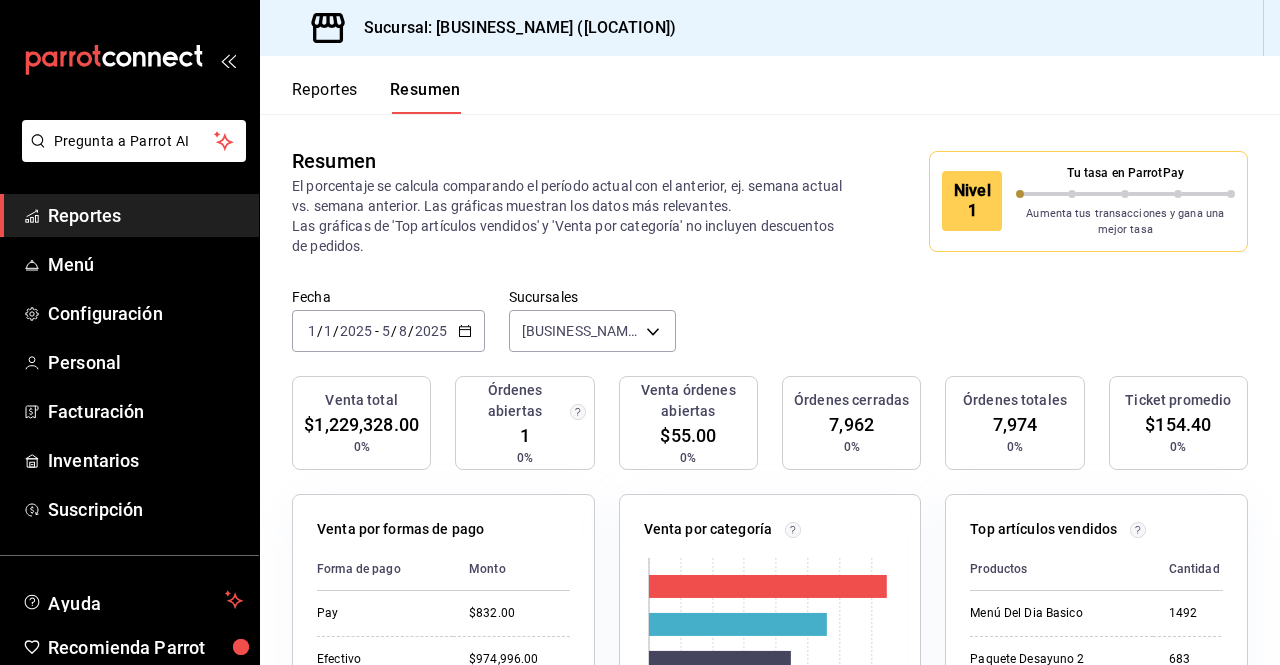 click on "Reportes" at bounding box center (145, 215) 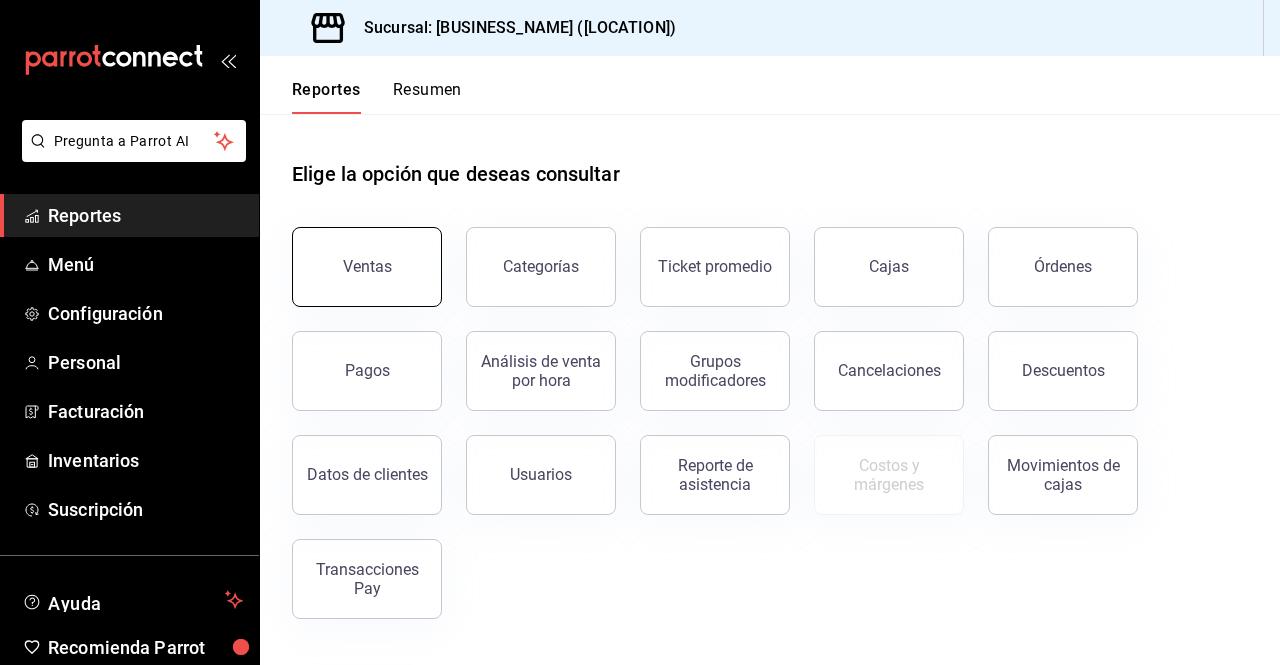 click on "Ventas" at bounding box center [367, 266] 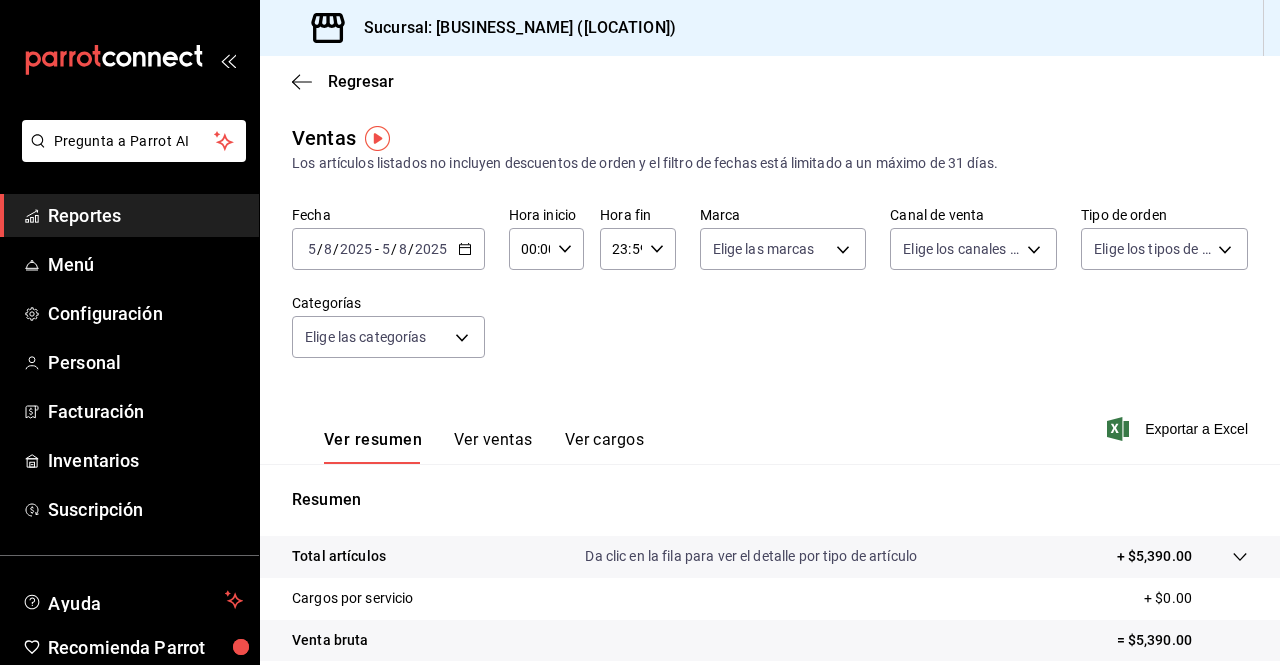 click 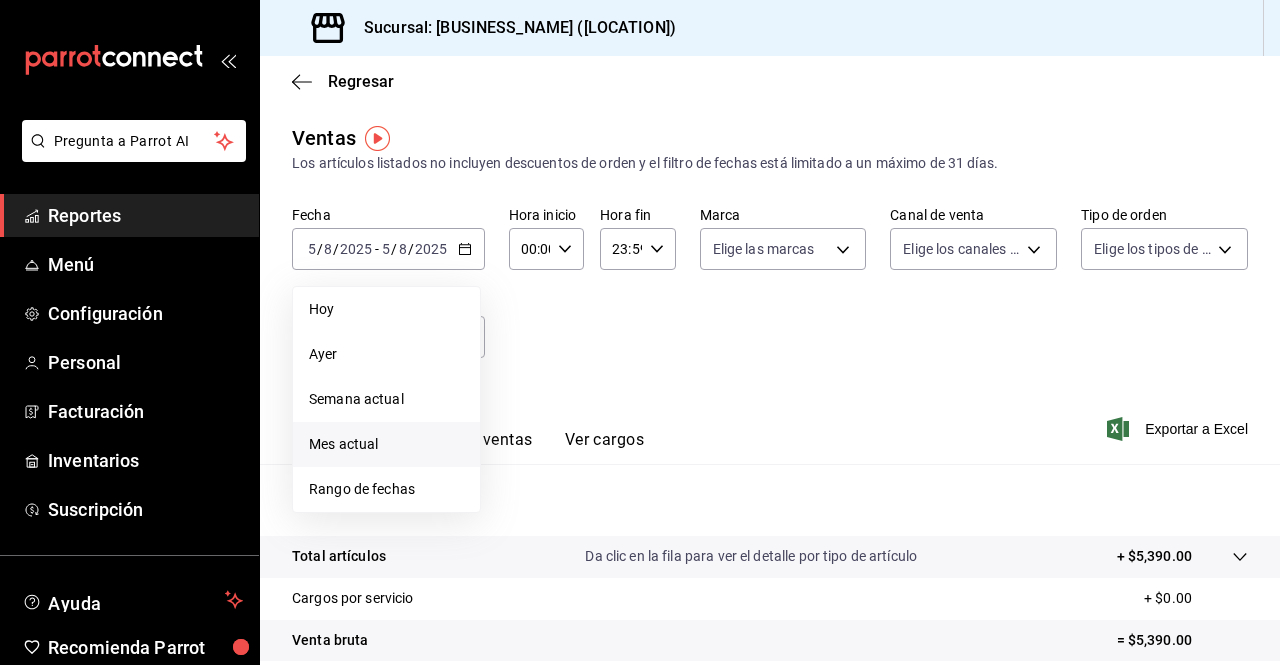 click on "Mes actual" at bounding box center [386, 444] 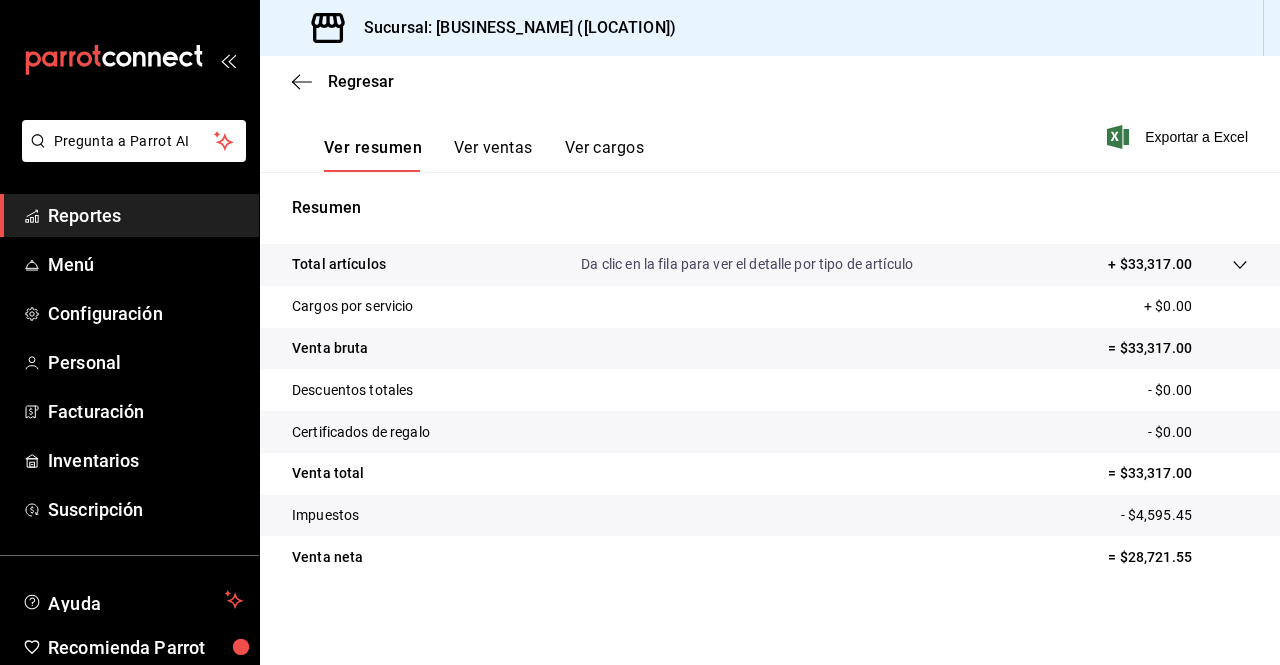 scroll, scrollTop: 293, scrollLeft: 0, axis: vertical 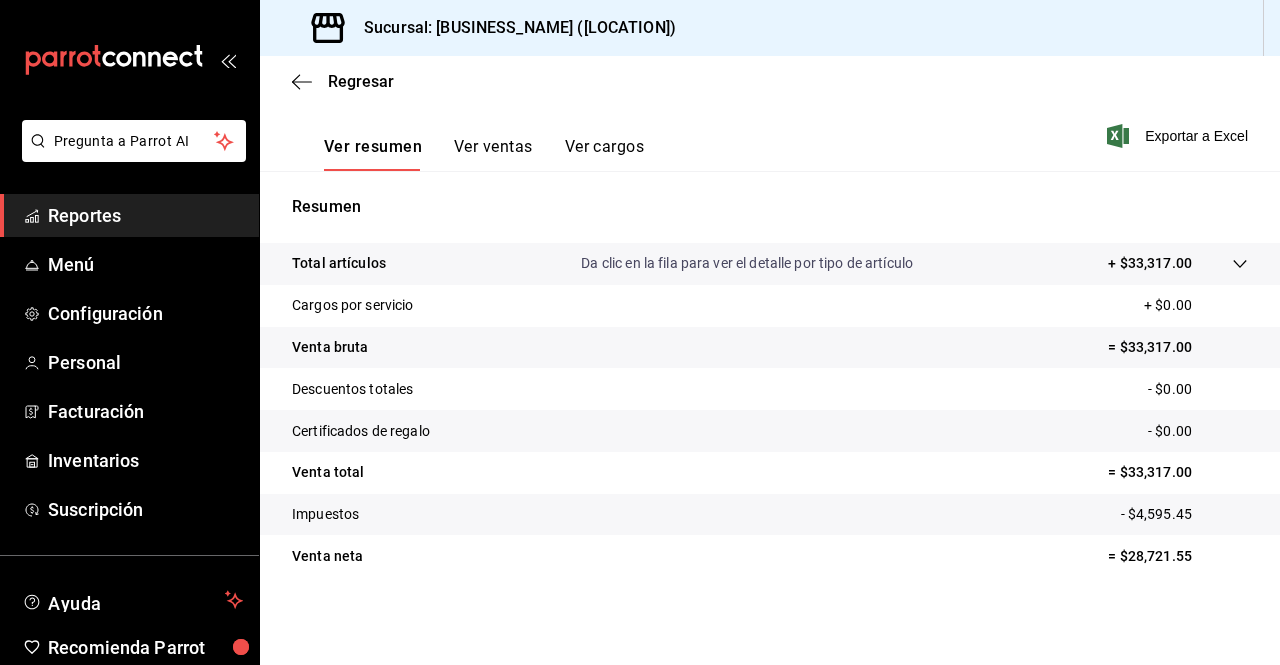 click on "Resumen Total artículos Da clic en la fila para ver el detalle por tipo de artículo + $33,317.00 Cargos por servicio + $0.00 Venta bruta = $33,317.00 Descuentos totales - $0.00 Certificados de regalo - $0.00 Venta total = $33,317.00 Impuestos - $4,595.45 Venta neta = $28,721.55" at bounding box center (770, 398) 